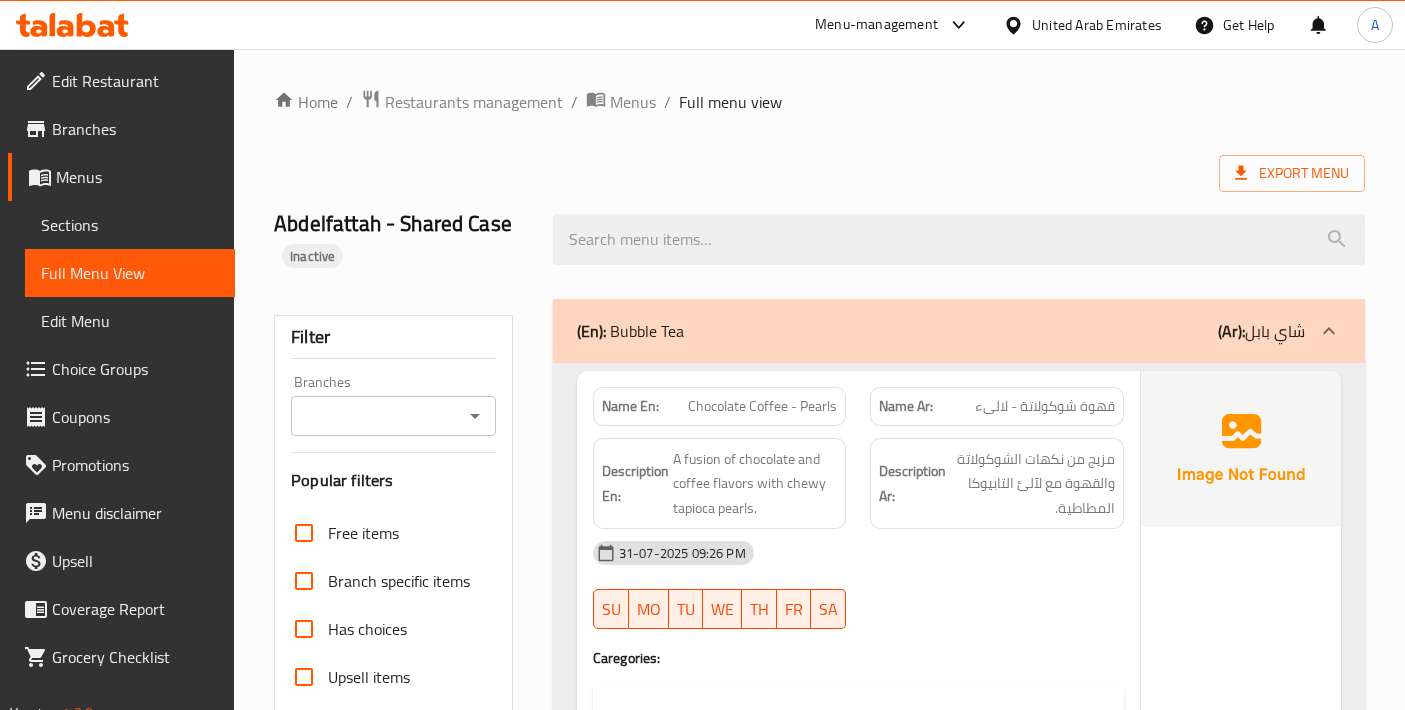 scroll, scrollTop: 2888, scrollLeft: 0, axis: vertical 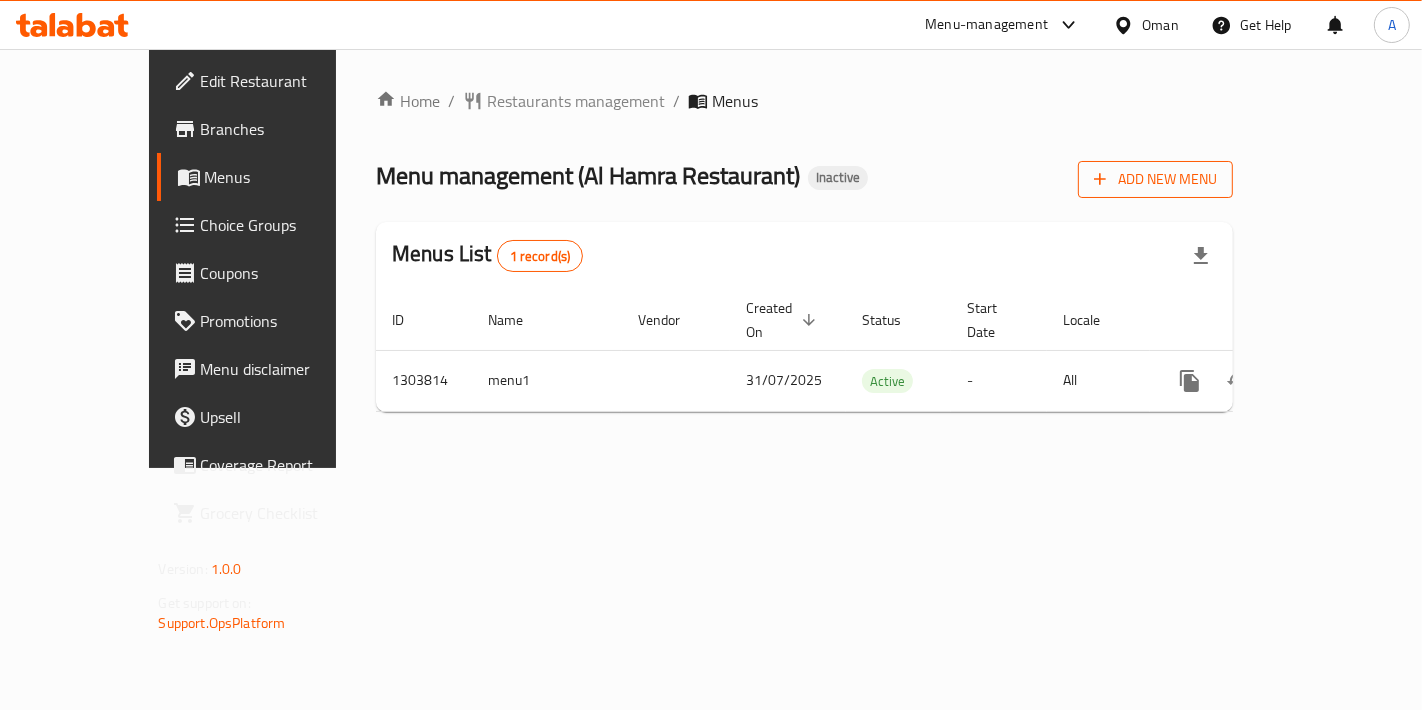 click on "Add New Menu" at bounding box center [1155, 179] 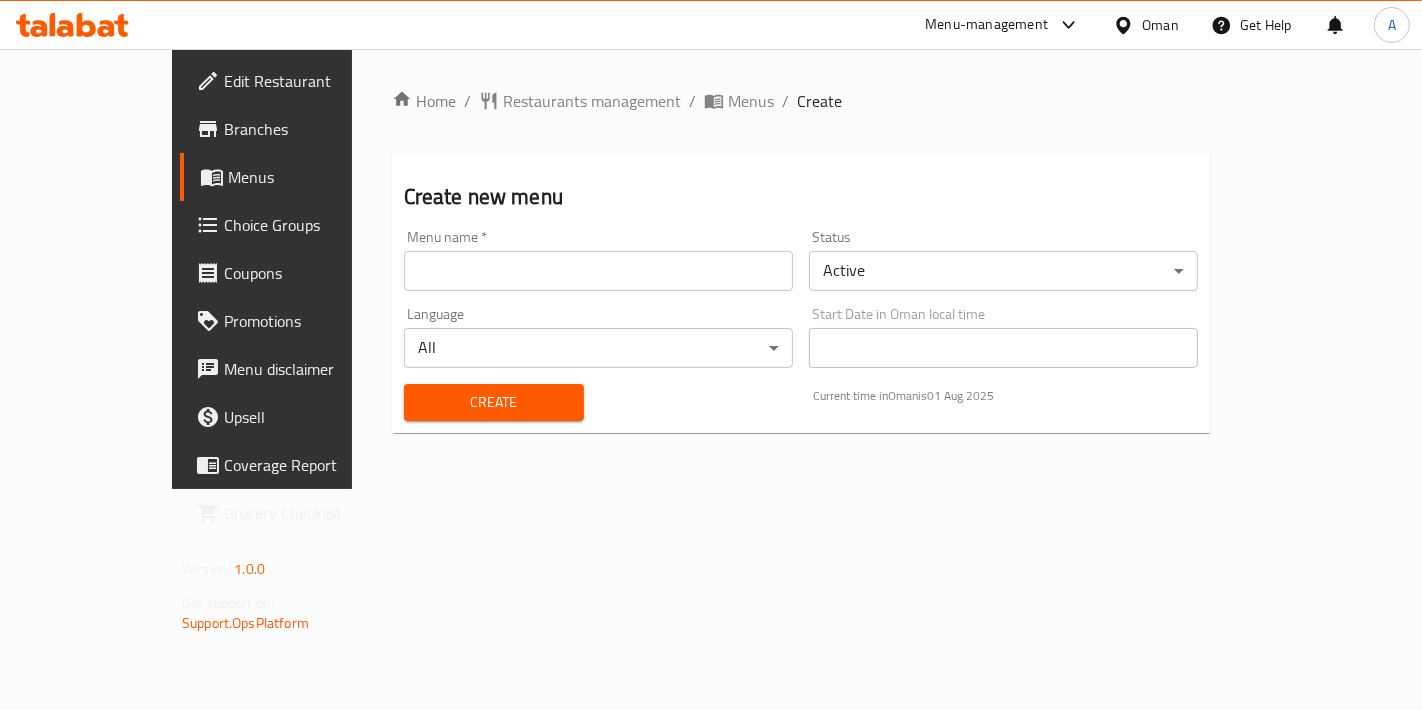 click on "Language All ​" at bounding box center [598, 337] 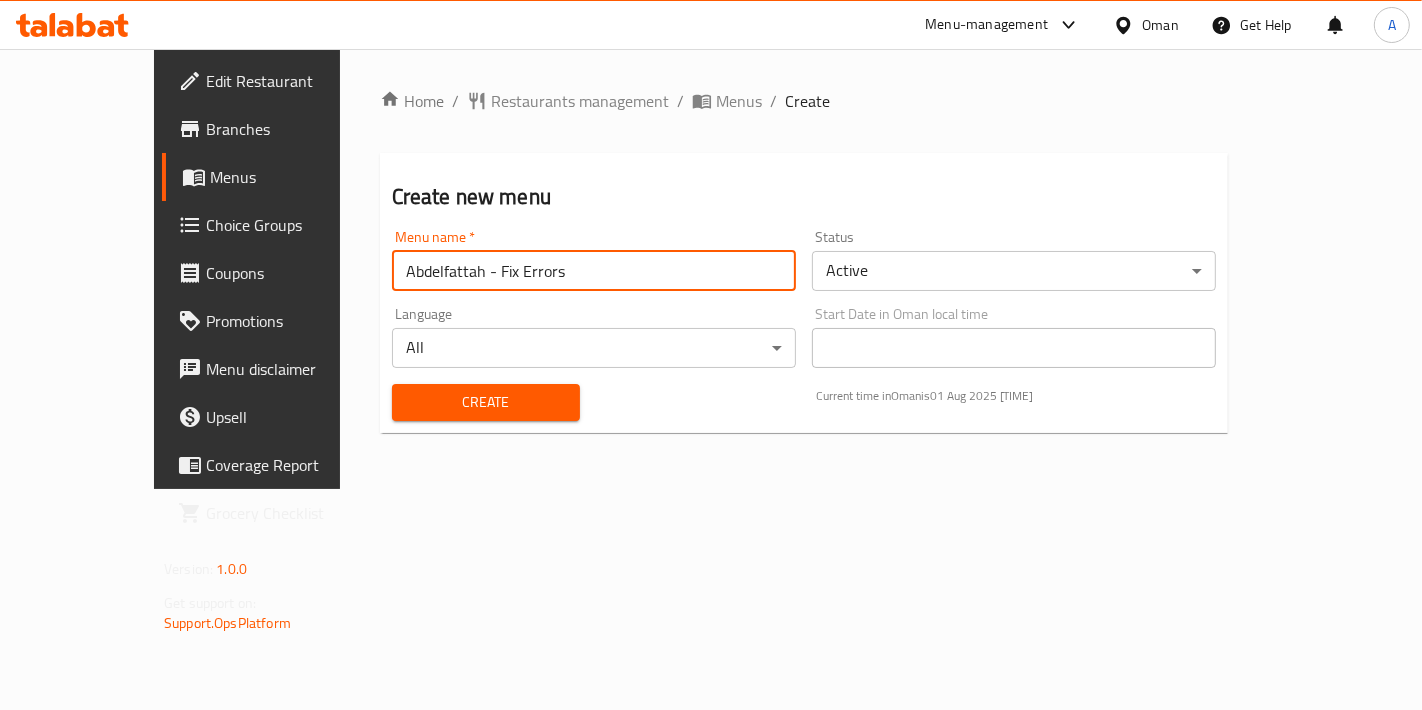 drag, startPoint x: 400, startPoint y: 266, endPoint x: 520, endPoint y: 274, distance: 120.26637 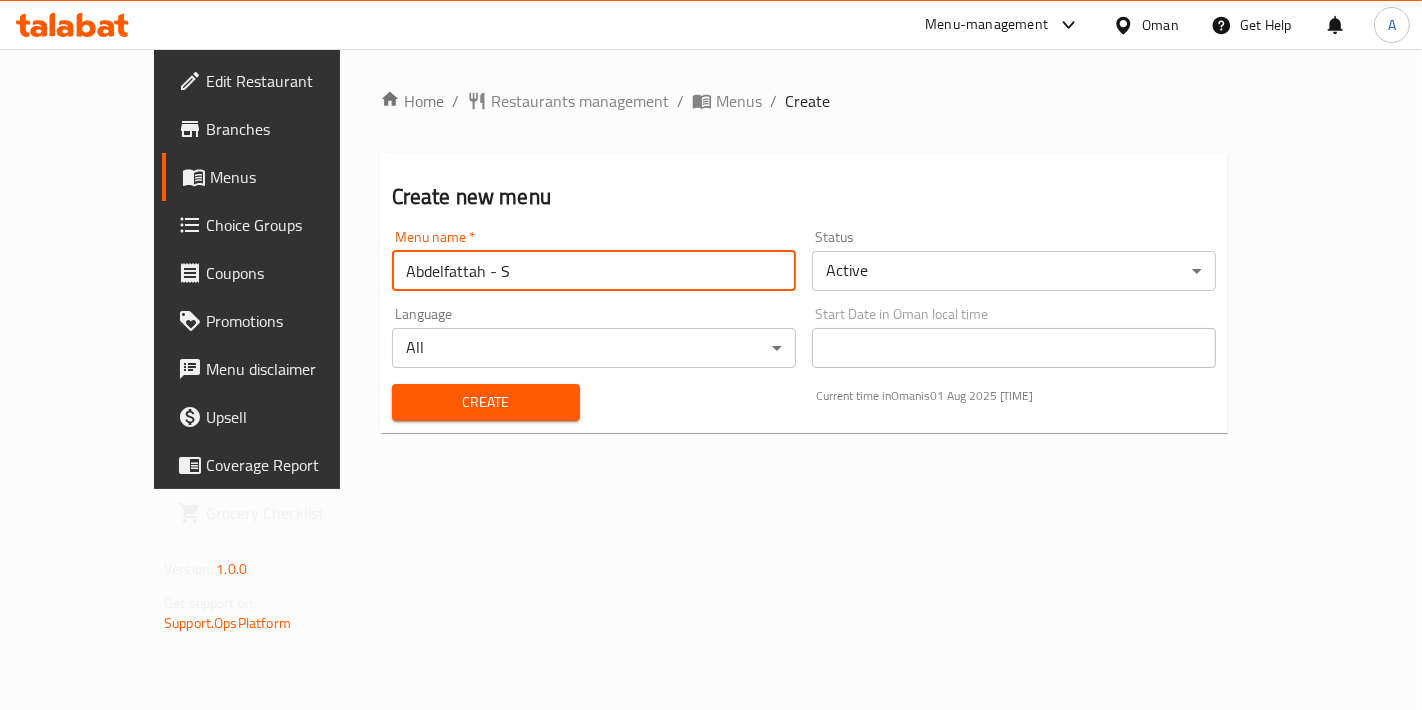 type on "Abdelfattah - Shared Case" 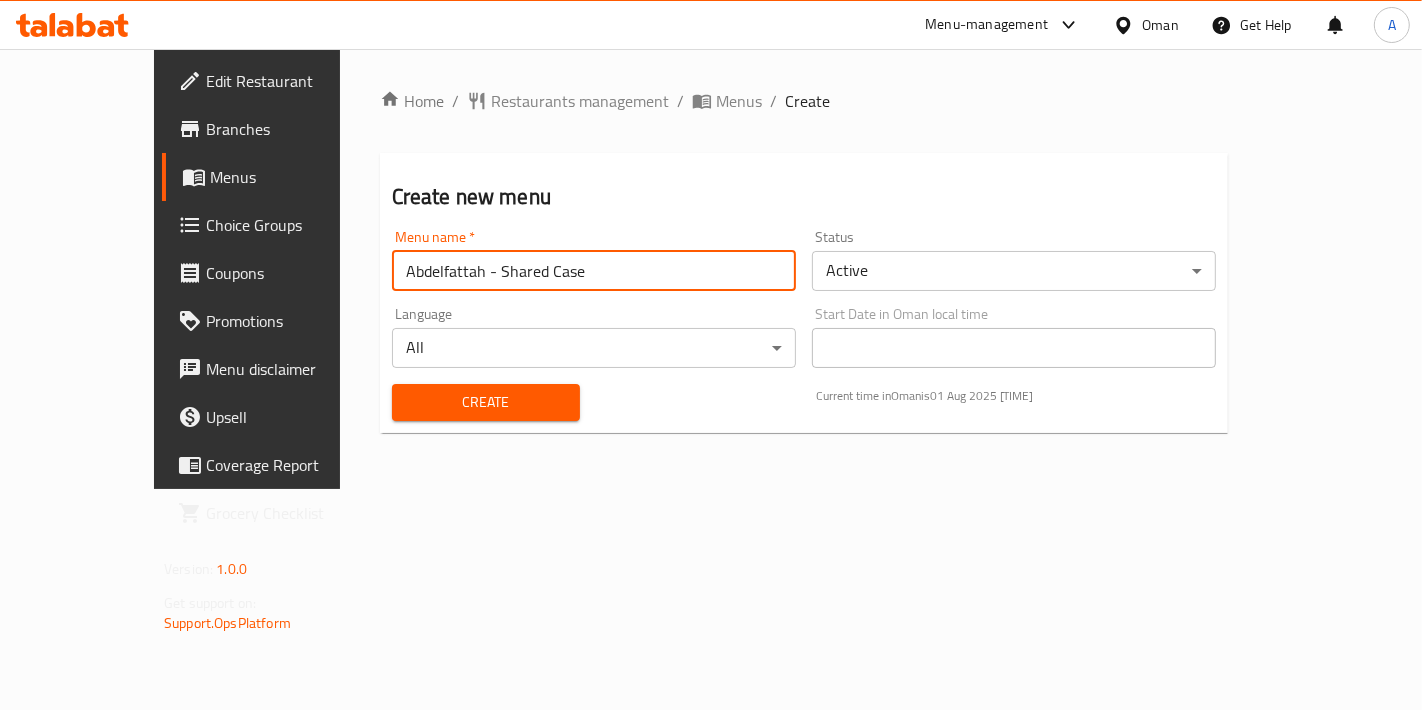 click on "​ Menu-management Oman Get Help A   Edit Restaurant   Branches   Menus   Choice Groups   Coupons   Promotions   Menu disclaimer   Upsell   Coverage Report   Grocery Checklist  Version:    1.0.0  Get support on:    Support.OpsPlatform Home / Restaurants management / Menus / Create Create new menu Menu name   * Abdelfattah - Shared Case Menu name  * Status Active ​ Language All ​ Start Date in Oman local time Start Date in Oman local time Create Current time in  Oman  is  01 Aug 2025   4:54:00 AM Bug report Fill out the following information to report your bug Error text Steps to reproduce * Expected behaviour Your bug report will be sent along with the screenshot: Cancel Submit ticket Get Help Primary Support Currently using the Menu-management plugin and facing challenges? Reach out through their dedicated support channel. Get help via Slack Close Notification center Updated:  Now You do not have any Notifications Menu Item" at bounding box center (711, 379) 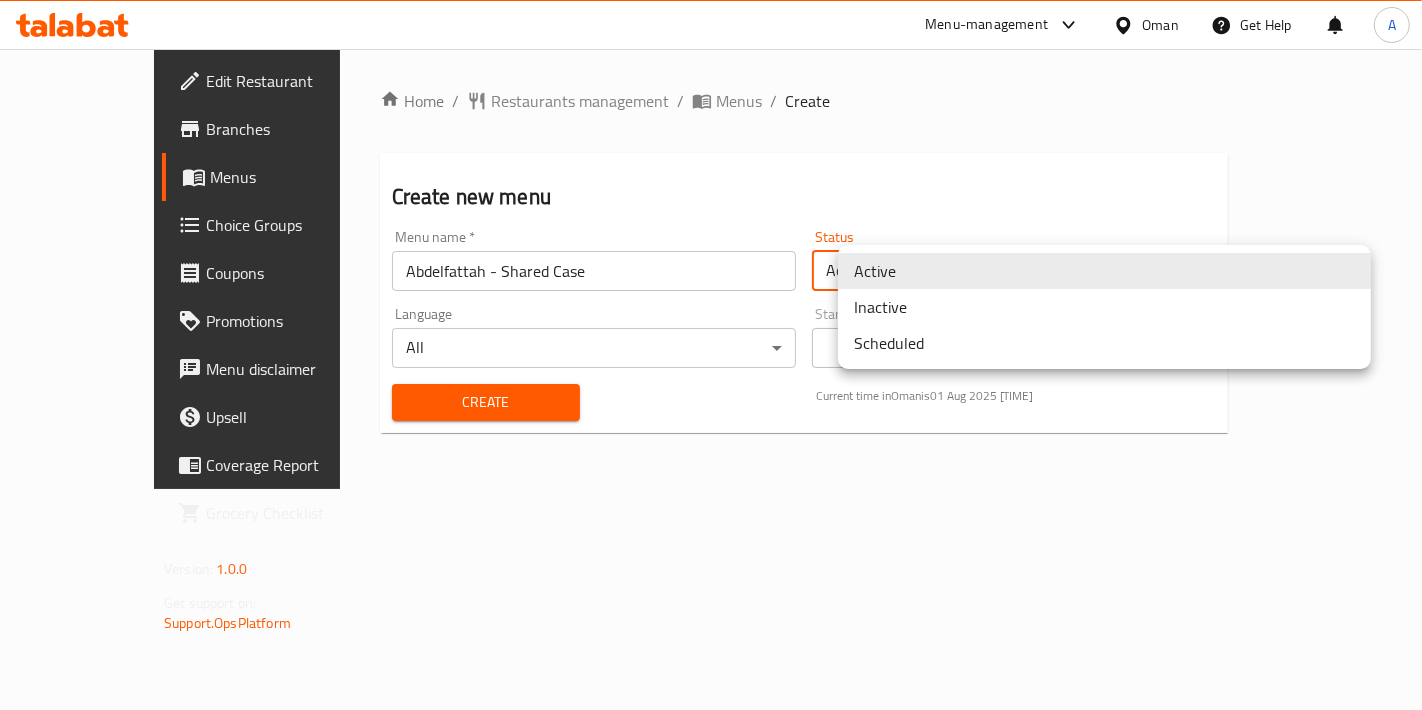 click on "Inactive" at bounding box center [1104, 307] 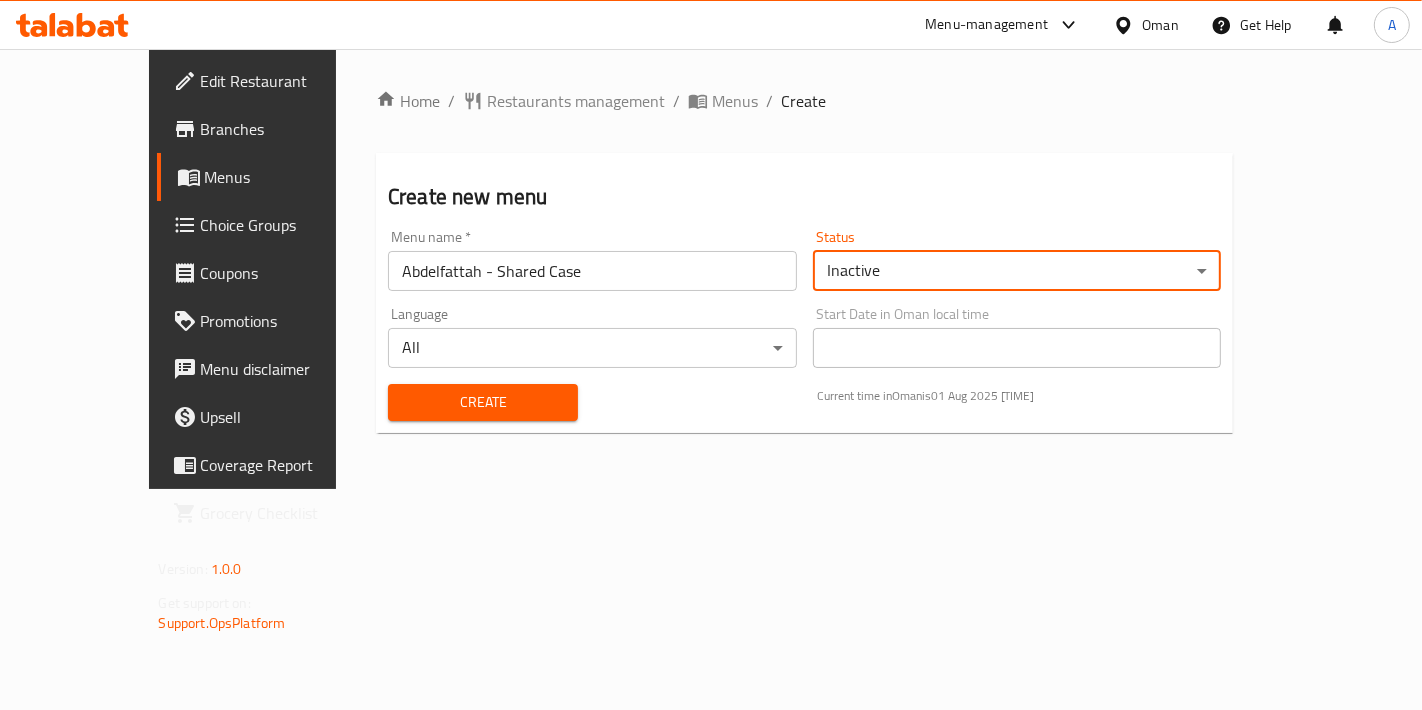 click on "Create" at bounding box center [483, 402] 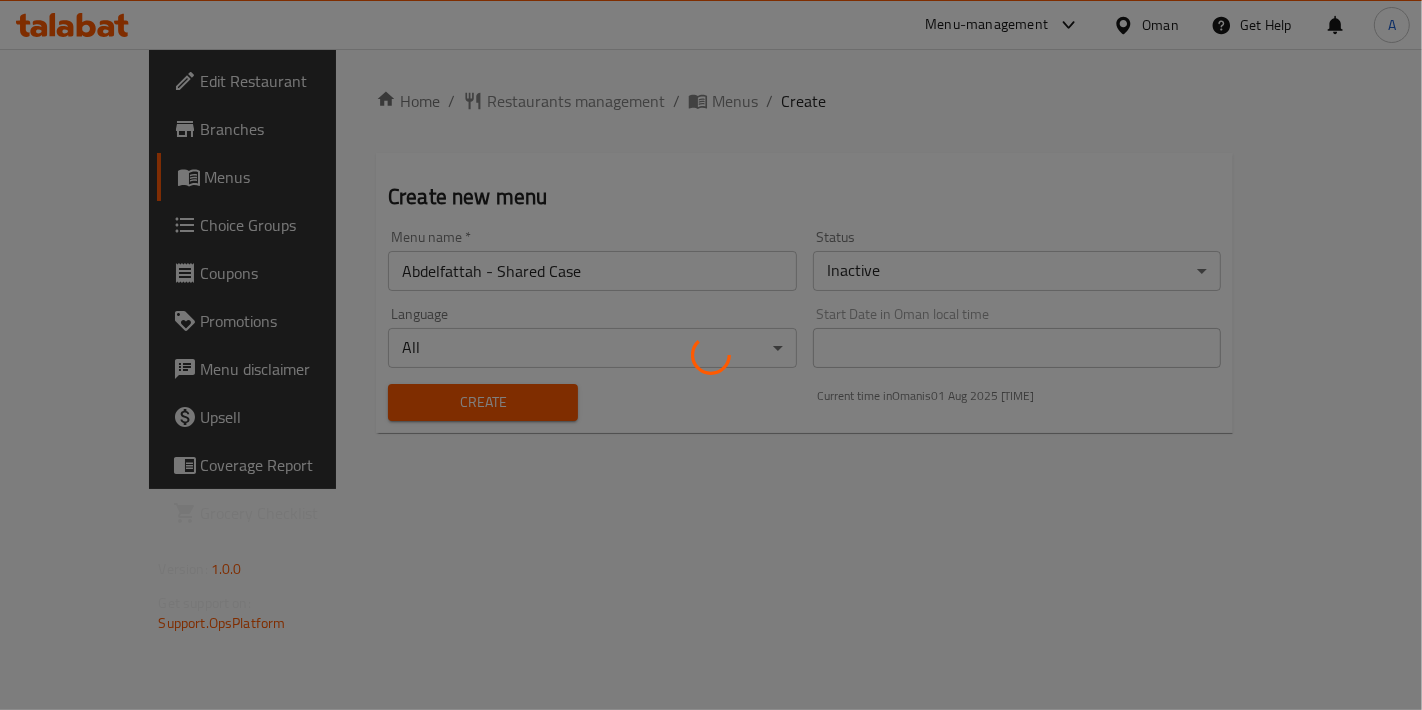 type 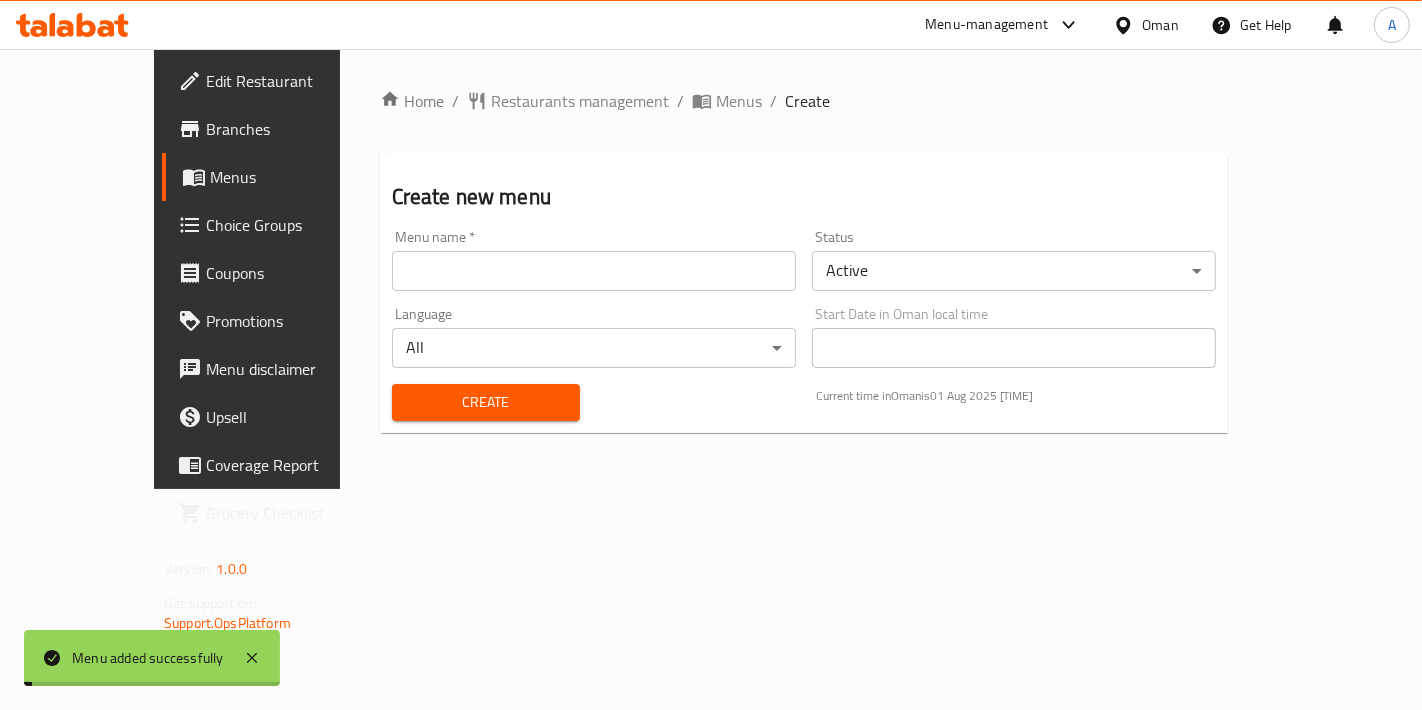 click on "Menus" at bounding box center (739, 101) 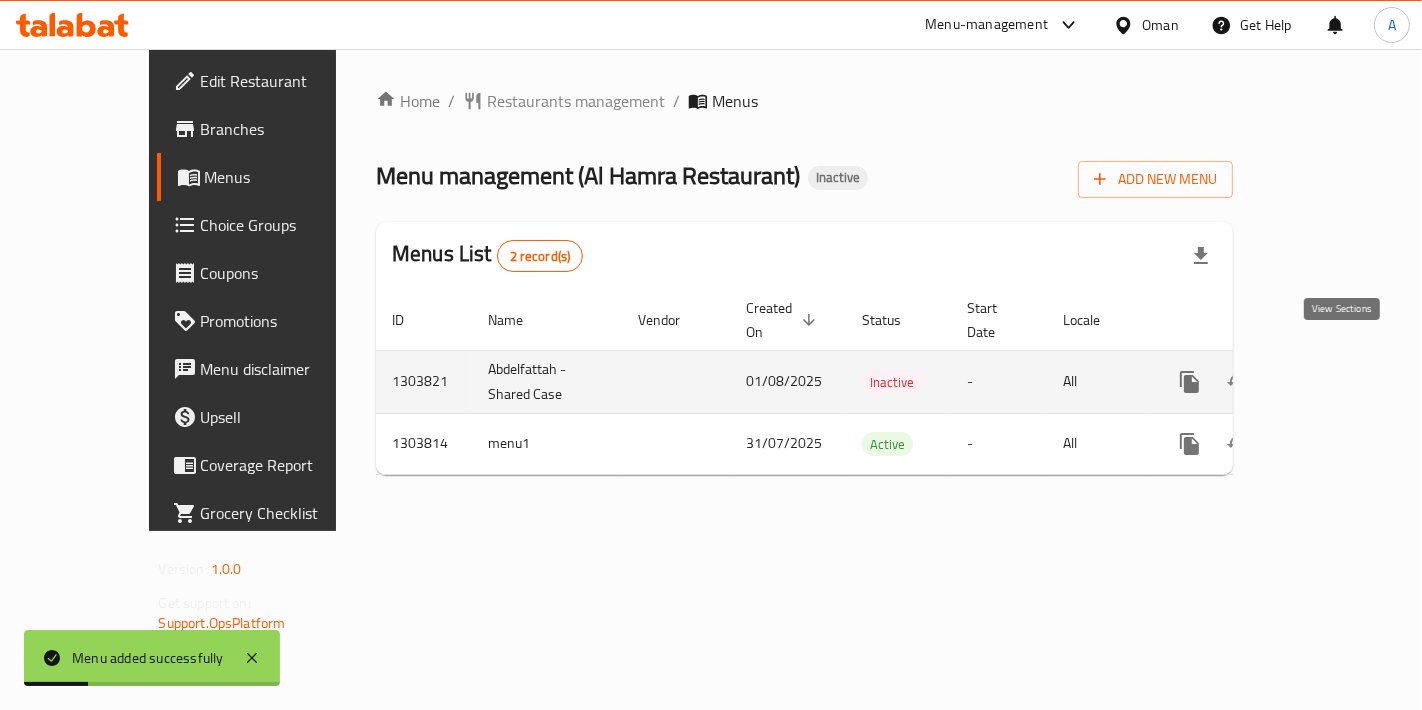 click 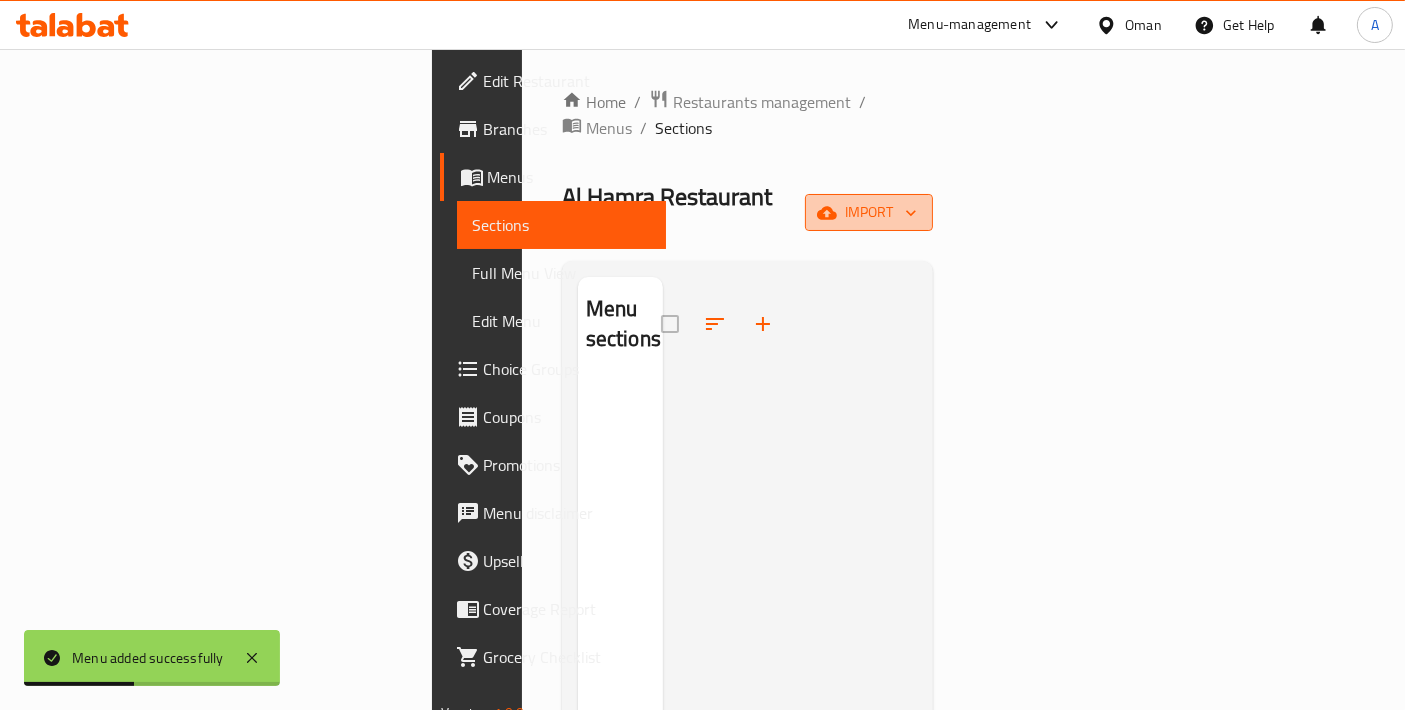 click on "import" at bounding box center (869, 212) 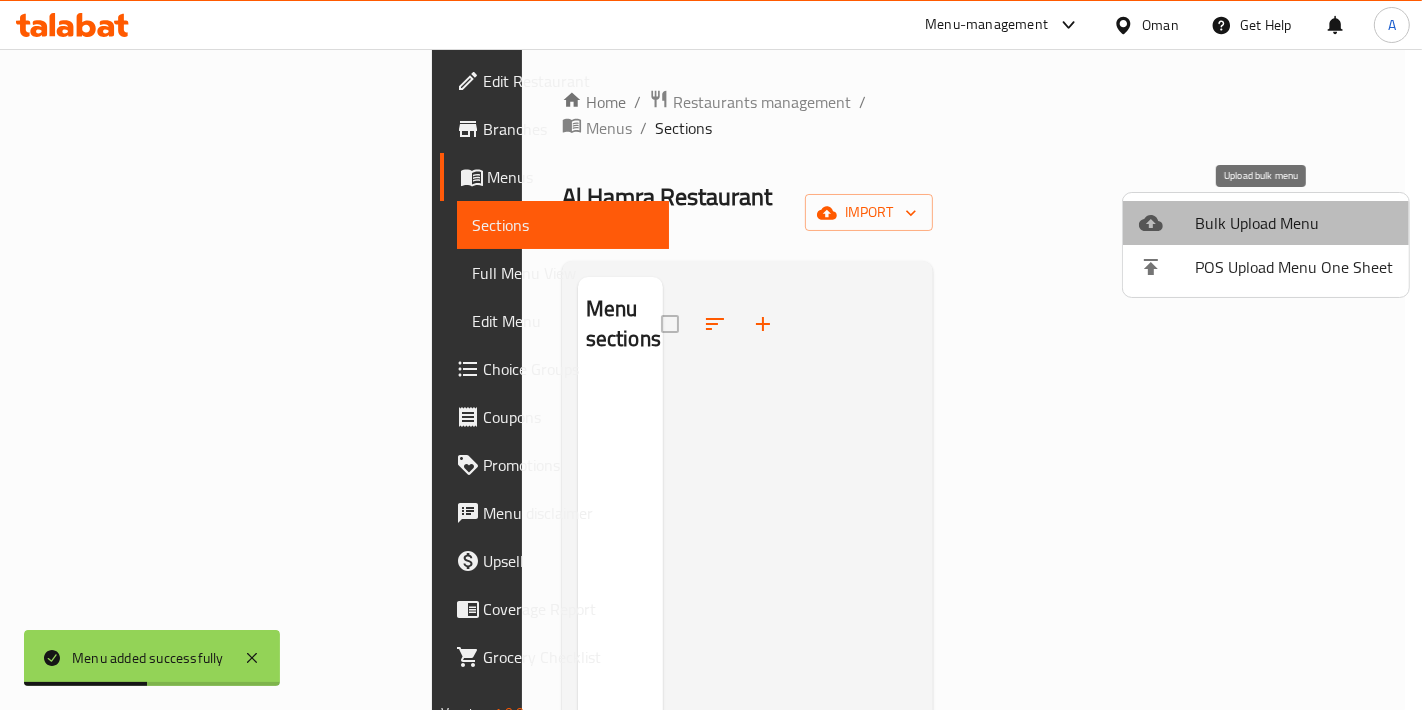 click on "Bulk Upload Menu" at bounding box center (1294, 223) 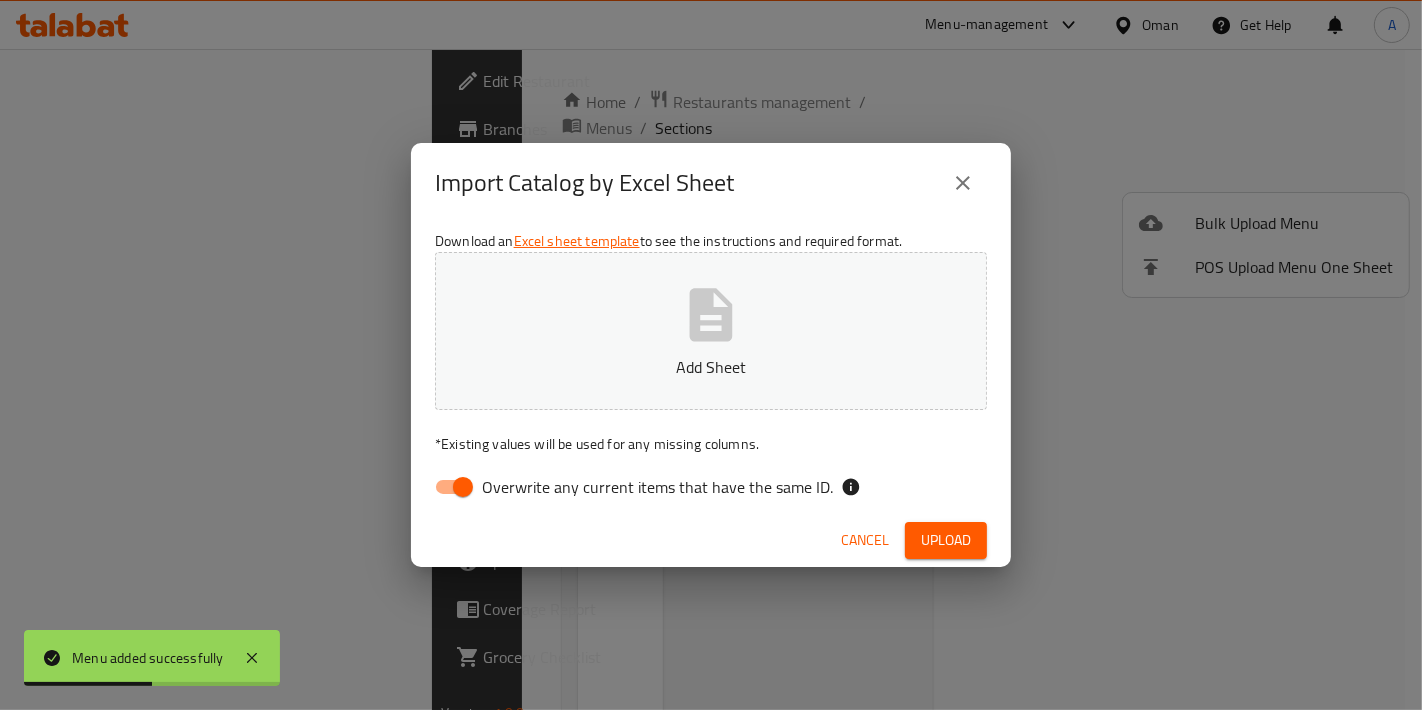 click on "Add Sheet" at bounding box center (711, 331) 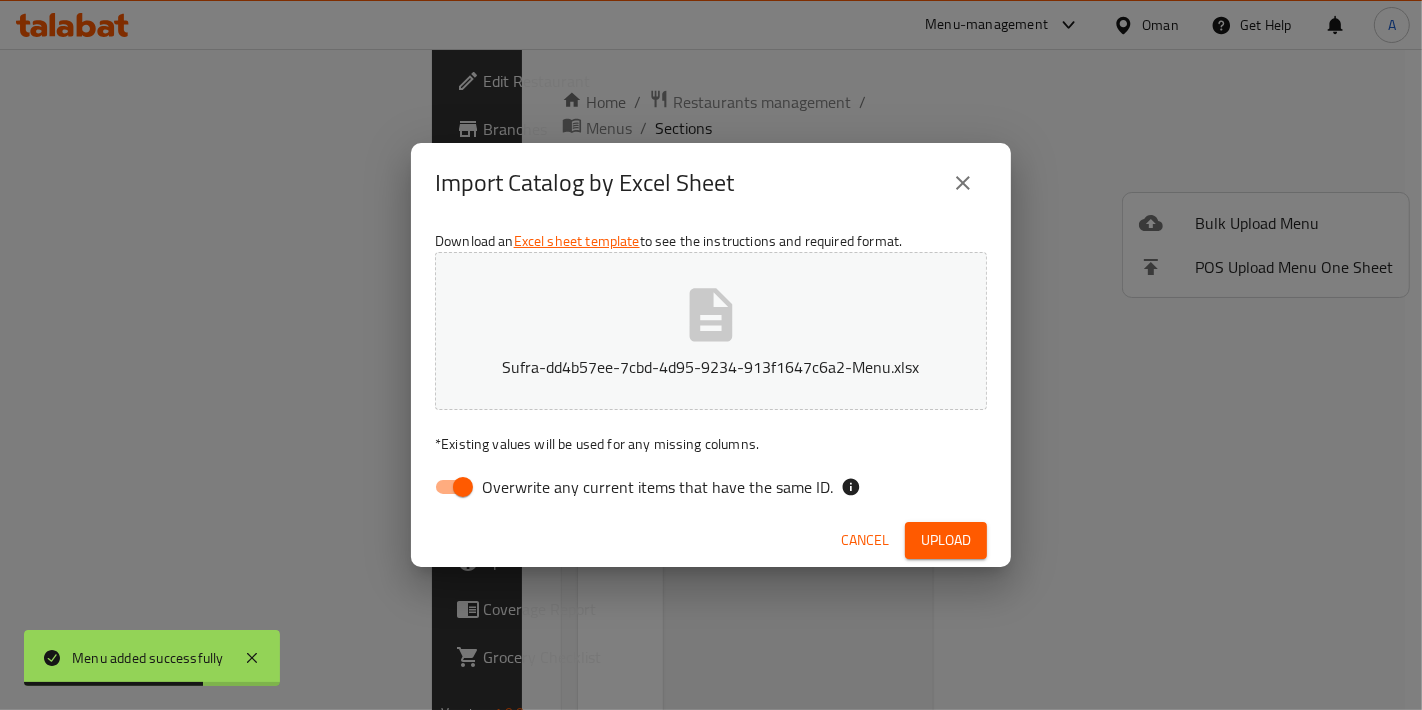 click on "Overwrite any current items that have the same ID." at bounding box center [463, 487] 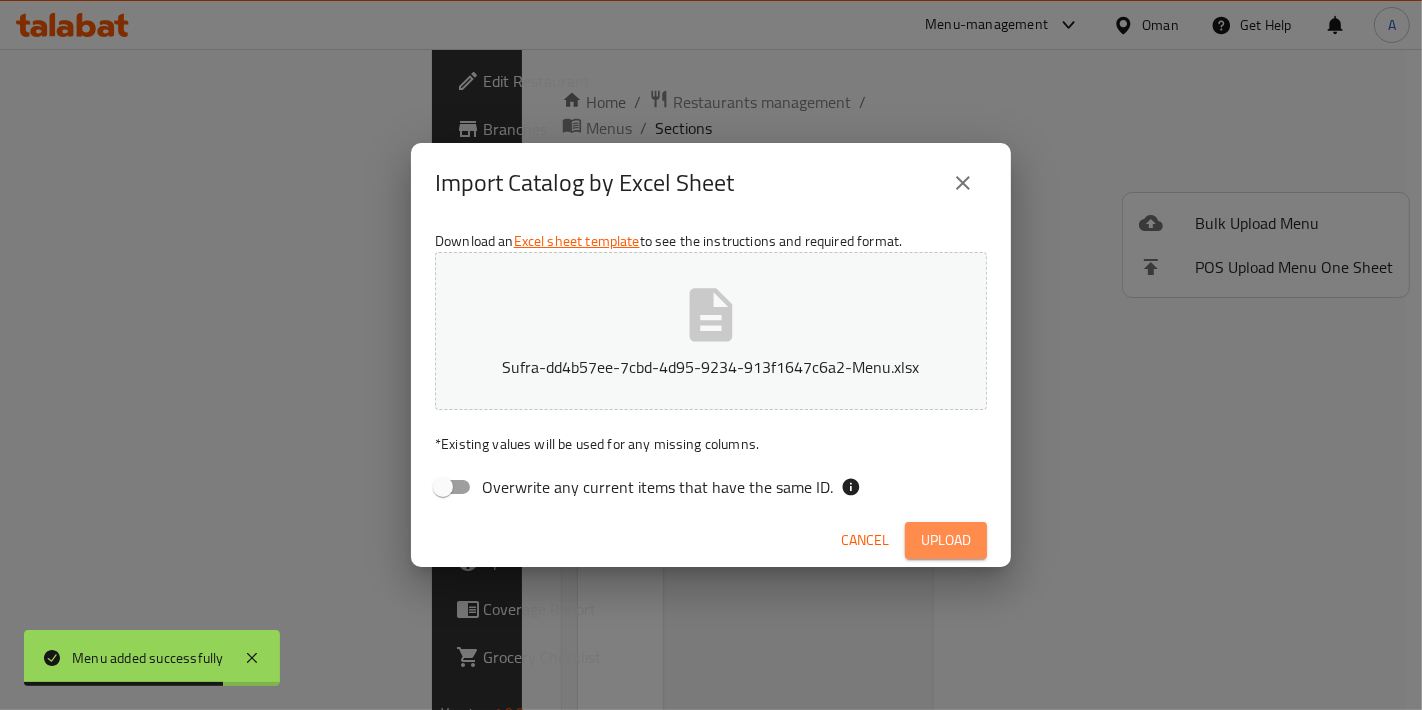 click on "Upload" at bounding box center (946, 540) 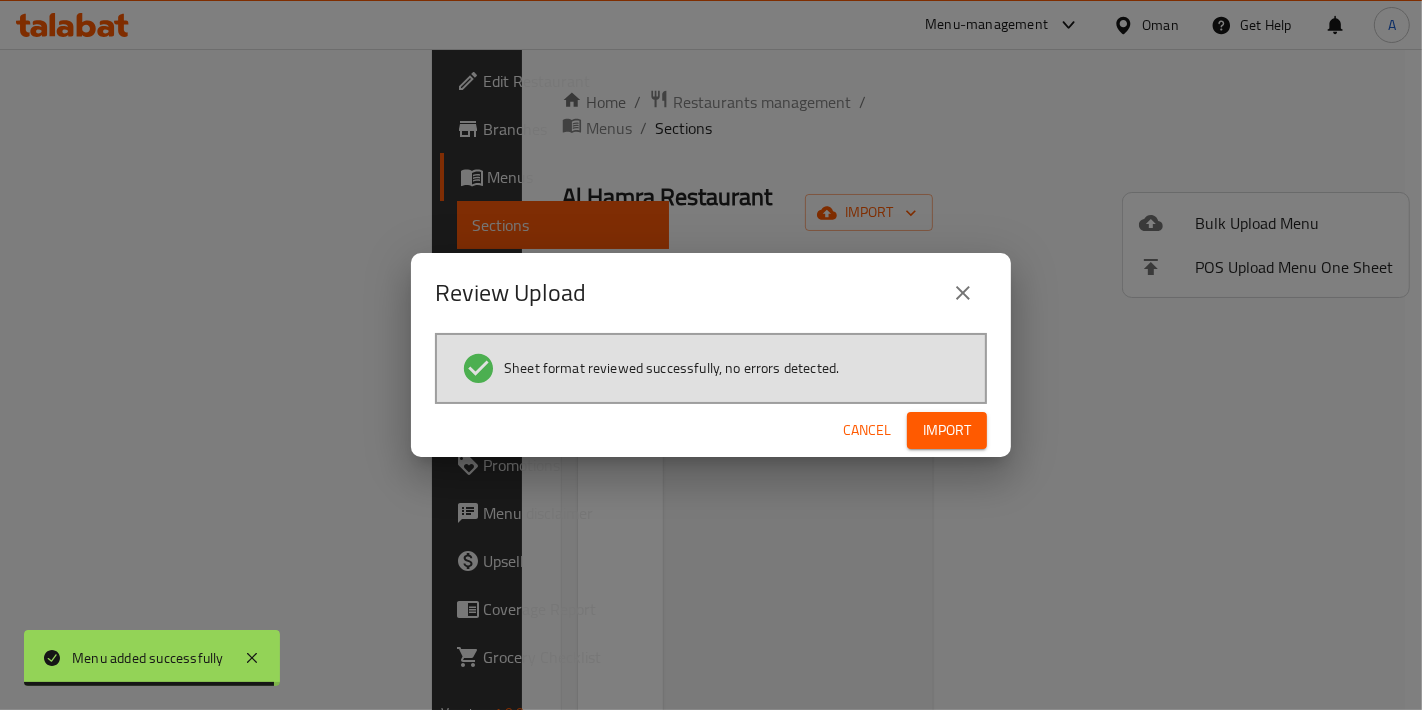 click on "Review Upload Sheet format reviewed successfully, no errors detected. Cancel Import" at bounding box center [711, 355] 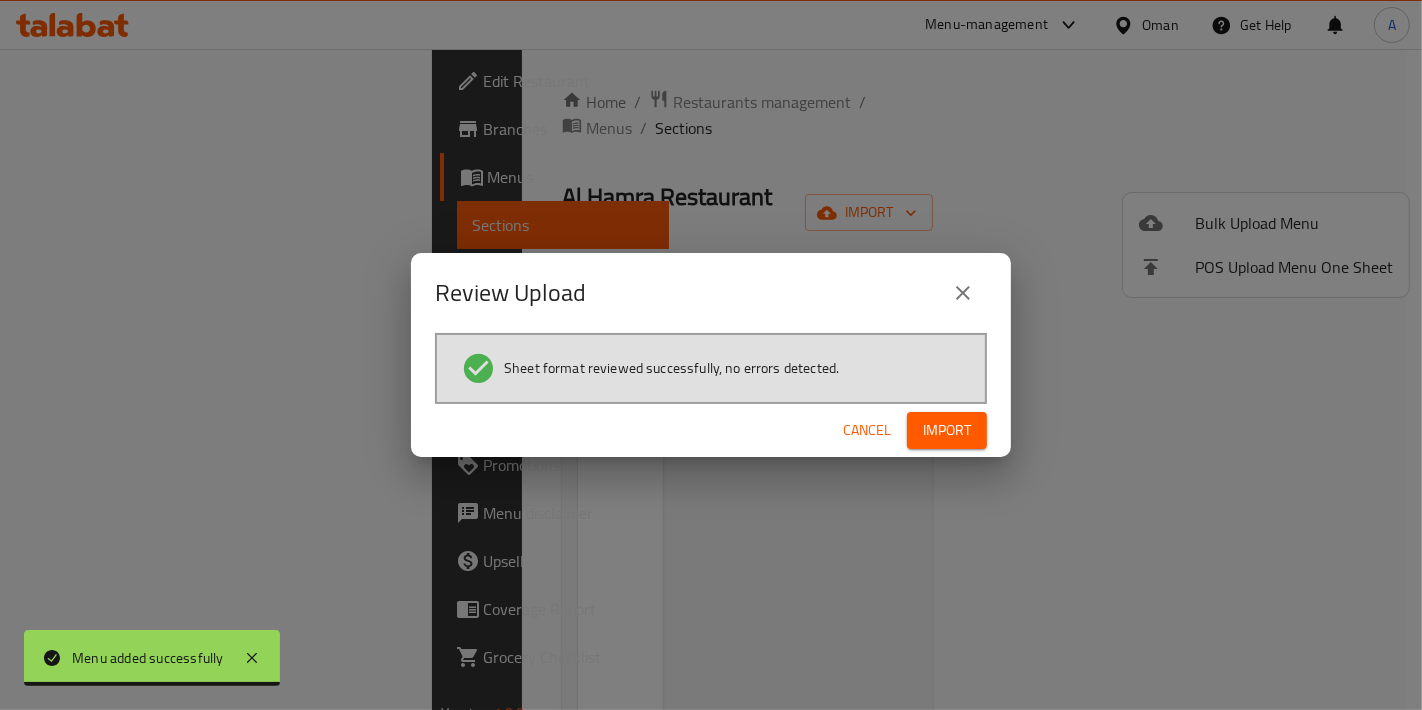 click on "Cancel Import" at bounding box center (711, 430) 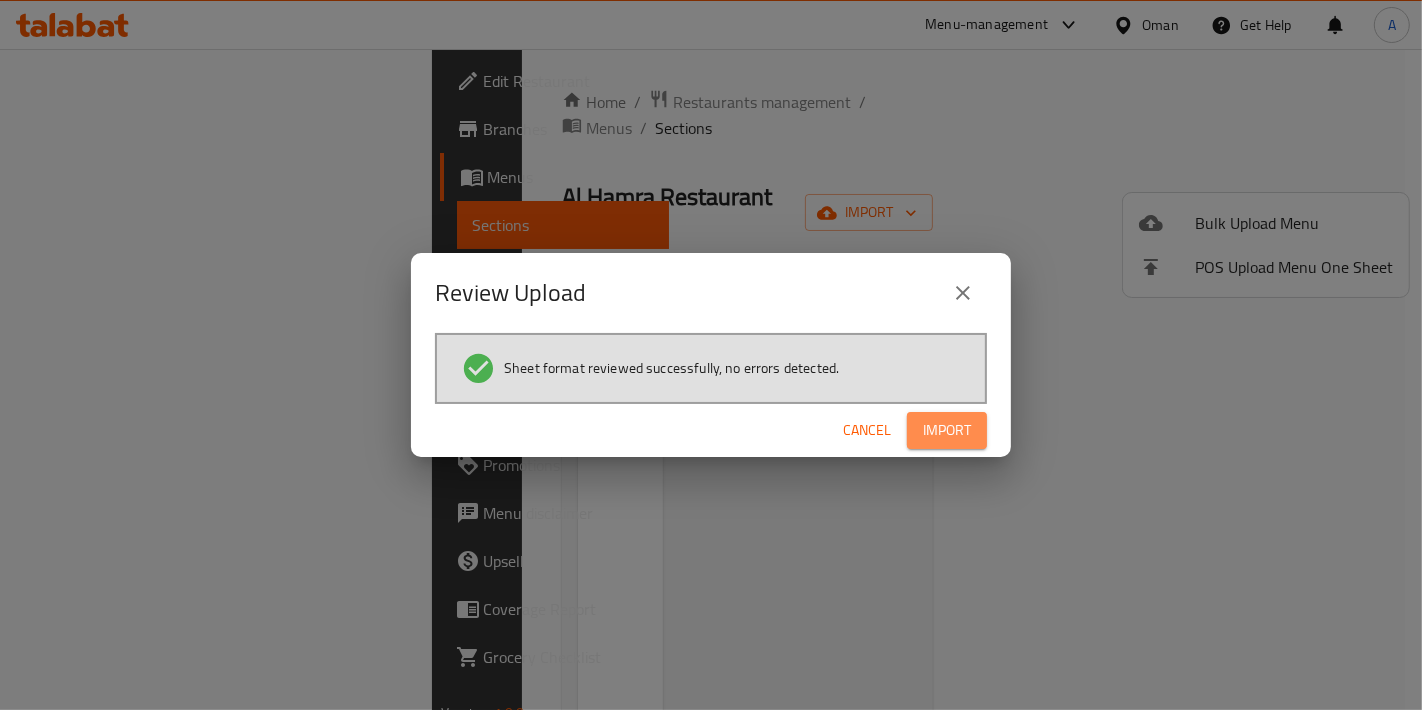 click on "Import" at bounding box center (947, 430) 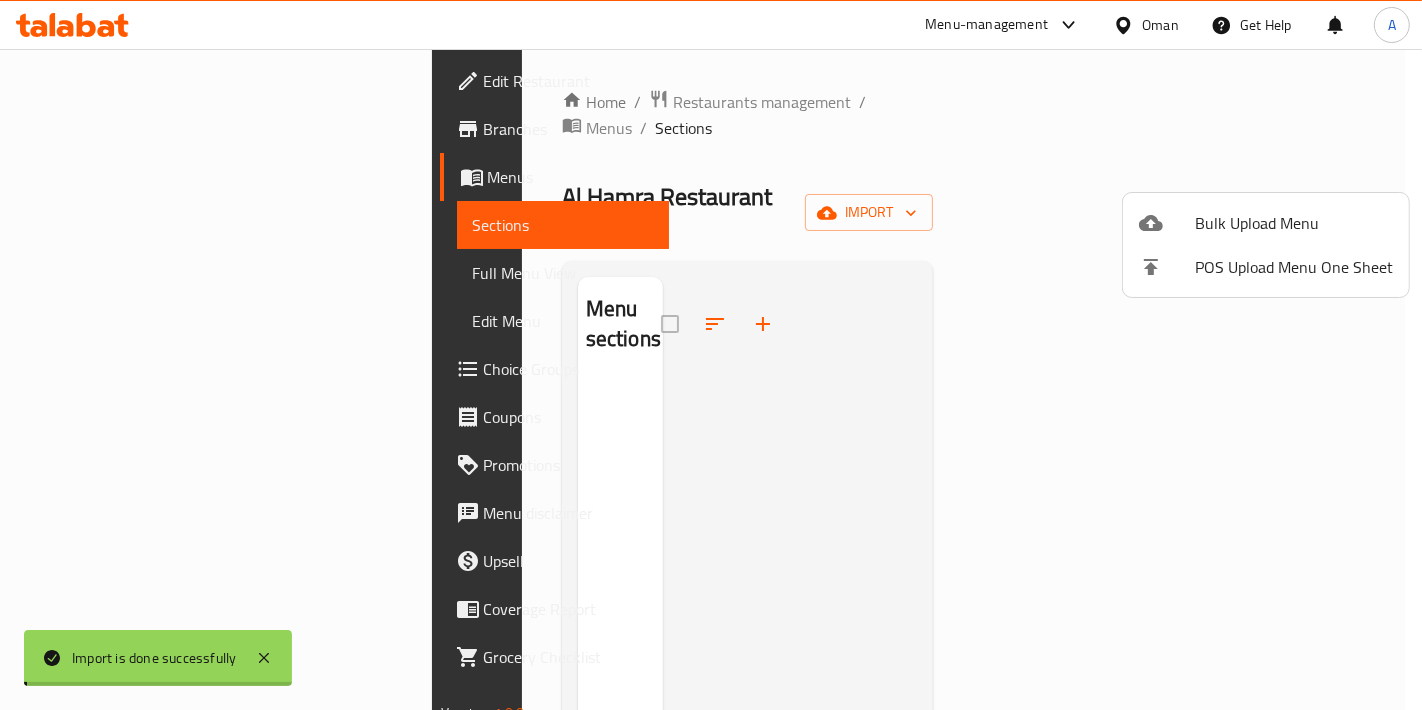 type 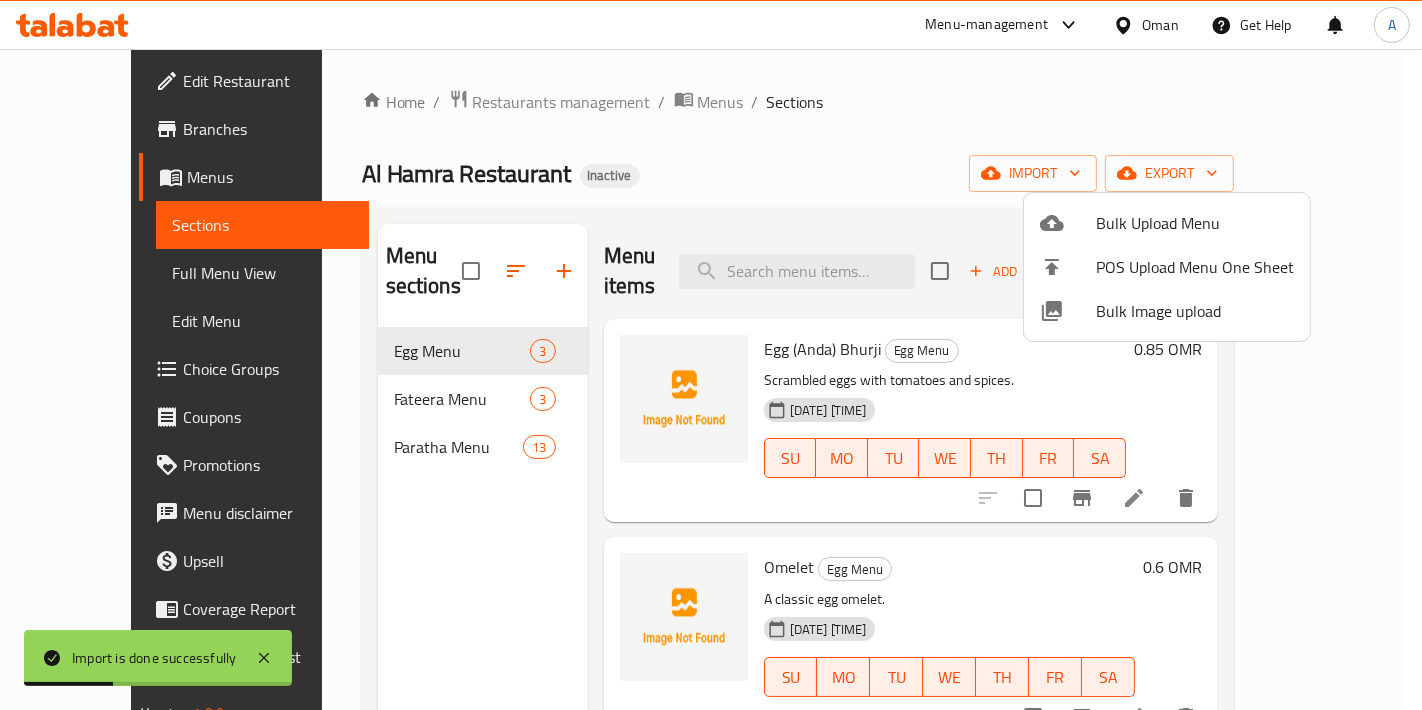 click at bounding box center (711, 355) 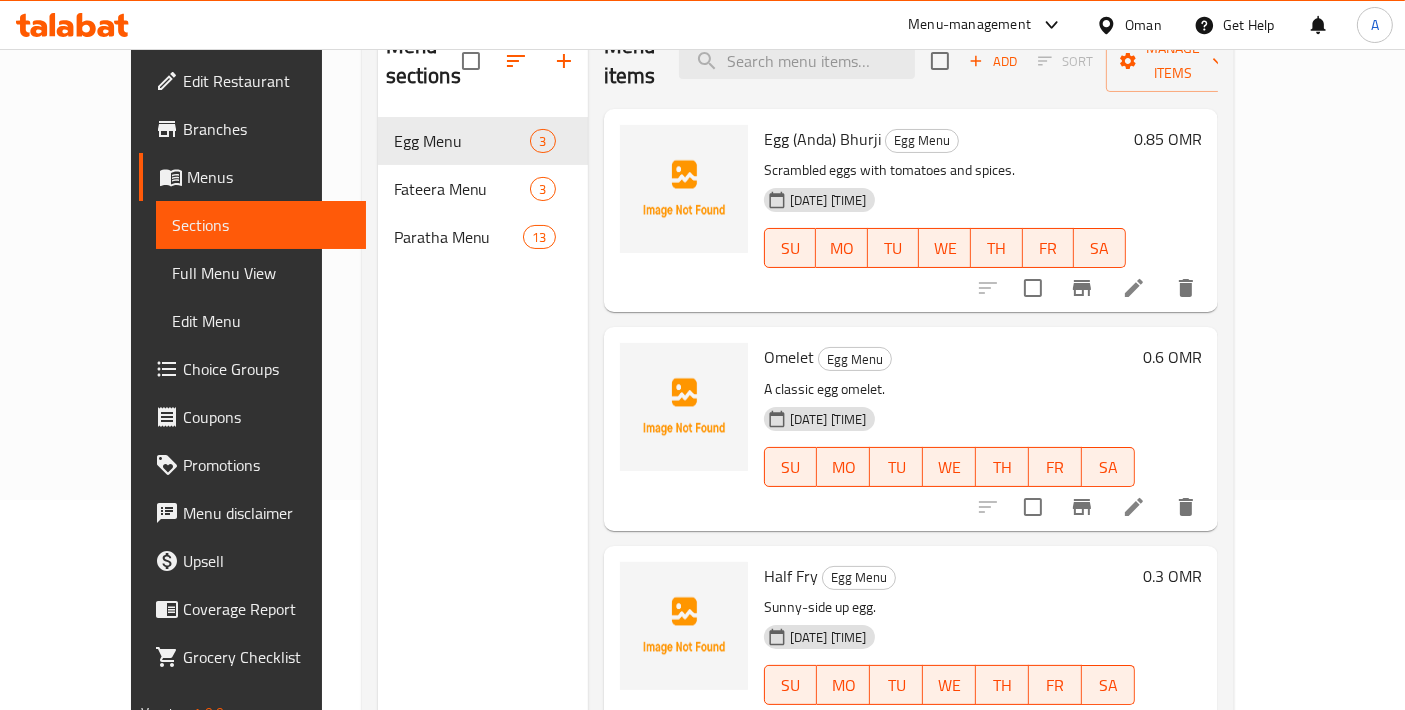 scroll, scrollTop: 279, scrollLeft: 0, axis: vertical 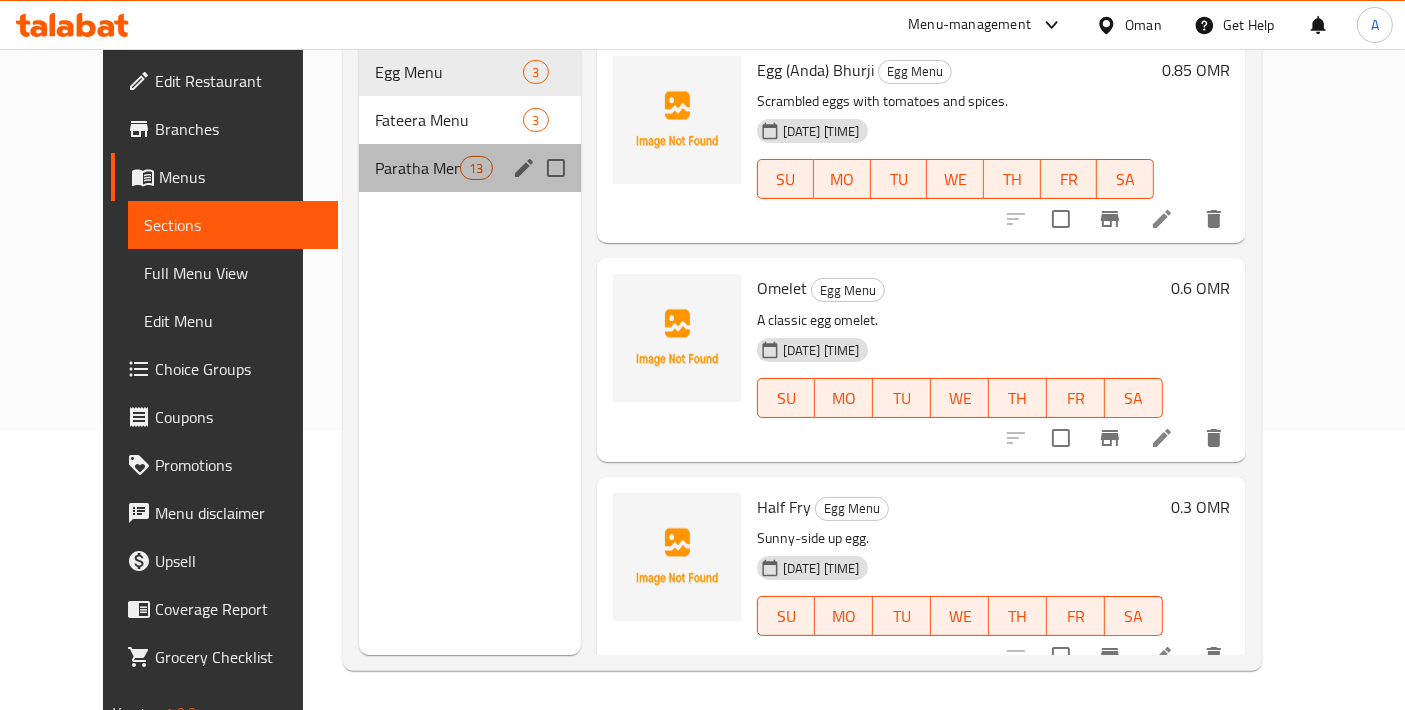 click on "Paratha Menu 13" at bounding box center [470, 168] 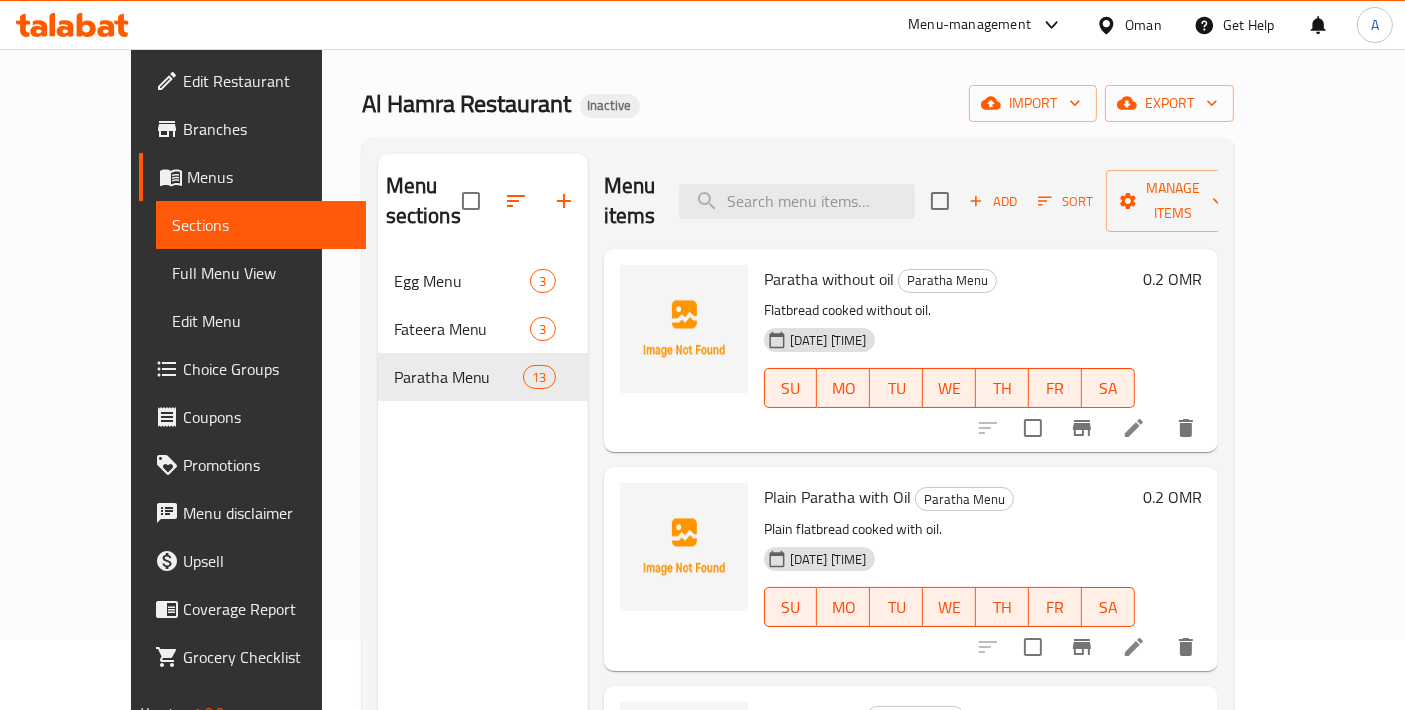 scroll, scrollTop: 0, scrollLeft: 0, axis: both 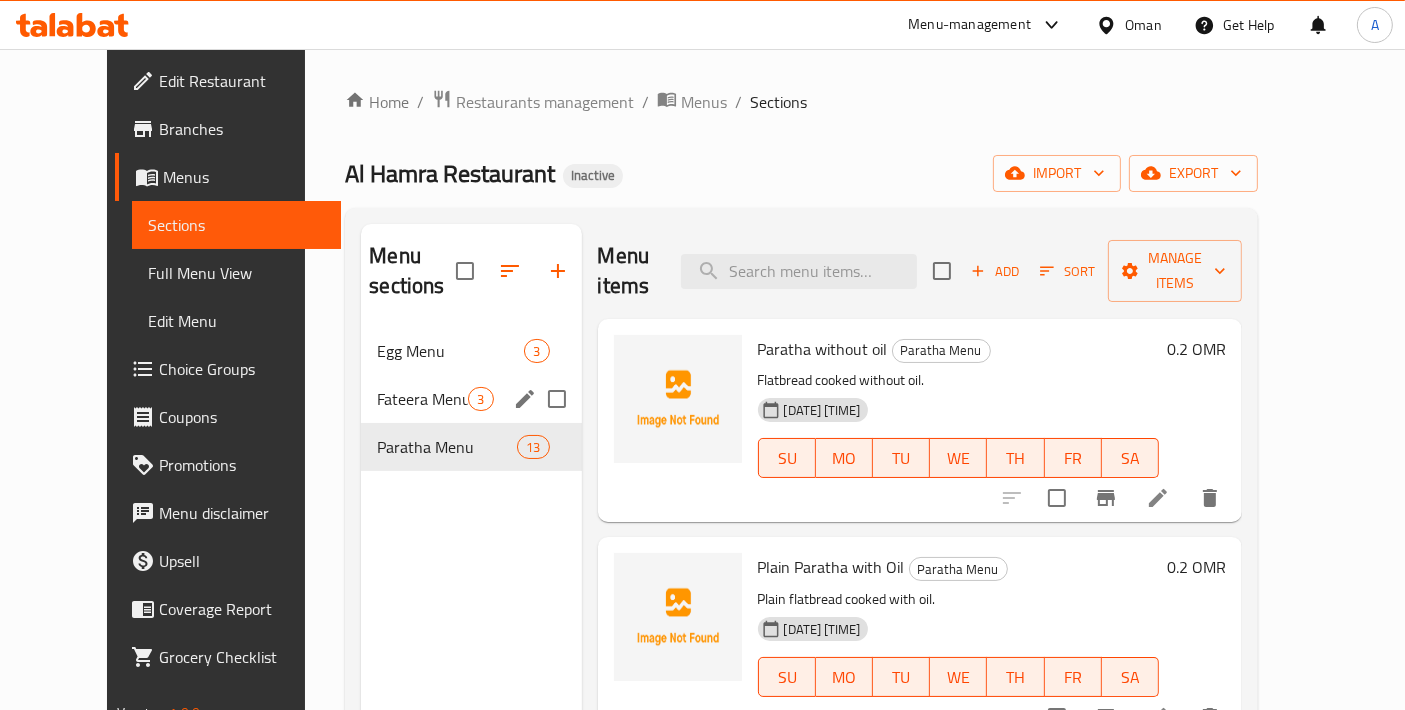 click on "Fateera Menu" at bounding box center (422, 399) 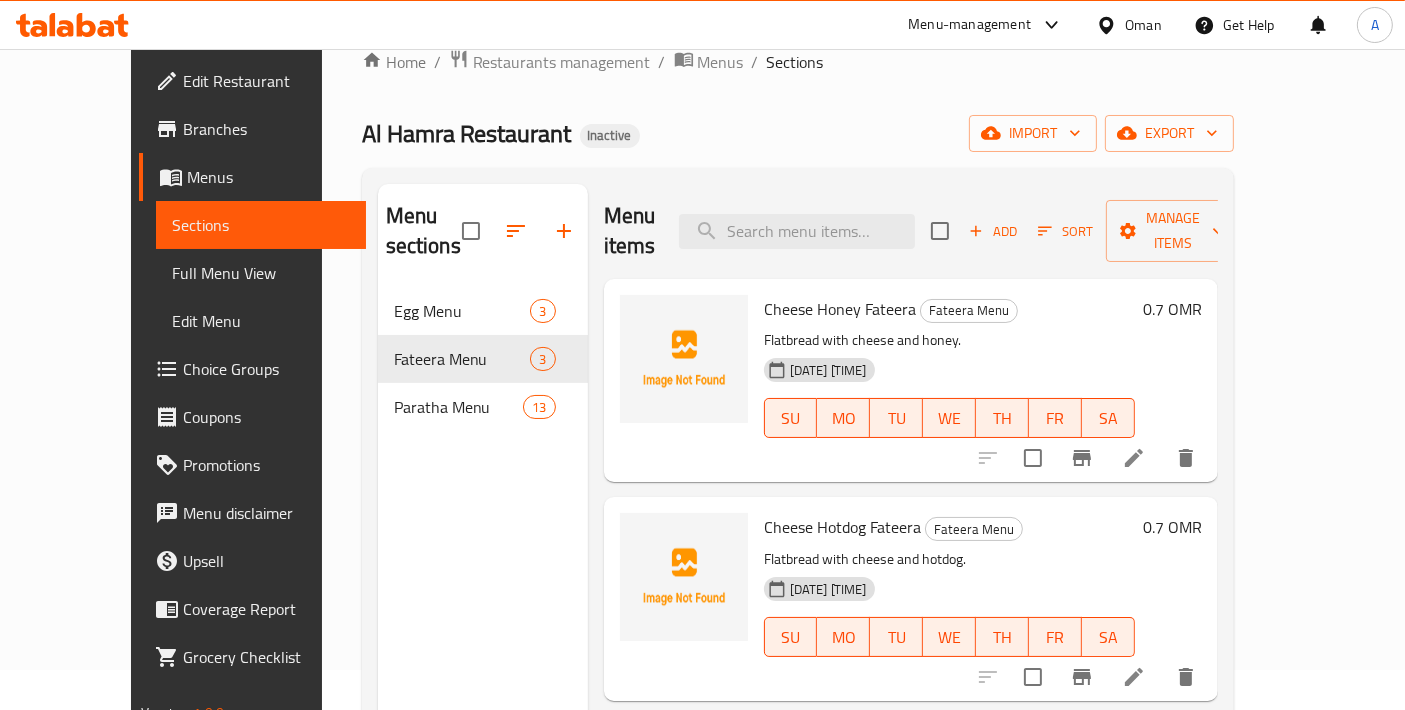 scroll, scrollTop: 0, scrollLeft: 0, axis: both 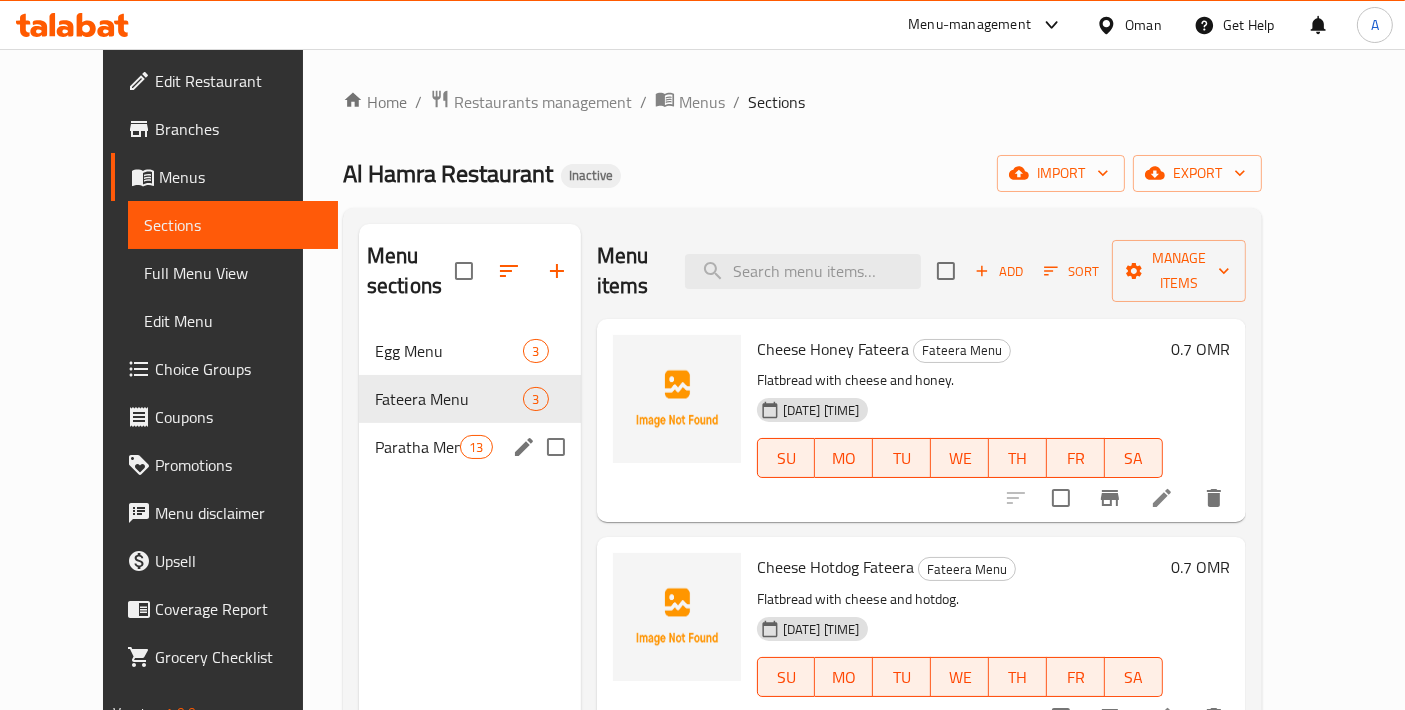 click on "Paratha Menu" at bounding box center (417, 447) 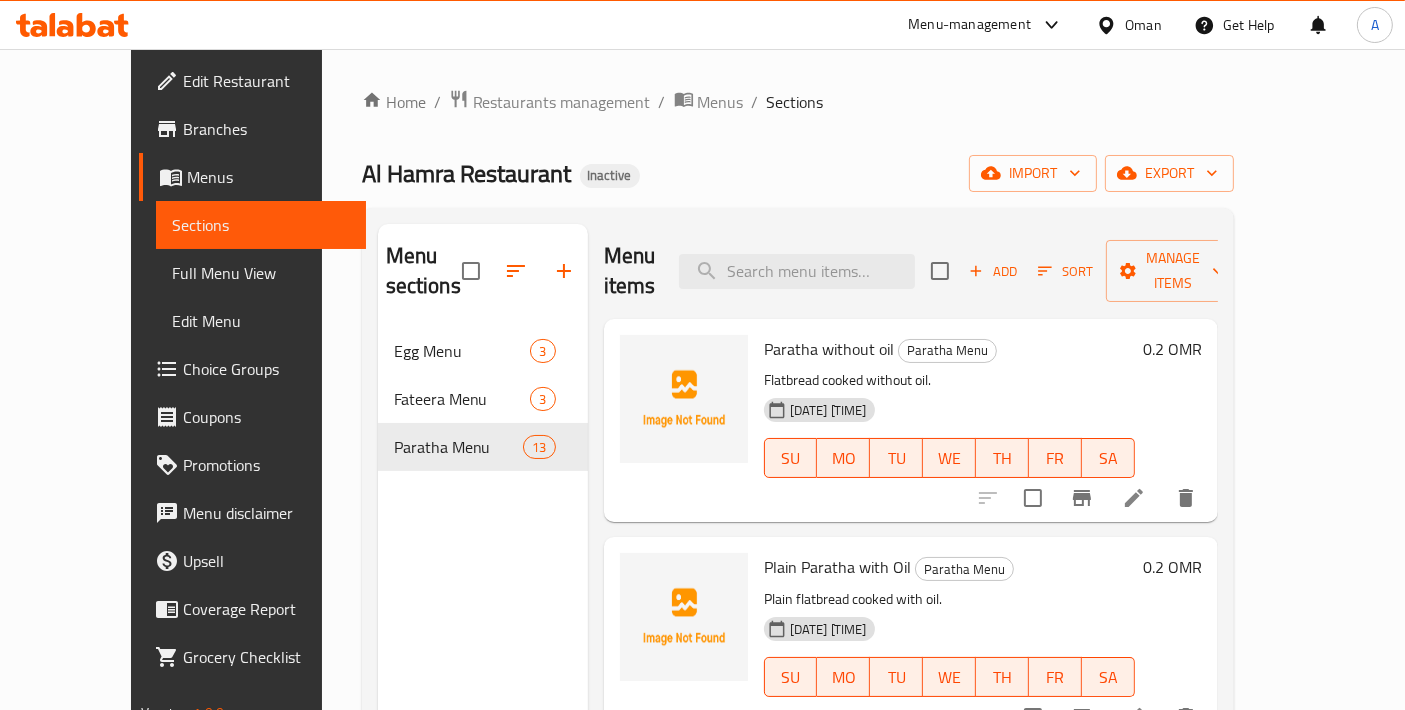 click on "Home / Restaurants management / Menus / Sections Al Hamra Restaurant Inactive import export Menu sections Egg Menu 3 Fateera Menu 3 Paratha Menu 13 Menu items Add Sort Manage items Paratha without oil   Paratha Menu Flatbread cooked without oil. 01-08-2025 12:54 AM SU MO TU WE TH FR SA 0.2   OMR Plain Paratha with Oil   Paratha Menu Plain flatbread cooked with oil. 01-08-2025 12:54 AM SU MO TU WE TH FR SA 0.2   OMR Lacha Paratha   Paratha Menu A layered flatbread. 01-08-2025 12:54 AM SU MO TU WE TH FR SA 0.2   OMR Potato (Aalu) Paratha   Paratha Menu Flatbread stuffed with spiced potatoes. 01-08-2025 12:54 AM SU MO TU WE TH FR SA 0.35   OMR Radish (Muli) Paratha   Paratha Menu Flatbread stuffed with spiced radish. 01-08-2025 12:54 AM SU MO TU WE TH FR SA 0.35   OMR Mince (Qeema) Paratha   Paratha Menu Flatbread stuffed with spiced minced meat. 01-08-2025 12:54 AM SU MO TU WE TH FR SA 0.6   OMR Egg (Anda) Paratha   Paratha Menu Flatbread stuffed with egg. 01-08-2025 12:54 AM SU MO TU WE TH FR SA 0.5   OMR   SU" at bounding box center (798, 519) 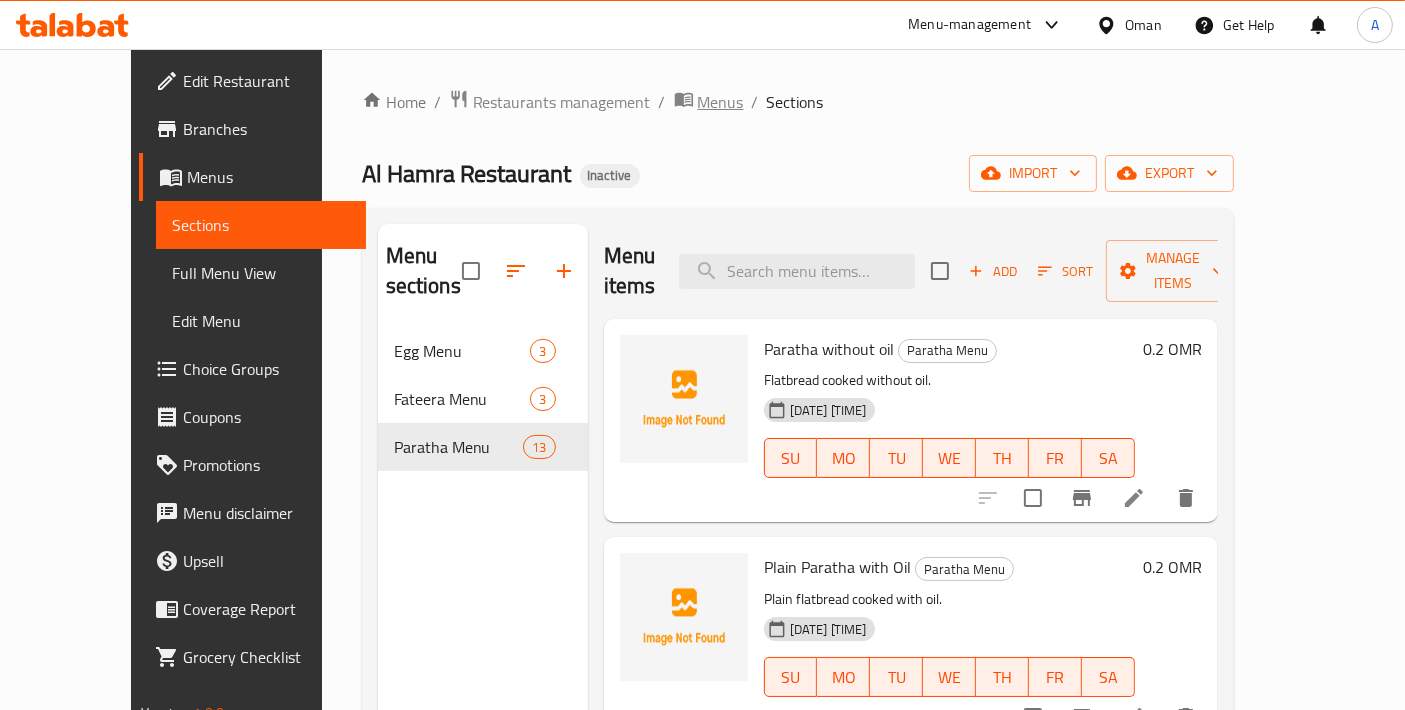click on "Menus" at bounding box center (721, 102) 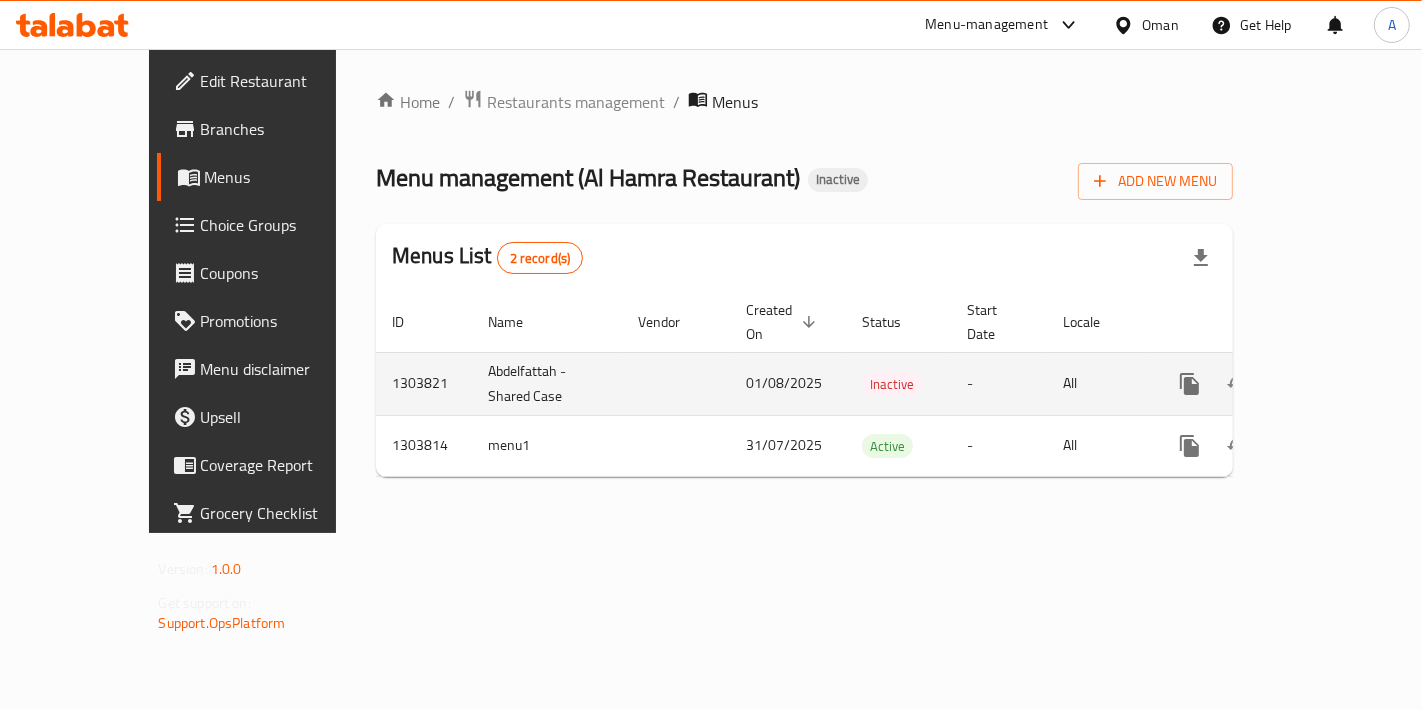 click at bounding box center [1334, 384] 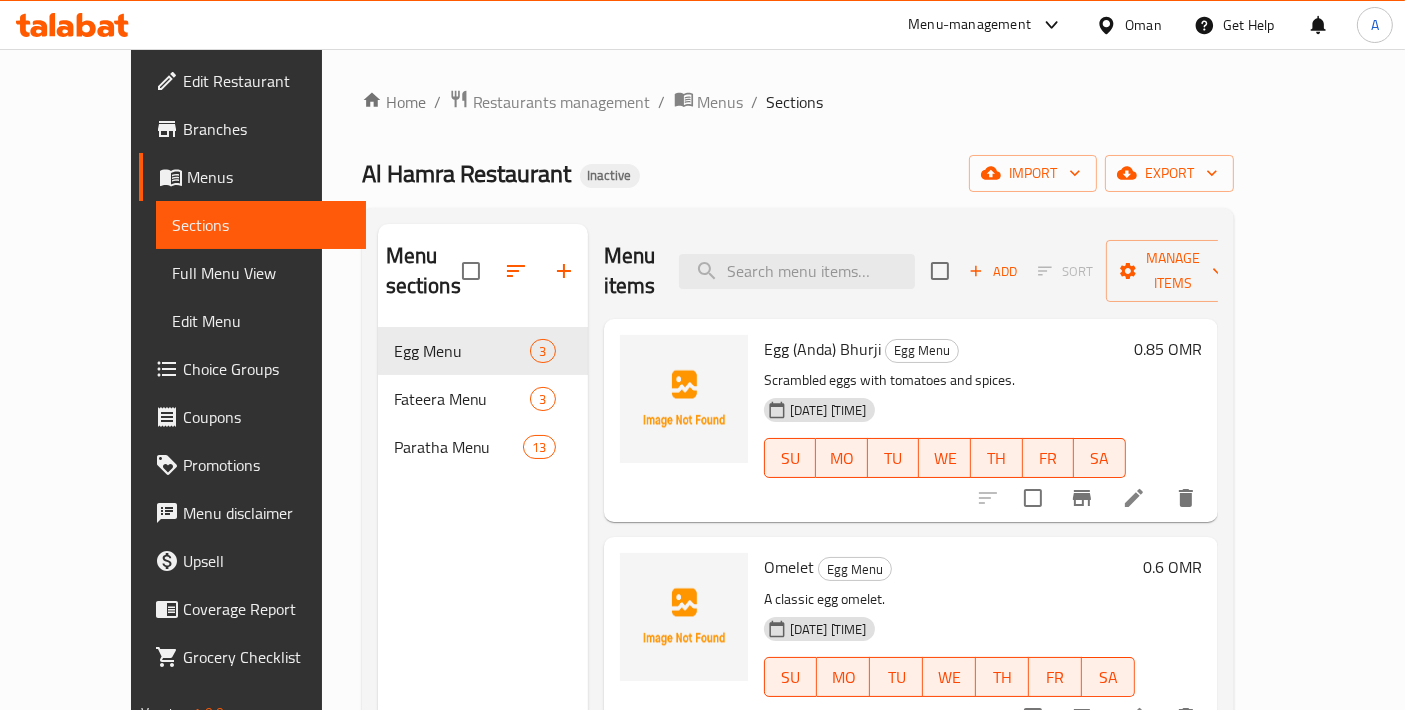 click at bounding box center [1134, 498] 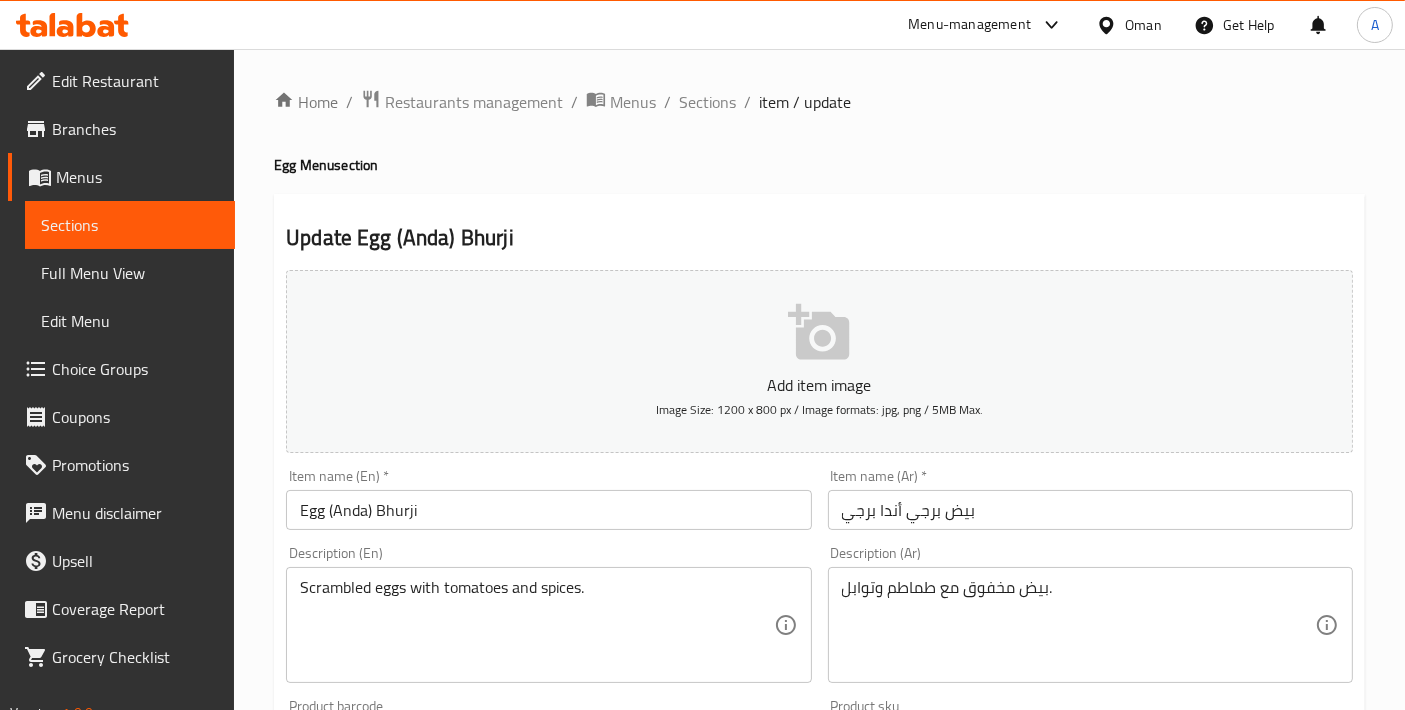 click on "Egg (Anda) Bhurji" at bounding box center (548, 510) 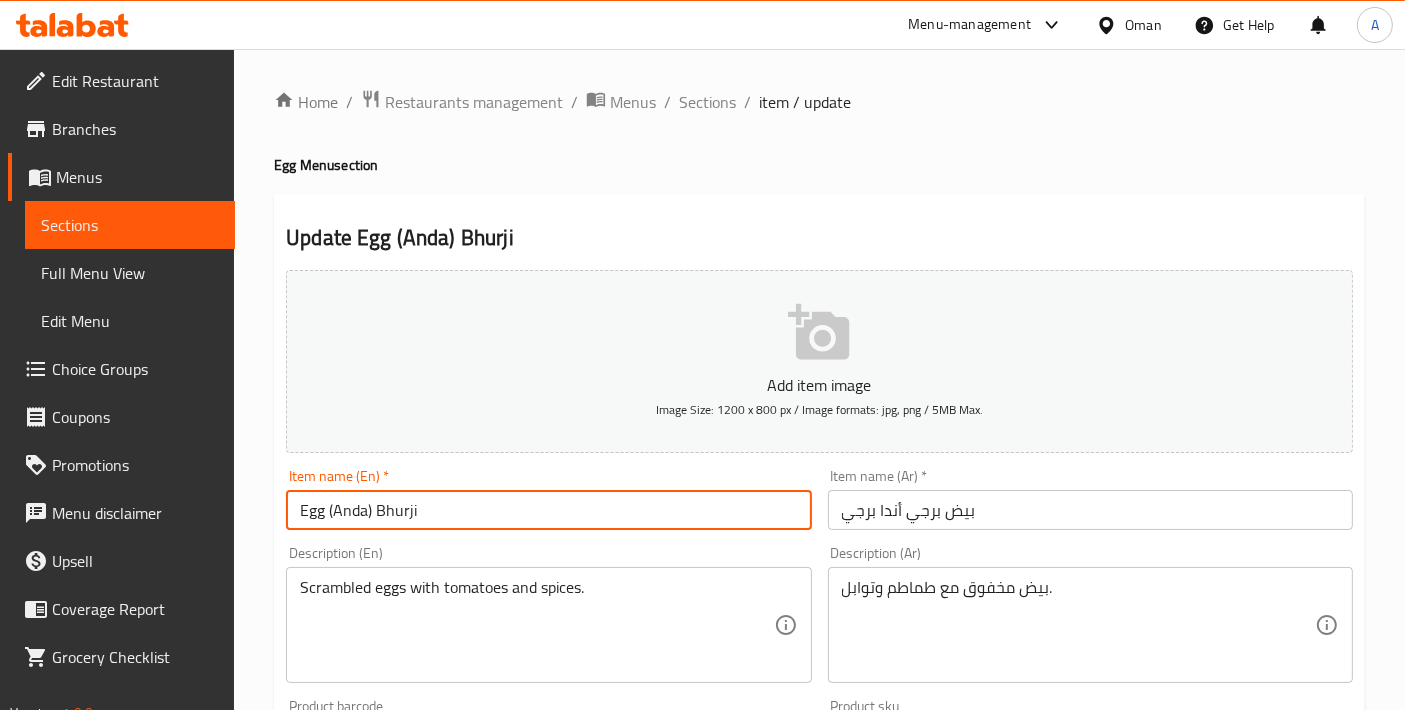 click on "Egg (Anda) Bhurji" at bounding box center (548, 510) 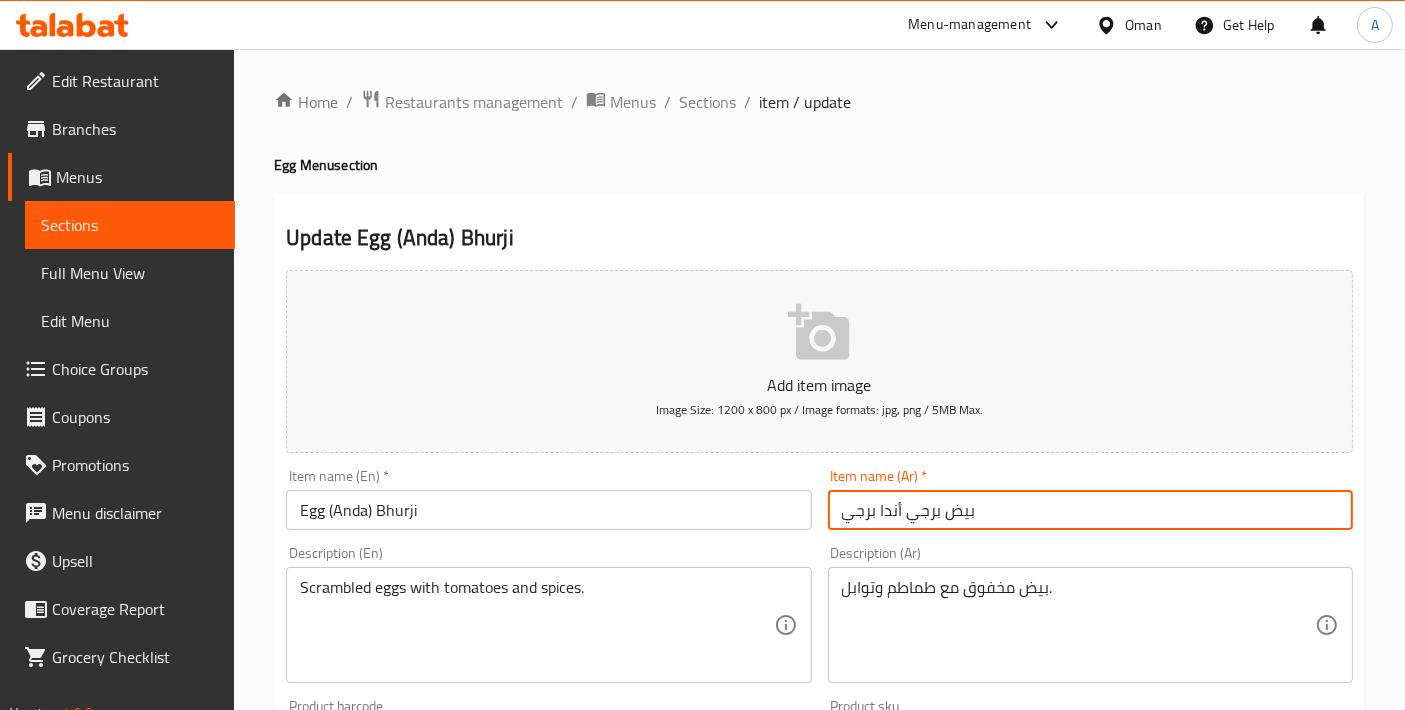 drag, startPoint x: 992, startPoint y: 504, endPoint x: 565, endPoint y: 506, distance: 427.00467 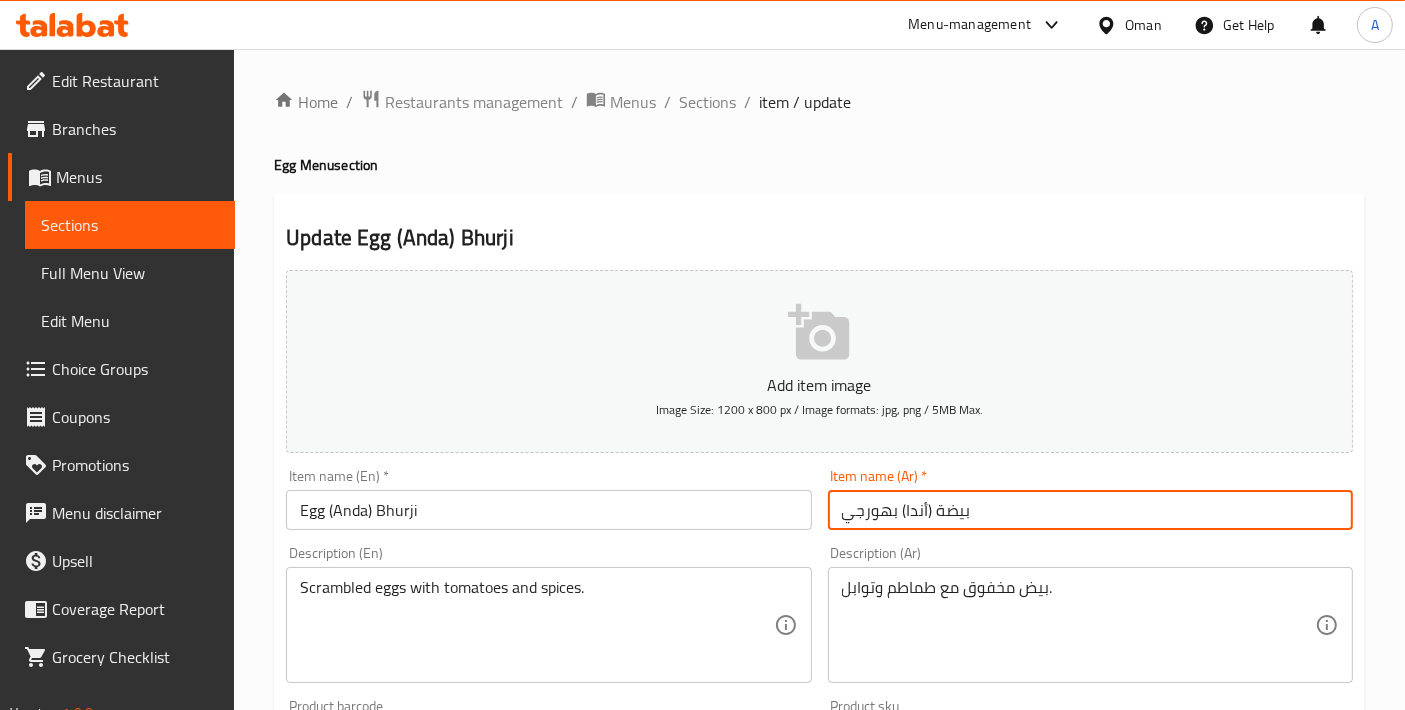 click on "بيضة (أندا) بهورجي" at bounding box center [1090, 510] 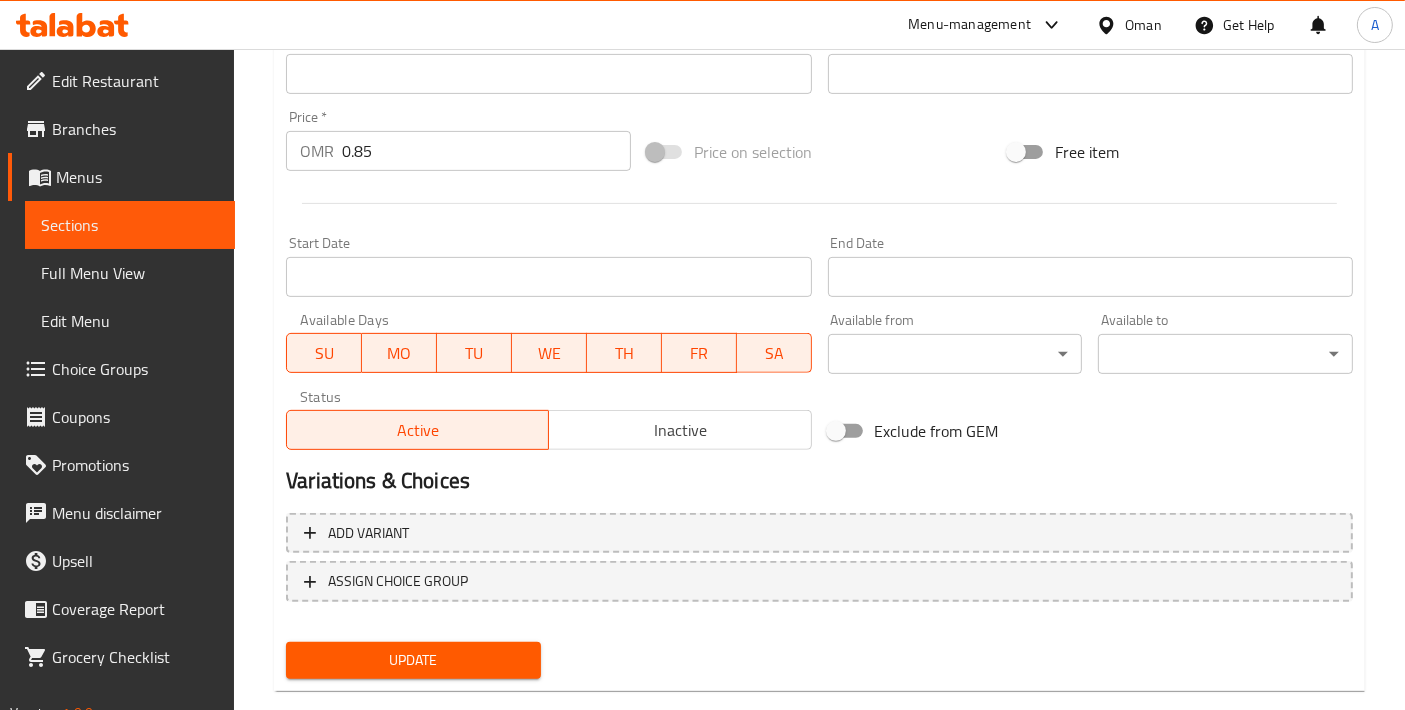 type on "بيض (أندا) بهورجي" 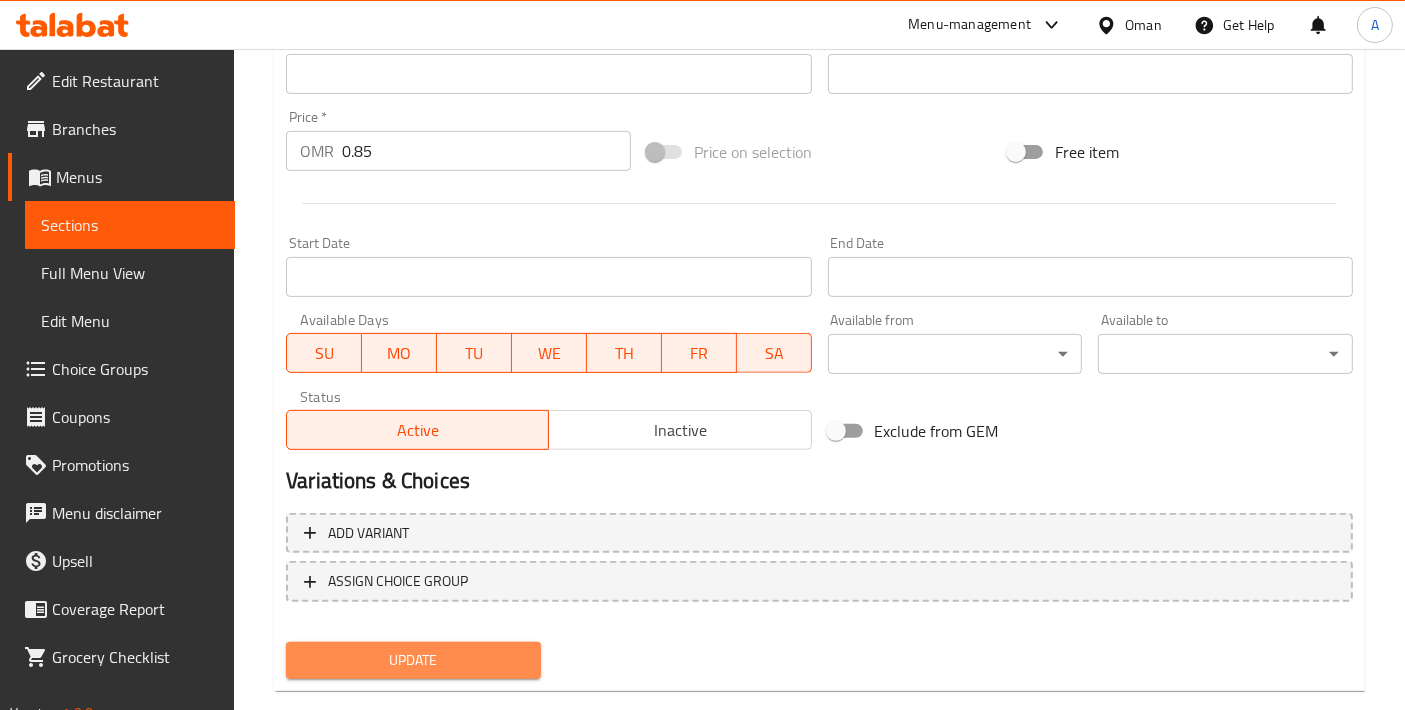 click on "Update" at bounding box center (413, 660) 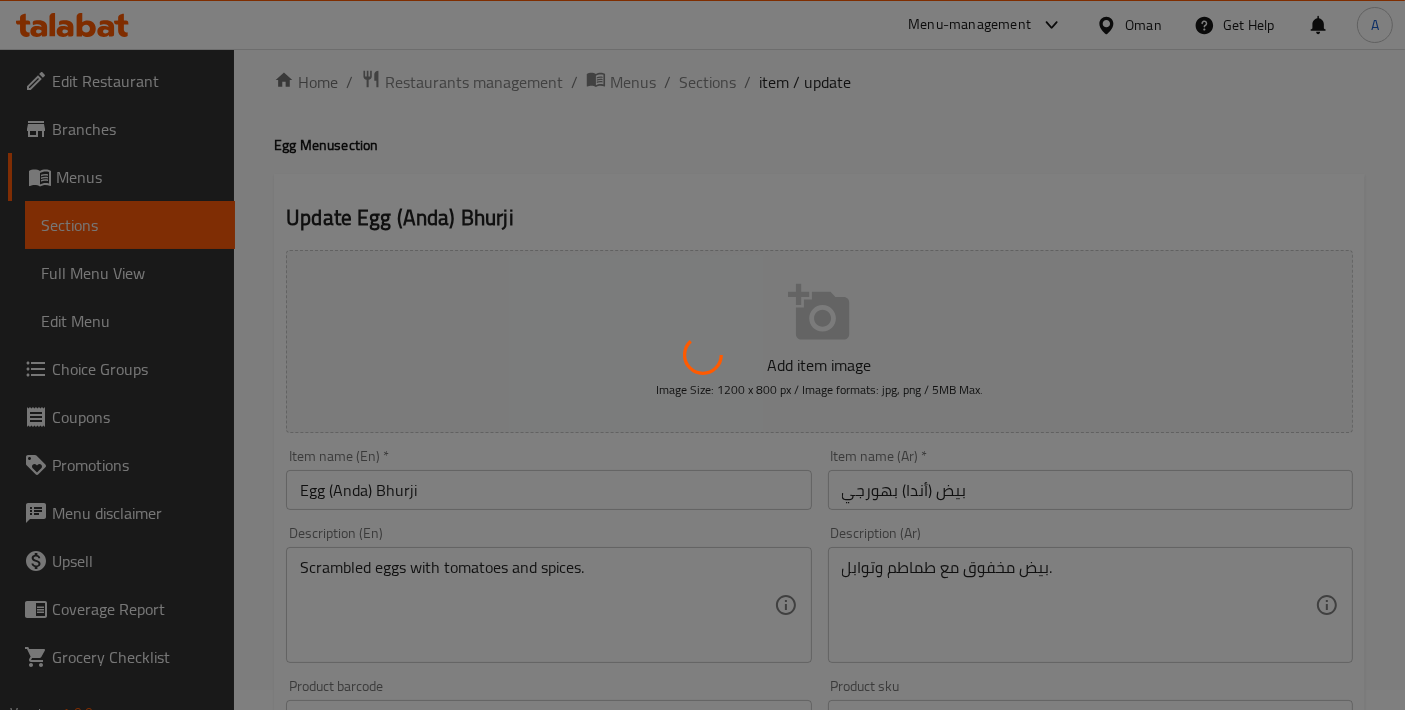 scroll, scrollTop: 0, scrollLeft: 0, axis: both 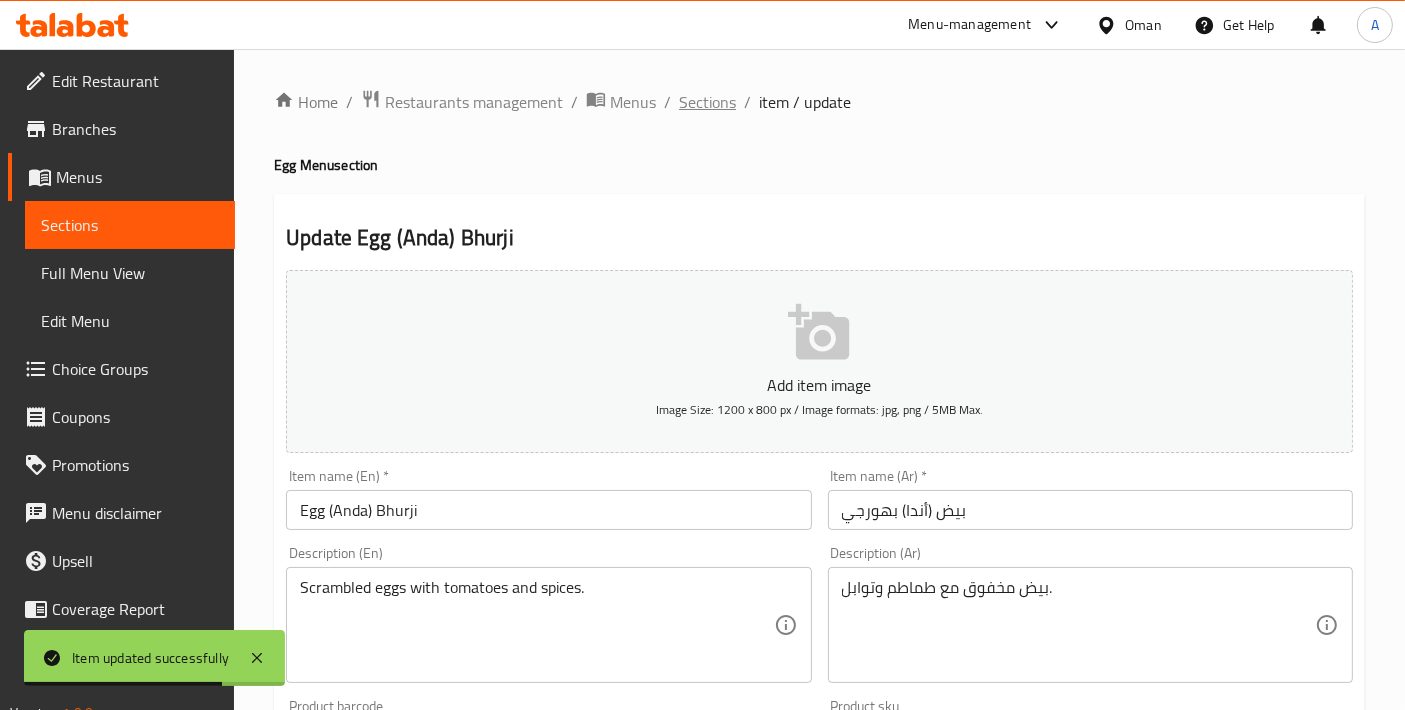 click on "Sections" at bounding box center [707, 102] 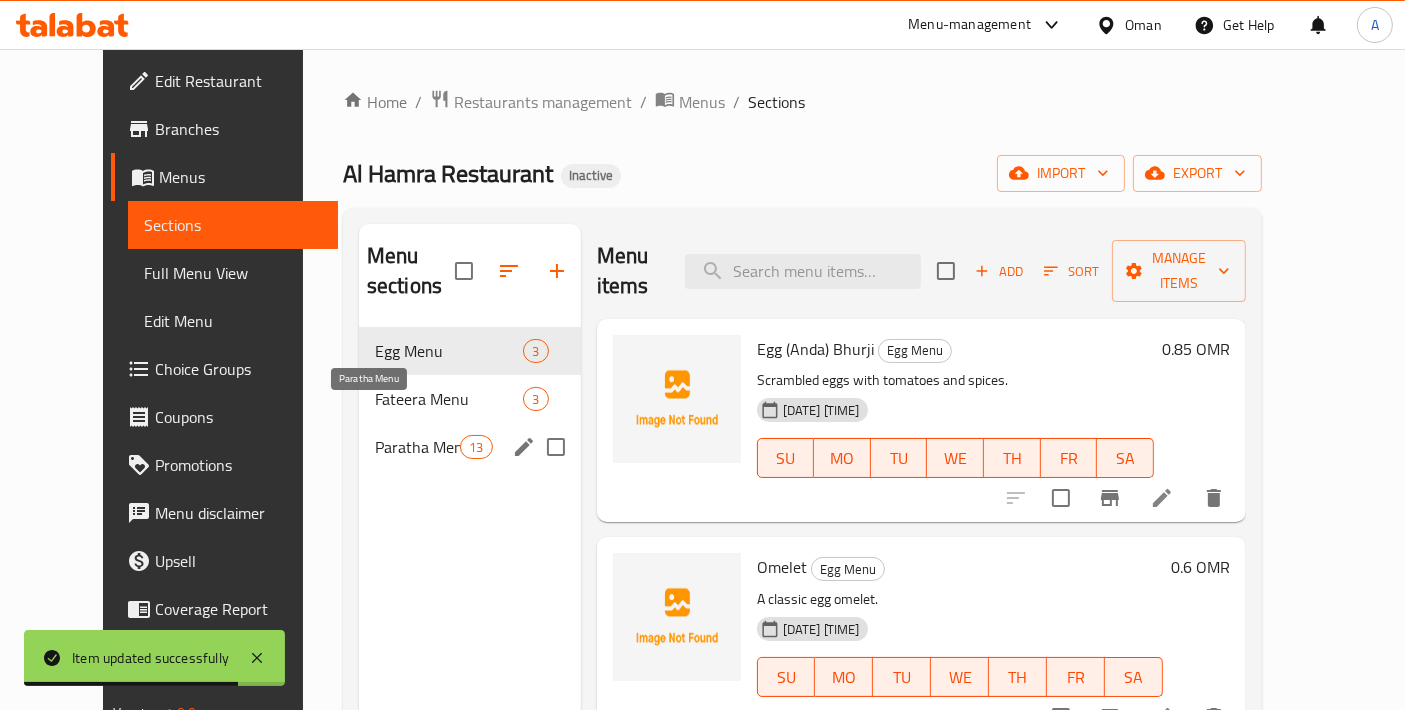 click on "Paratha Menu" at bounding box center [417, 447] 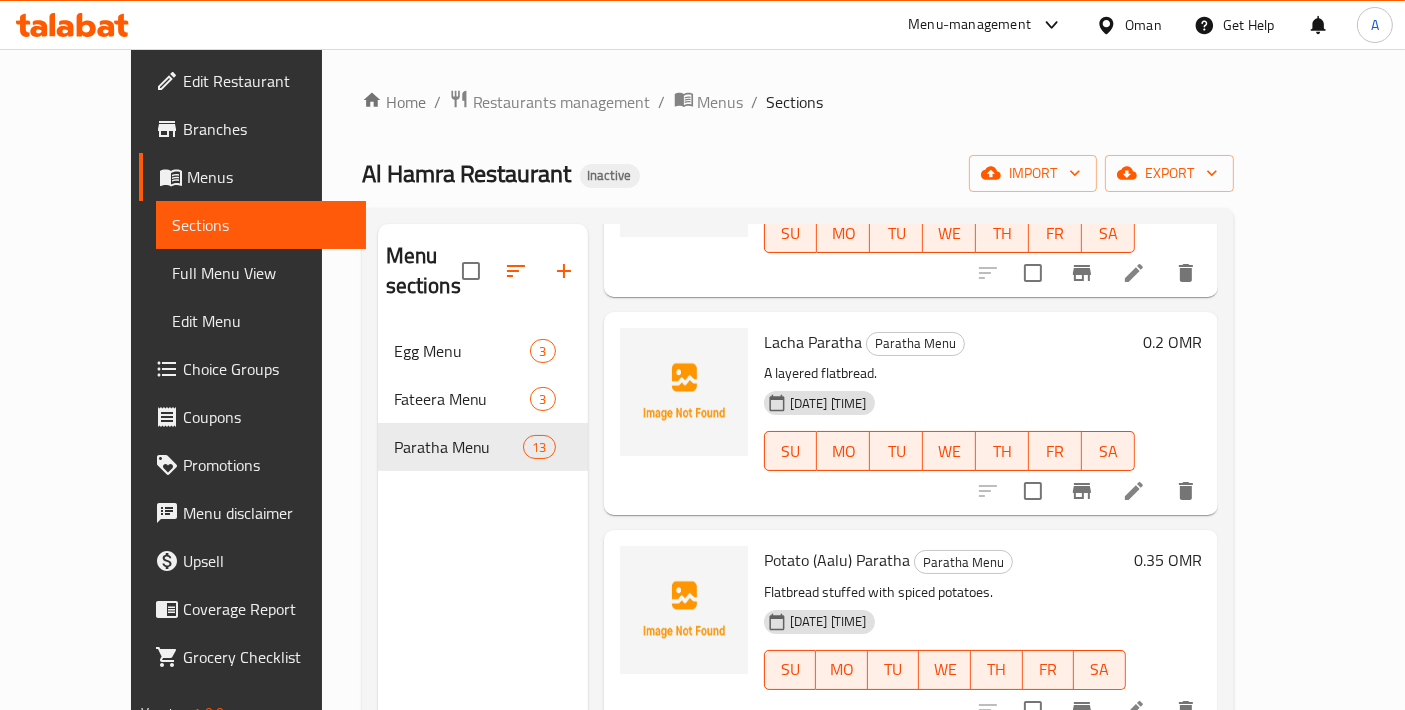 scroll, scrollTop: 666, scrollLeft: 0, axis: vertical 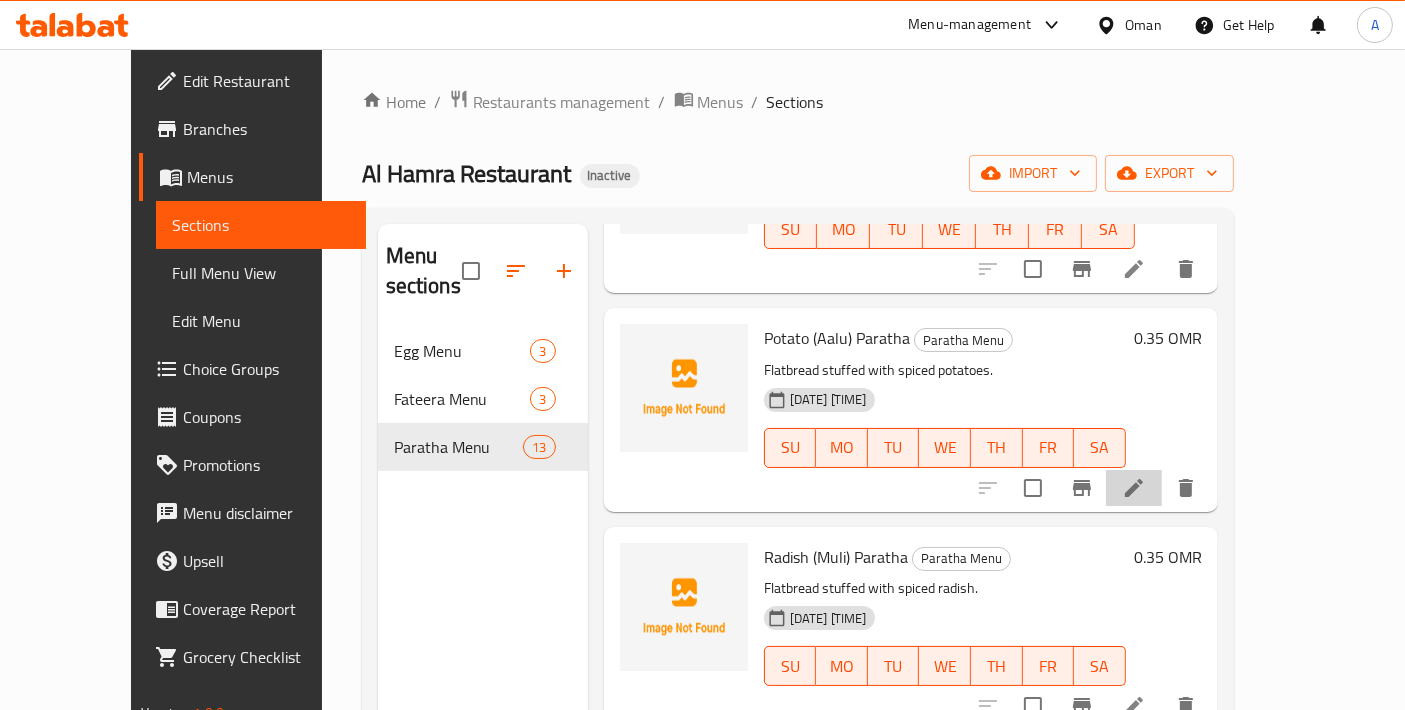 click 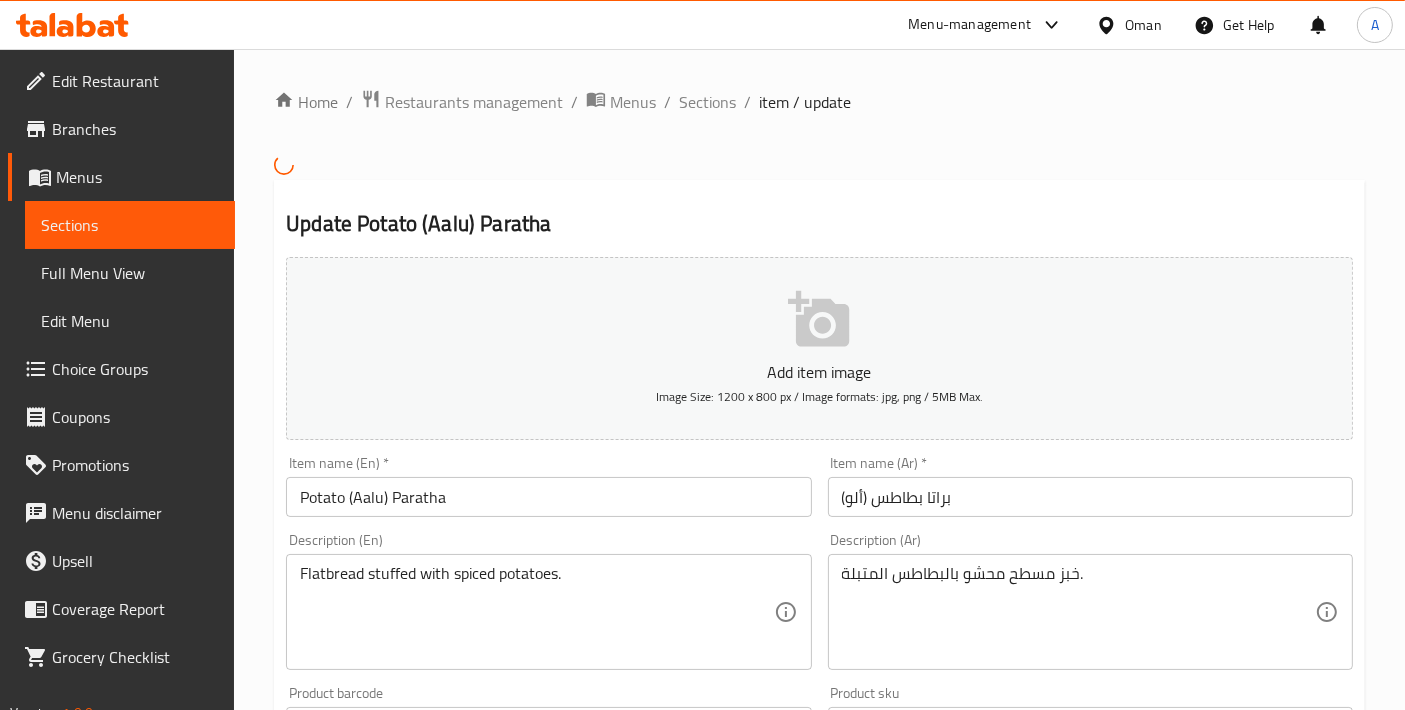 click on "Item name (En)   * Potato (Aalu) Paratha Item name (En)  *" at bounding box center [548, 486] 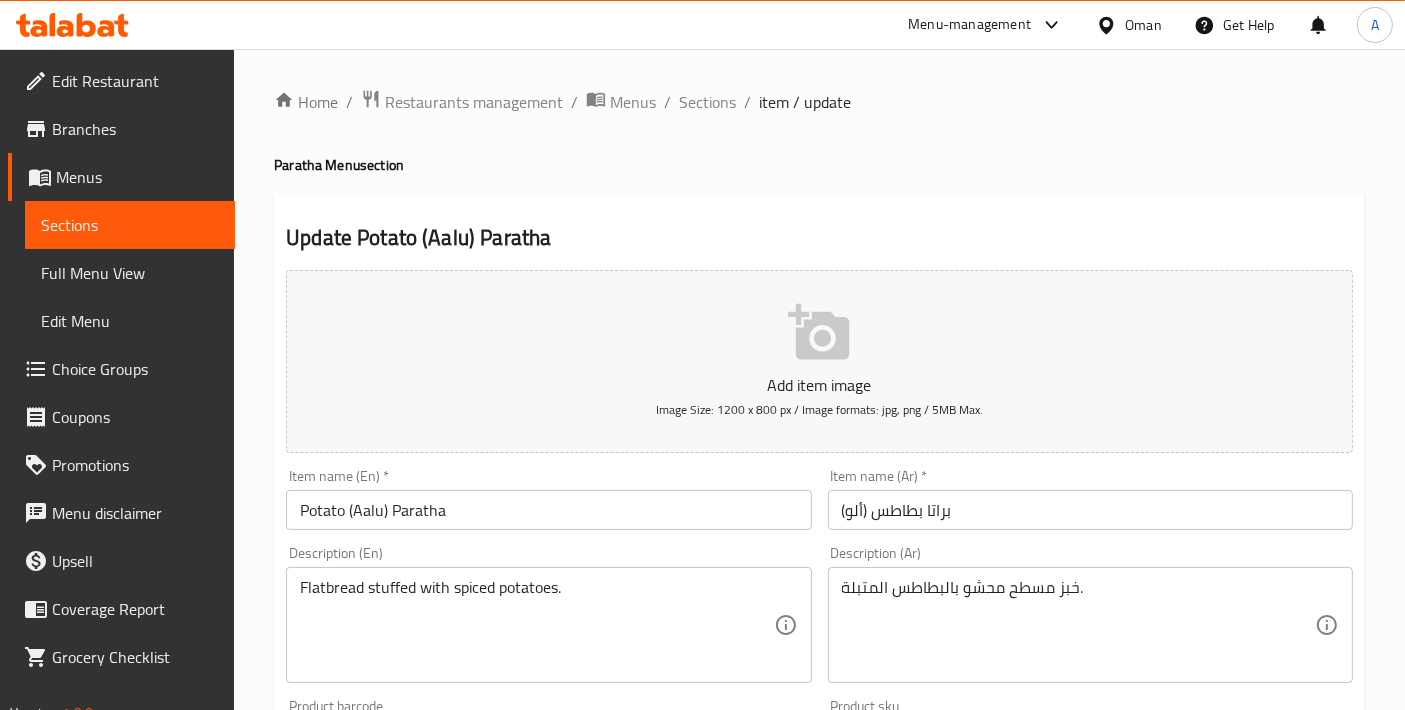 click on "Potato (Aalu) Paratha" at bounding box center (548, 510) 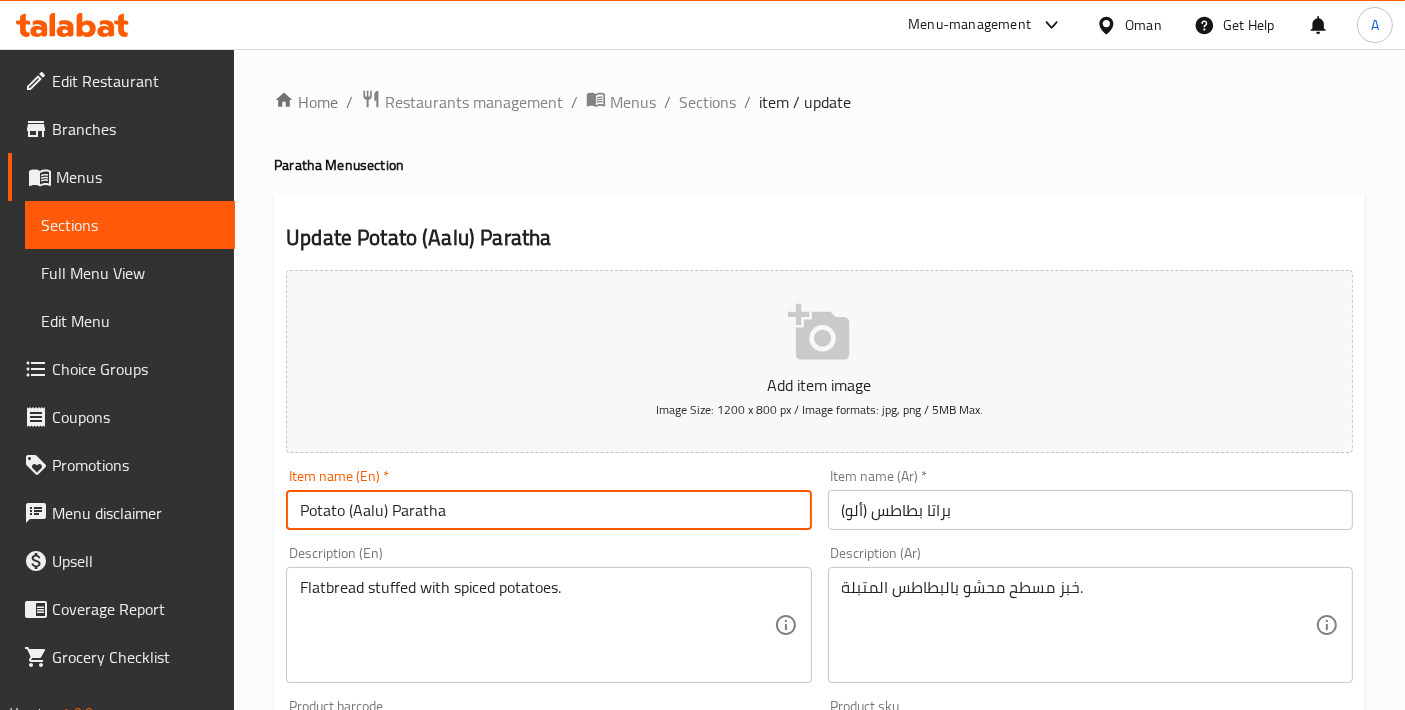 click on "Potato (Aalu) Paratha" at bounding box center [548, 510] 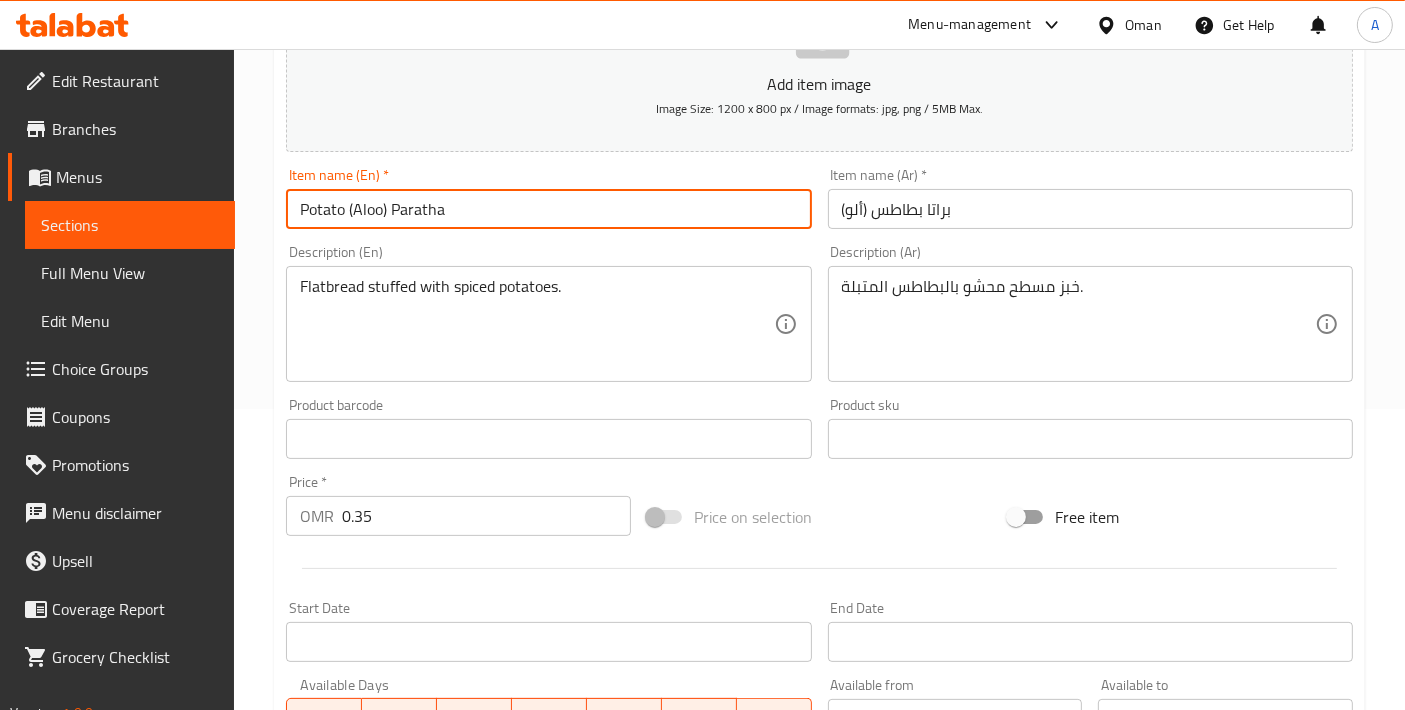 scroll, scrollTop: 699, scrollLeft: 0, axis: vertical 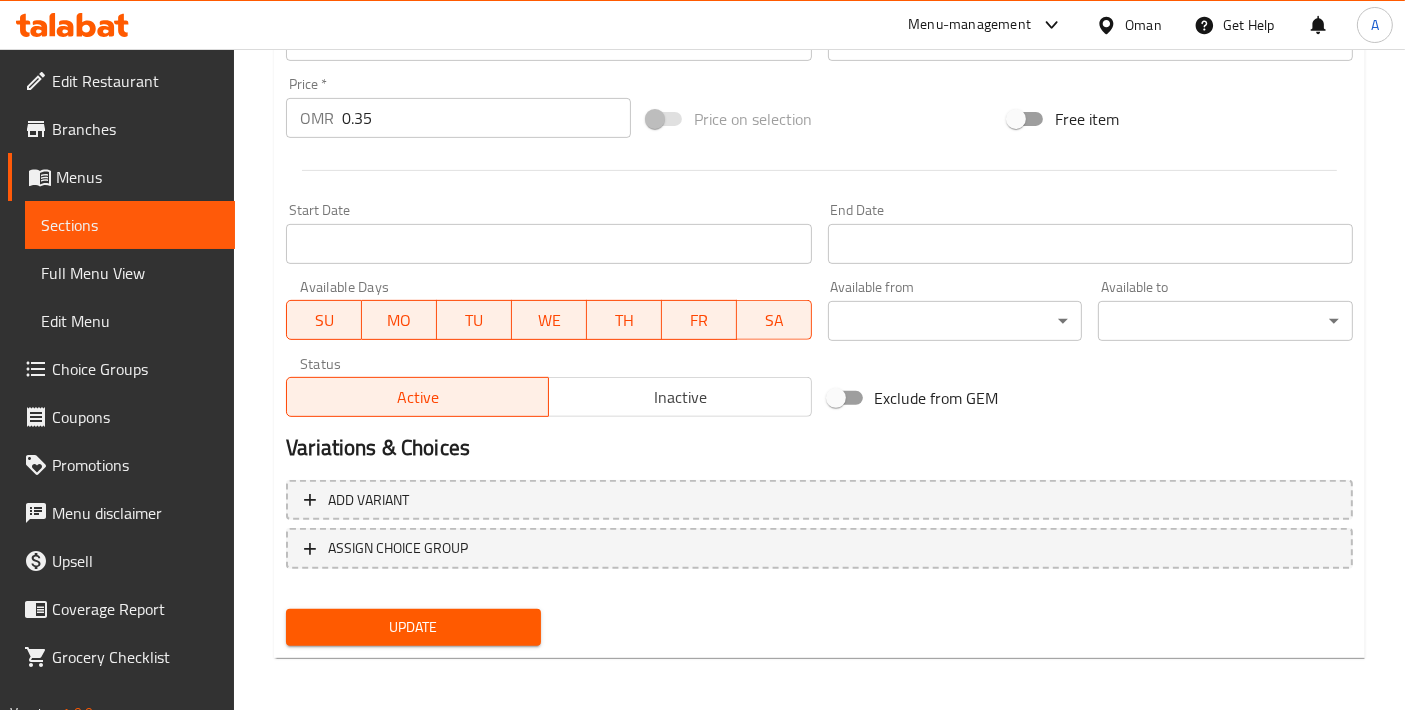 type on "Potato (Aloo) Paratha" 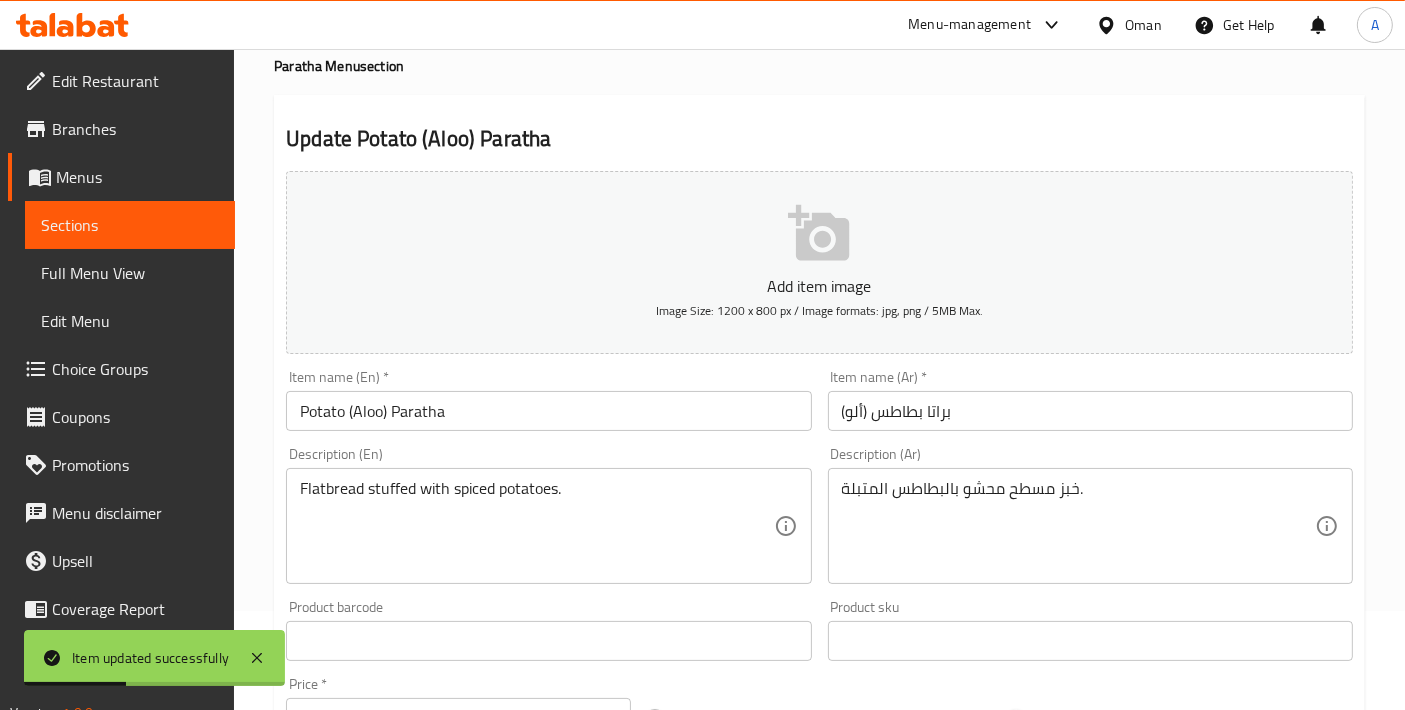 scroll, scrollTop: 32, scrollLeft: 0, axis: vertical 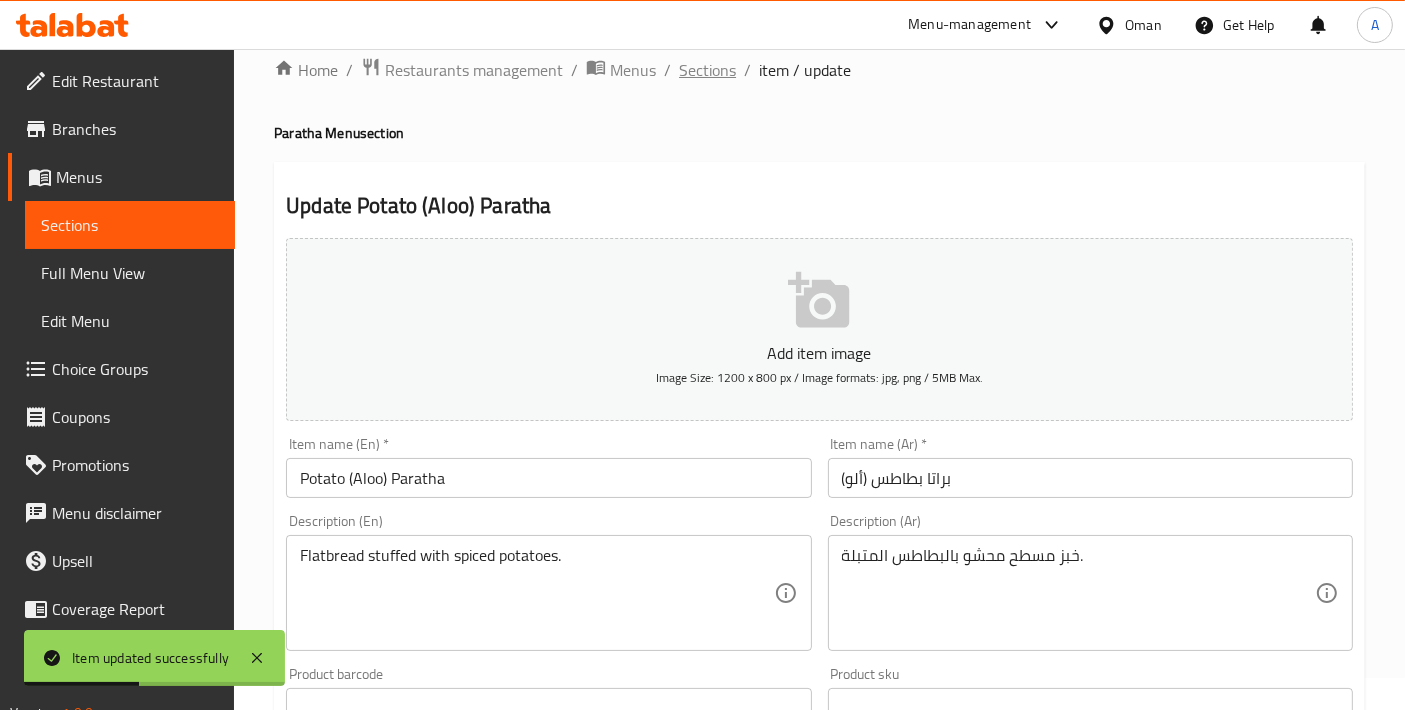 click on "Sections" at bounding box center [707, 70] 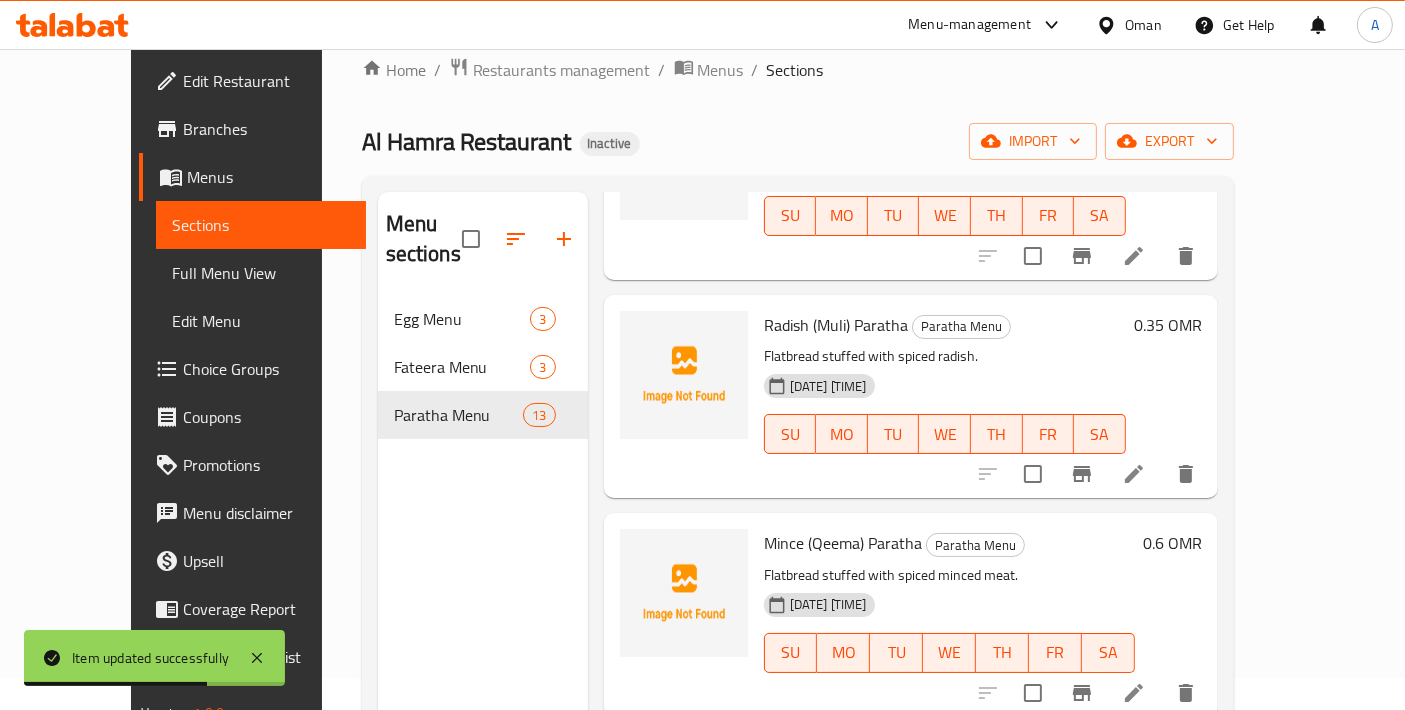 scroll, scrollTop: 888, scrollLeft: 0, axis: vertical 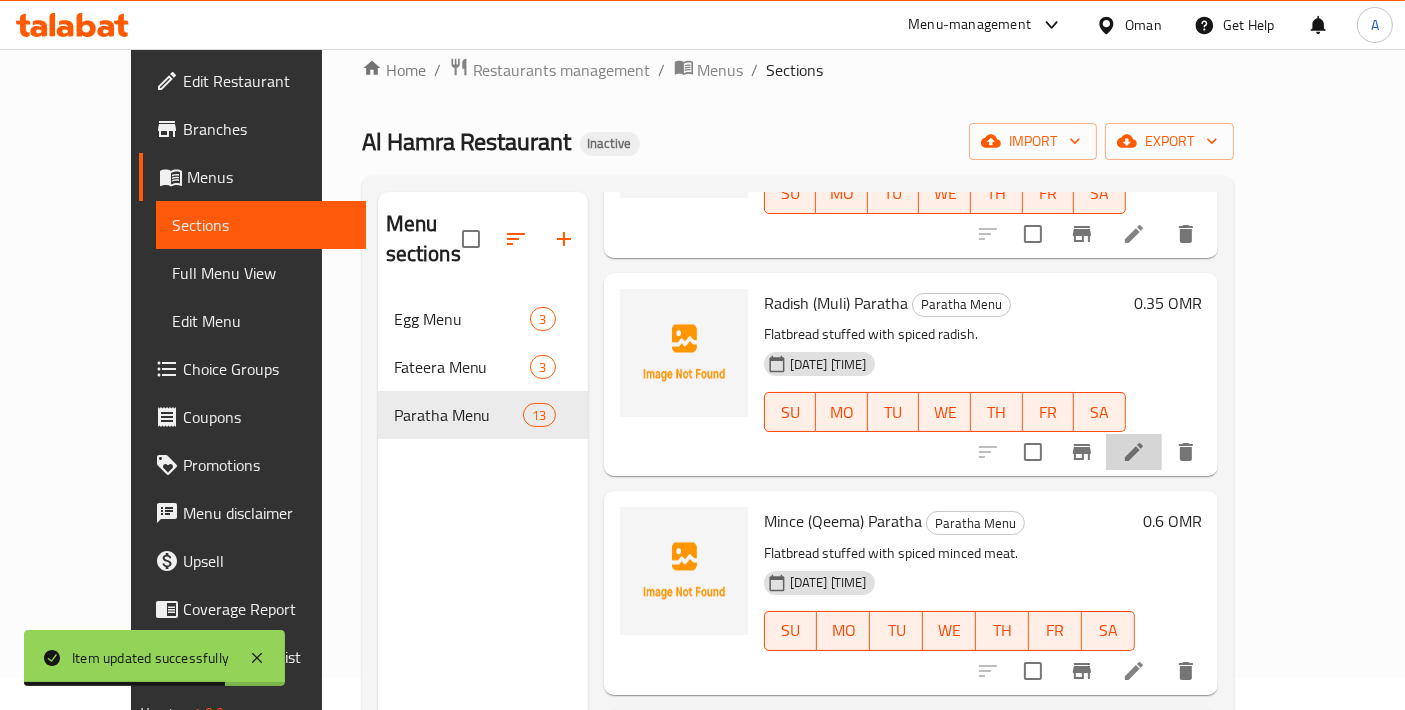 click at bounding box center [1134, 452] 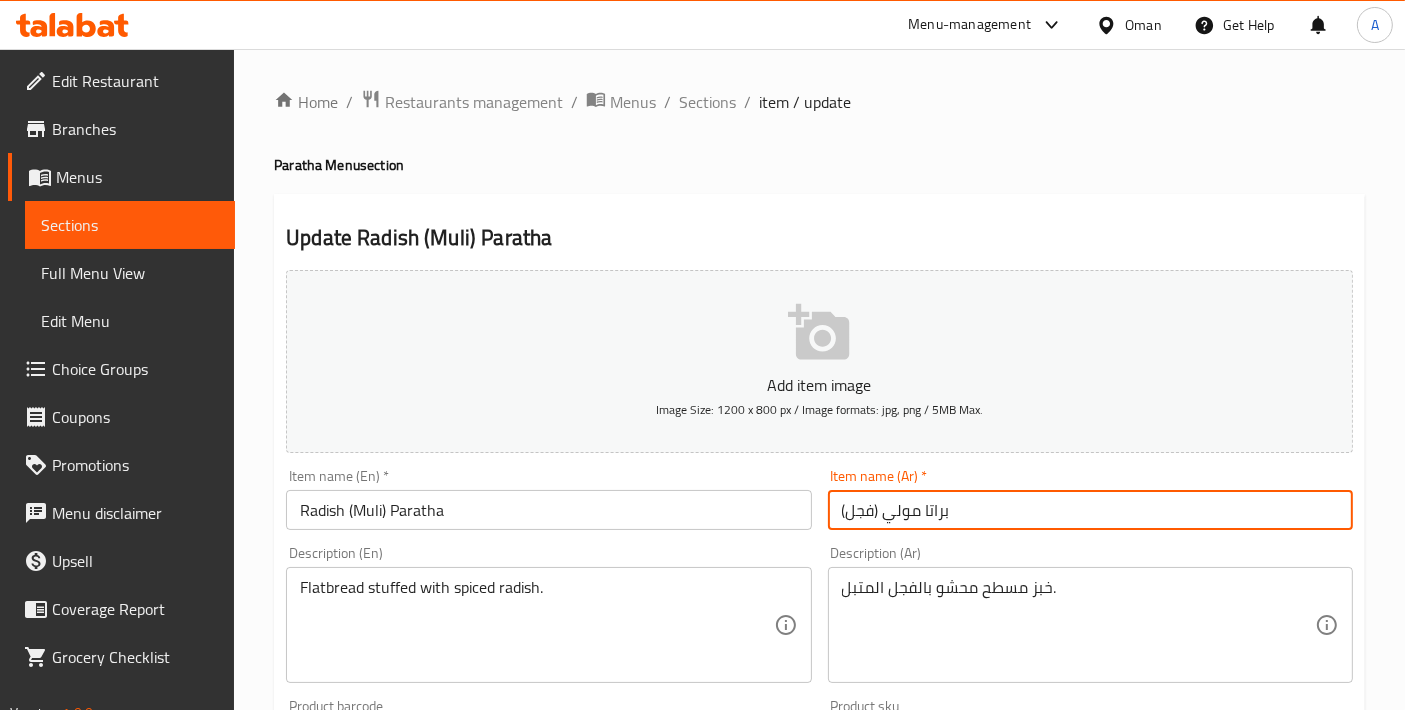 drag, startPoint x: 917, startPoint y: 511, endPoint x: 885, endPoint y: 515, distance: 32.24903 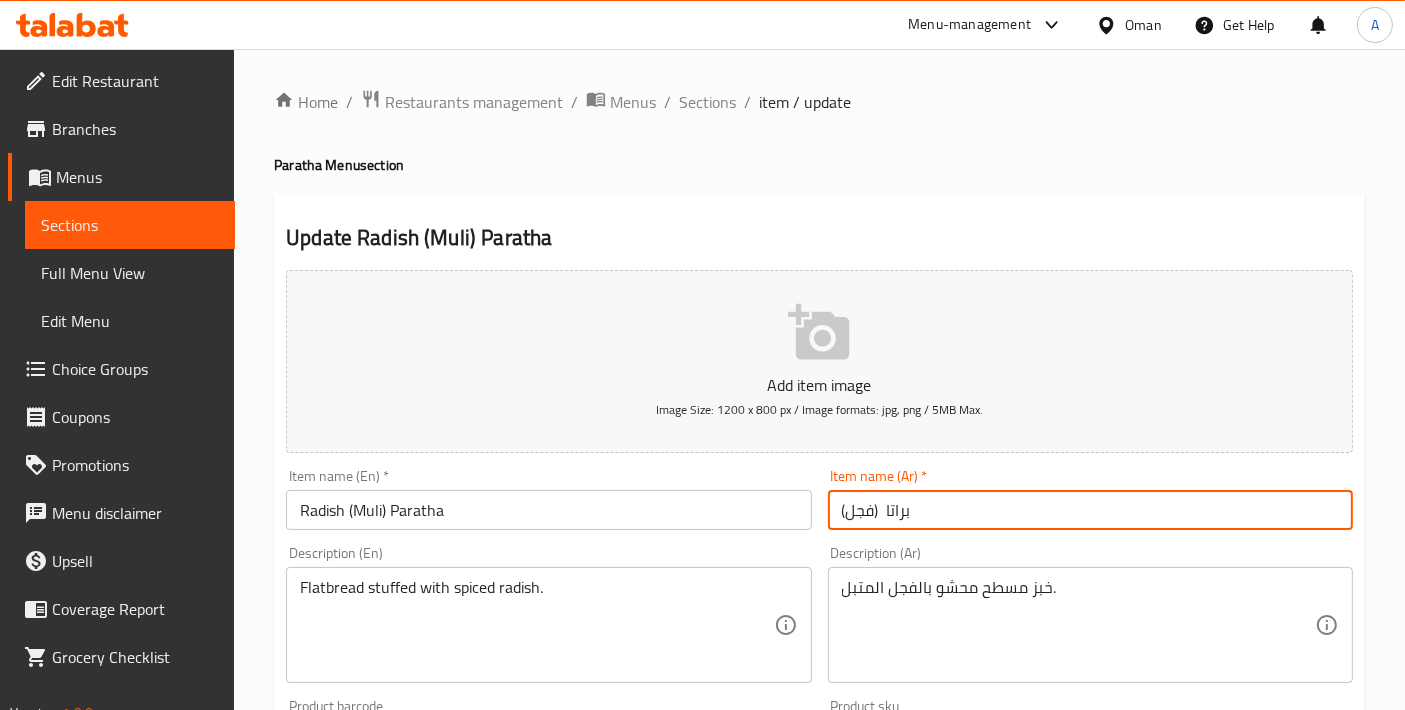 drag, startPoint x: 851, startPoint y: 511, endPoint x: 873, endPoint y: 511, distance: 22 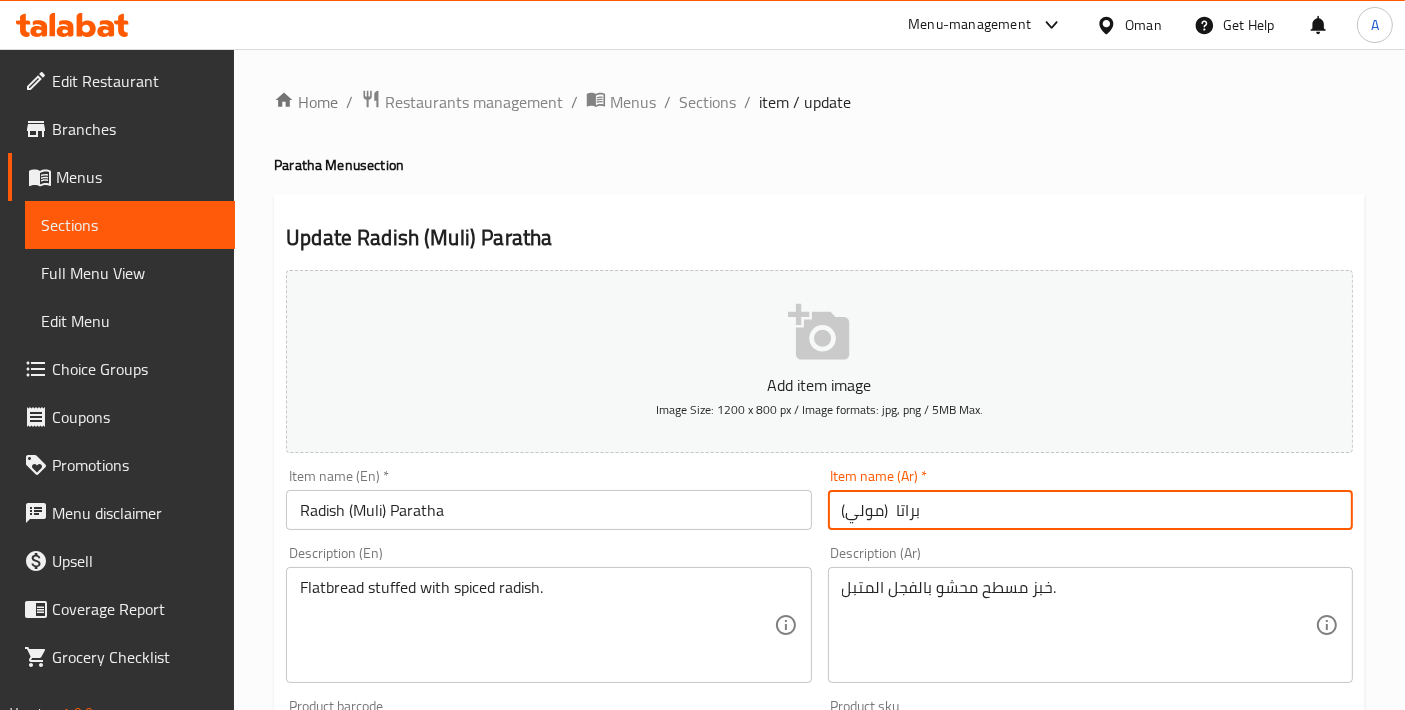 click on "براتا  (مولي)" at bounding box center (1090, 510) 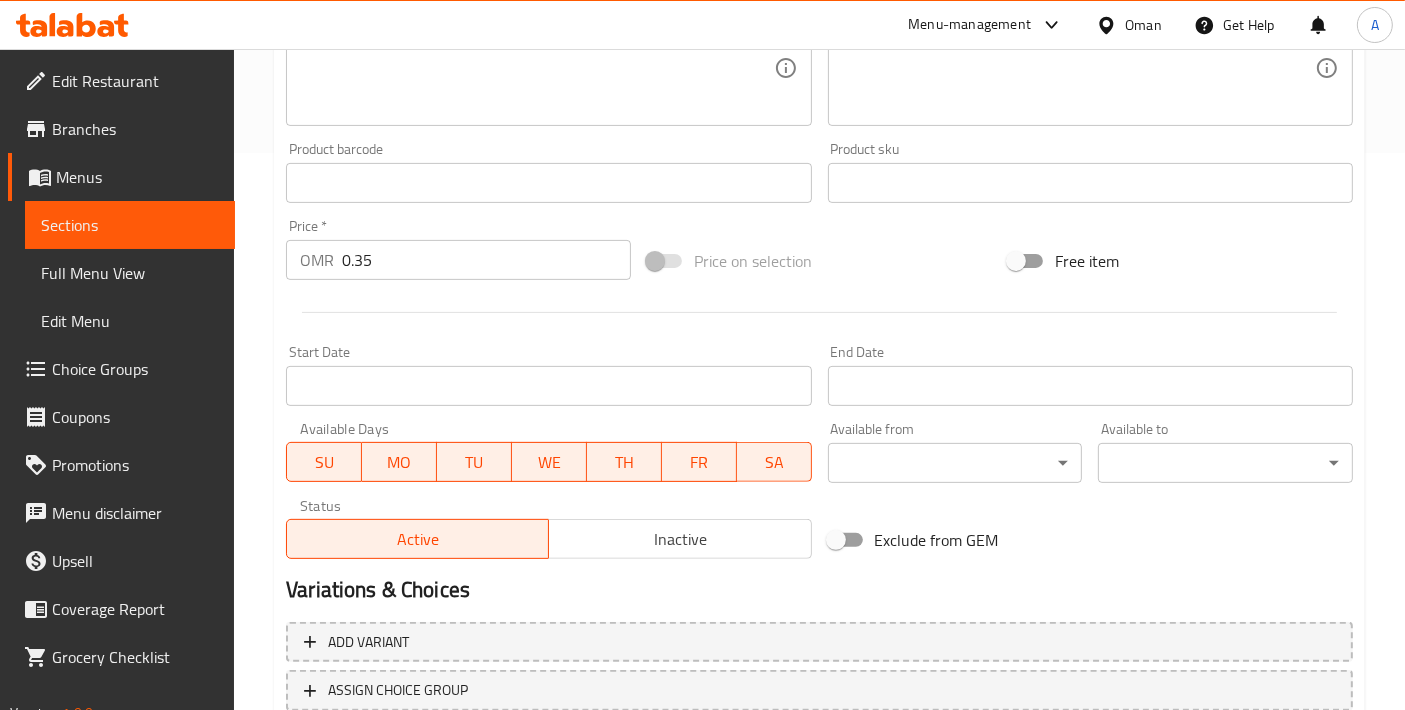 scroll, scrollTop: 699, scrollLeft: 0, axis: vertical 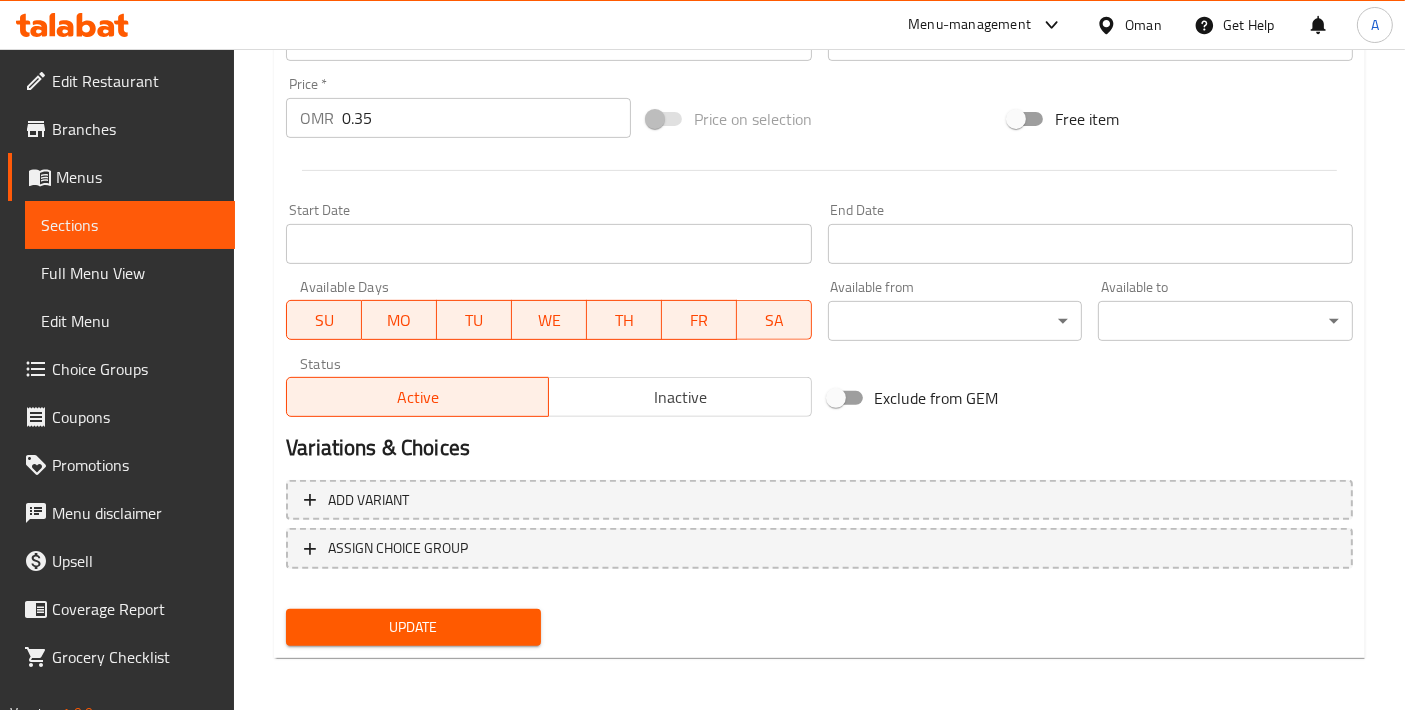 type on "براتا فجل (مولي)" 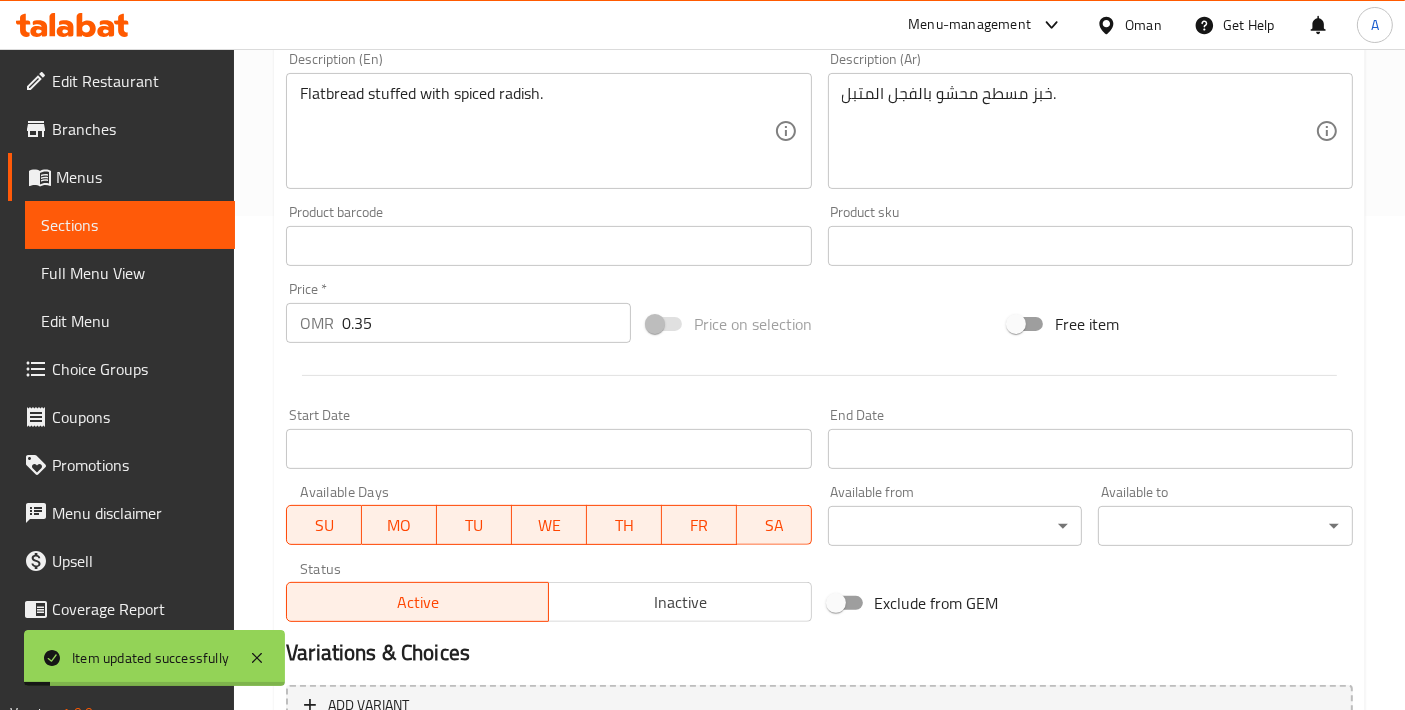 scroll, scrollTop: 0, scrollLeft: 0, axis: both 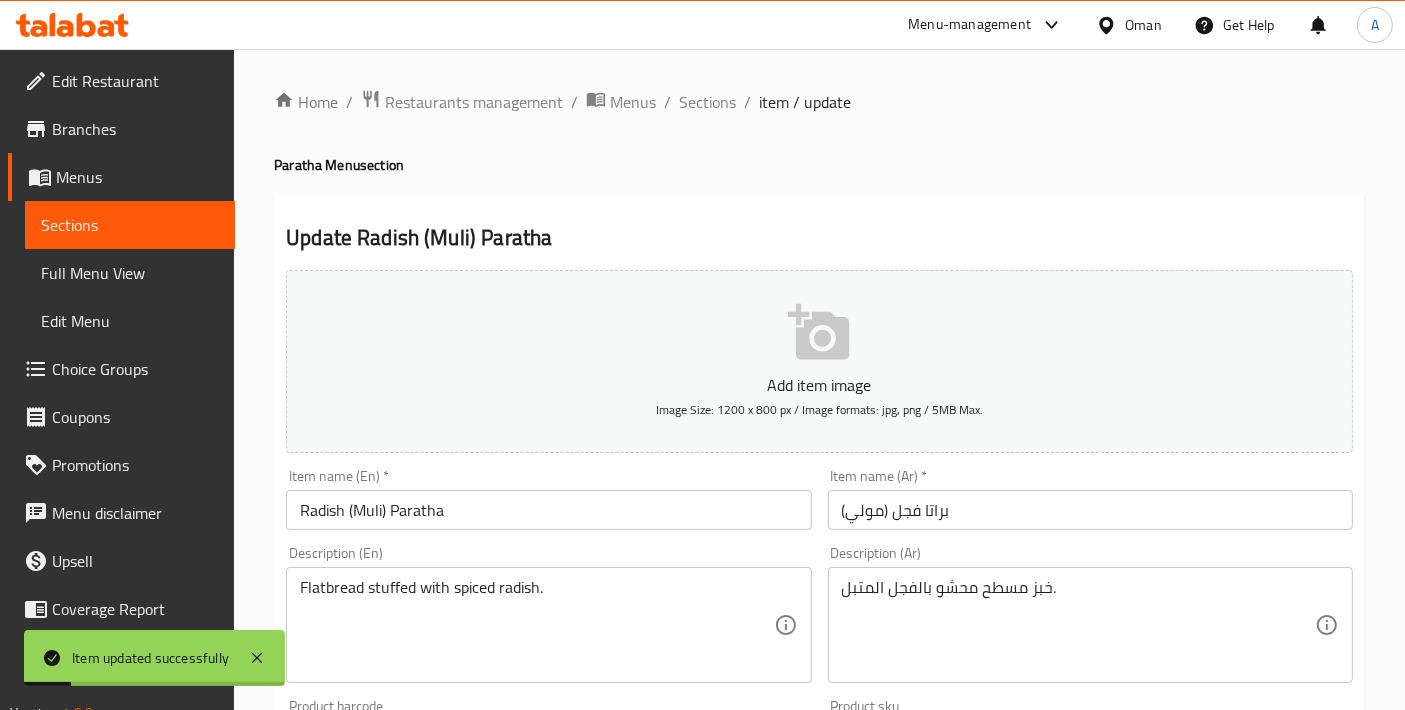 click on "Home / Restaurants management / Menus / Sections / item / update Paratha Menu  section Update Radish (Muli) Paratha Add item image Image Size: 1200 x 800 px / Image formats: jpg, png / 5MB Max. Item name (En)   * Radish (Muli) Paratha Item name (En)  * Item name (Ar)   * براتا فجل (مولي) Item name (Ar)  * Description (En) Flatbread stuffed with spiced radish. Description (En) Description (Ar) خبز مسطح محشو بالفجل المتبل. Description (Ar) Product barcode Product barcode Product sku Product sku Price   * OMR 0.35 Price  * Price on selection Free item Start Date Start Date End Date End Date Available Days SU MO TU WE TH FR SA Available from ​ ​ Available to ​ ​ Status Active Inactive Exclude from GEM Variations & Choices Add variant ASSIGN CHOICE GROUP Update" at bounding box center [819, 731] 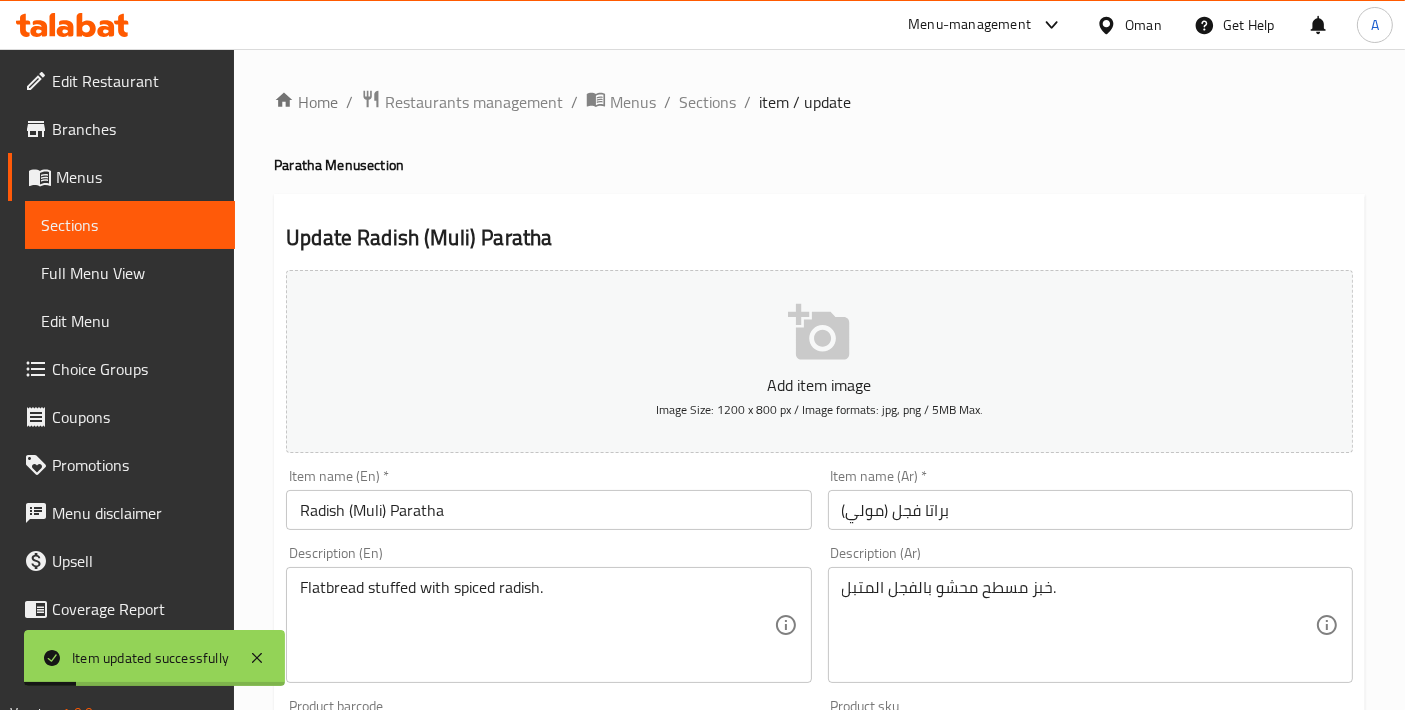 click on "Home / Restaurants management / Menus / Sections / item / update Paratha Menu  section Update Radish (Muli) Paratha Add item image Image Size: 1200 x 800 px / Image formats: jpg, png / 5MB Max. Item name (En)   * Radish (Muli) Paratha Item name (En)  * Item name (Ar)   * براتا فجل (مولي) Item name (Ar)  * Description (En) Flatbread stuffed with spiced radish. Description (En) Description (Ar) خبز مسطح محشو بالفجل المتبل. Description (Ar) Product barcode Product barcode Product sku Product sku Price   * OMR 0.35 Price  * Price on selection Free item Start Date Start Date End Date End Date Available Days SU MO TU WE TH FR SA Available from ​ ​ Available to ​ ​ Status Active Inactive Exclude from GEM Variations & Choices Add variant ASSIGN CHOICE GROUP Update" at bounding box center (819, 731) 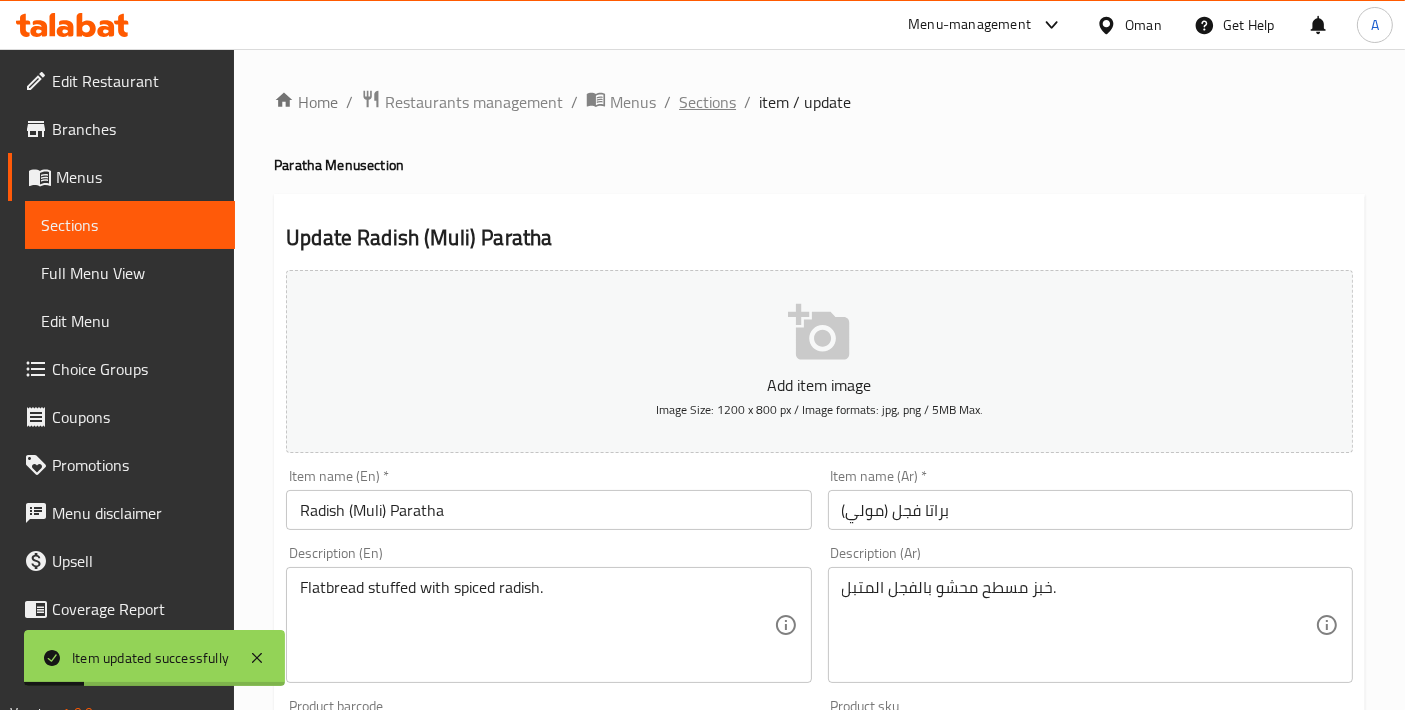 click on "Sections" at bounding box center (707, 102) 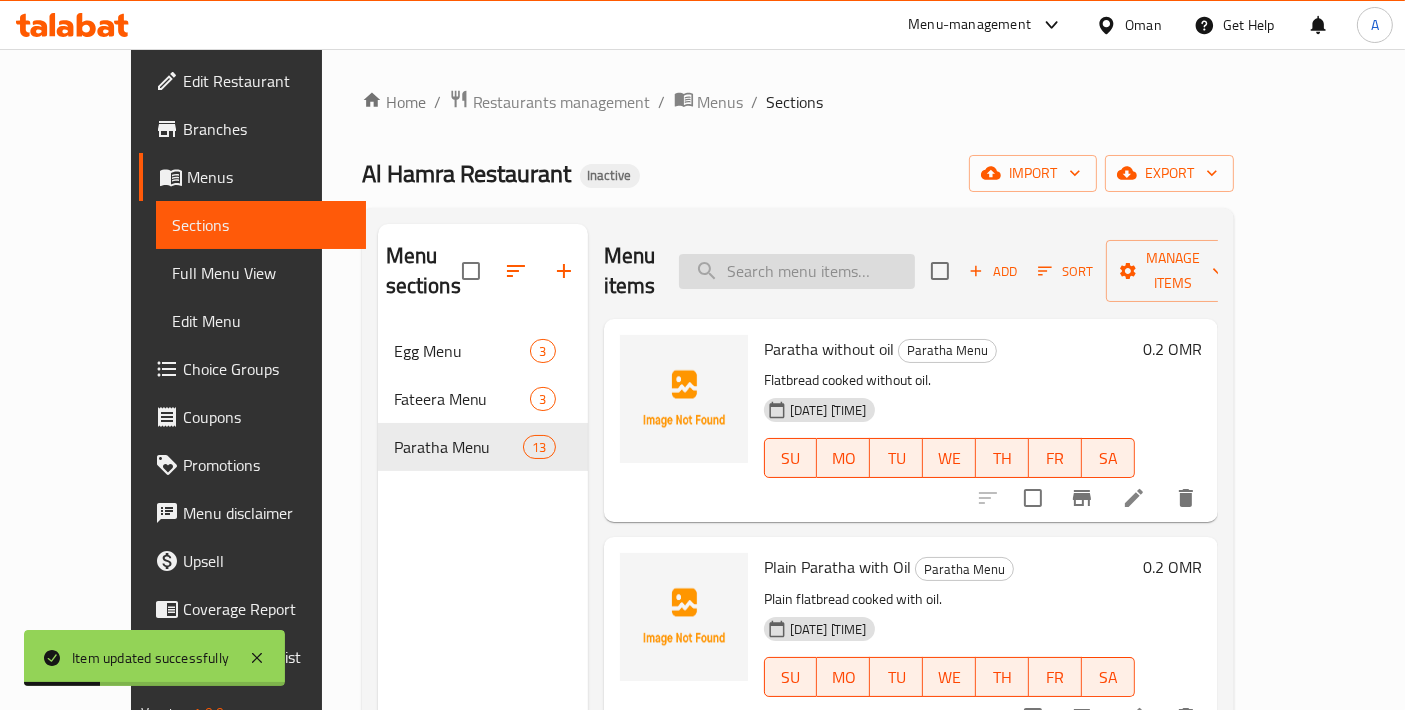 click at bounding box center [797, 271] 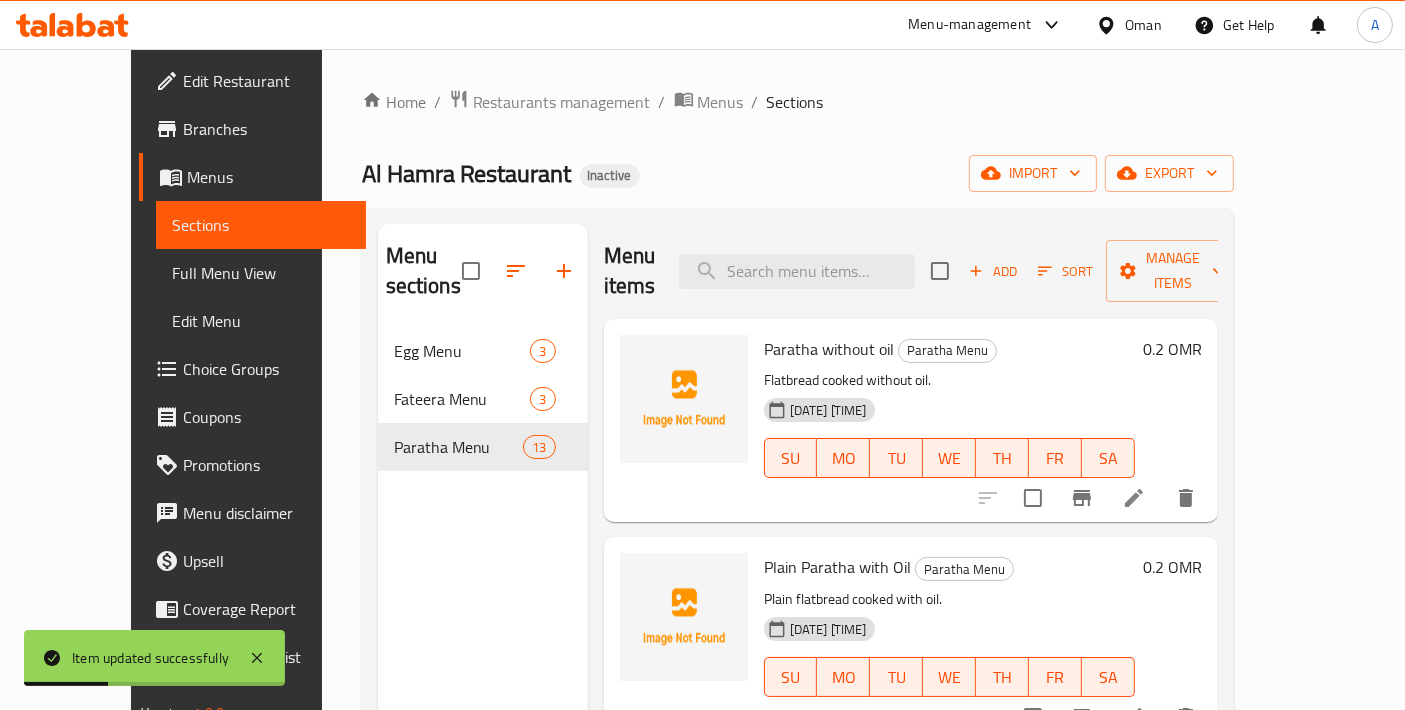 paste on "Mince (Qeema) Paratha" 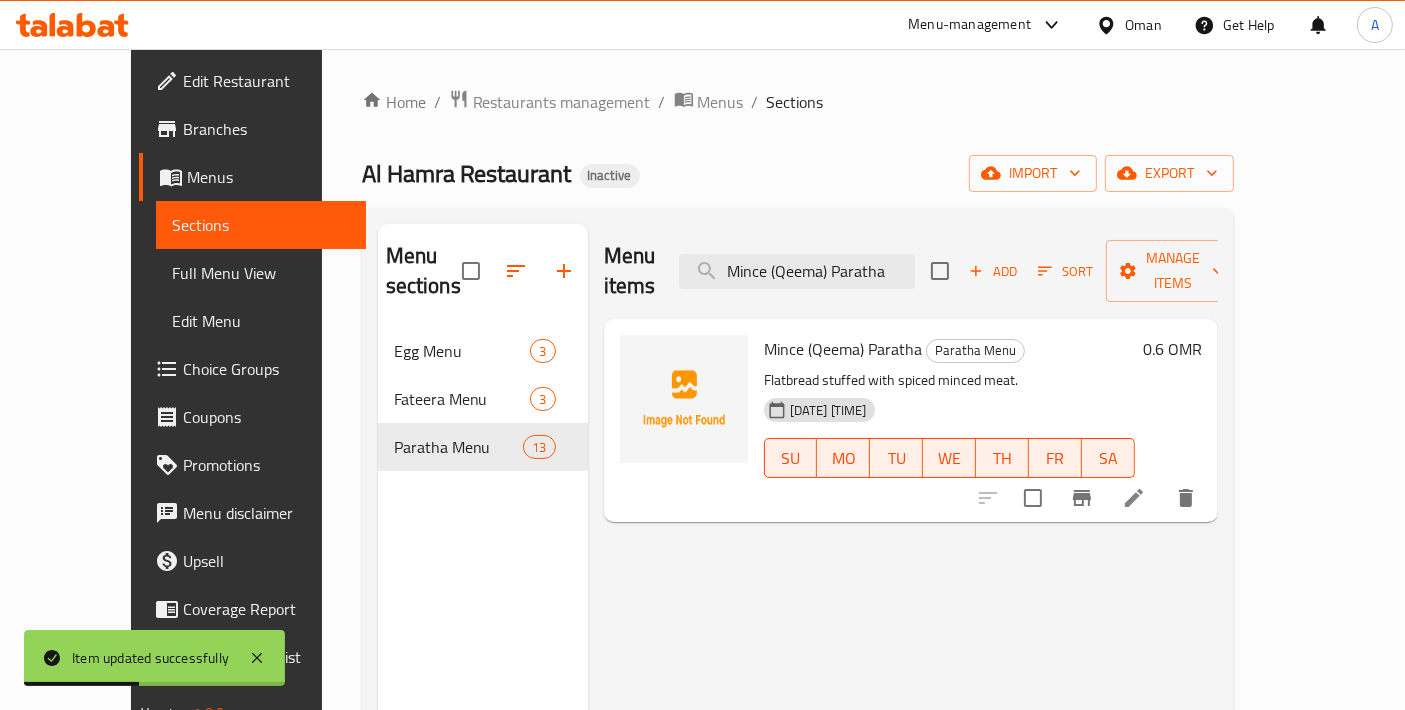 type on "Mince (Qeema) Paratha" 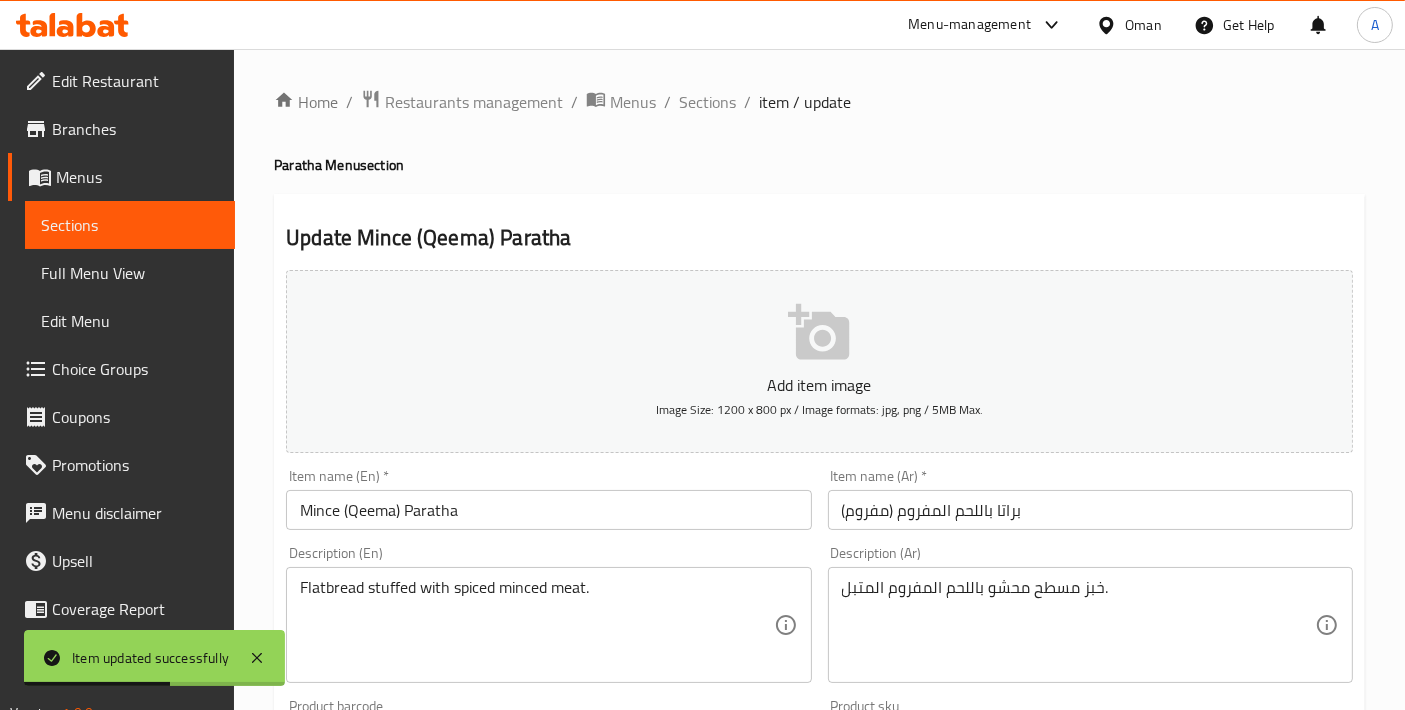 click on "Mince (Qeema) Paratha" at bounding box center (548, 510) 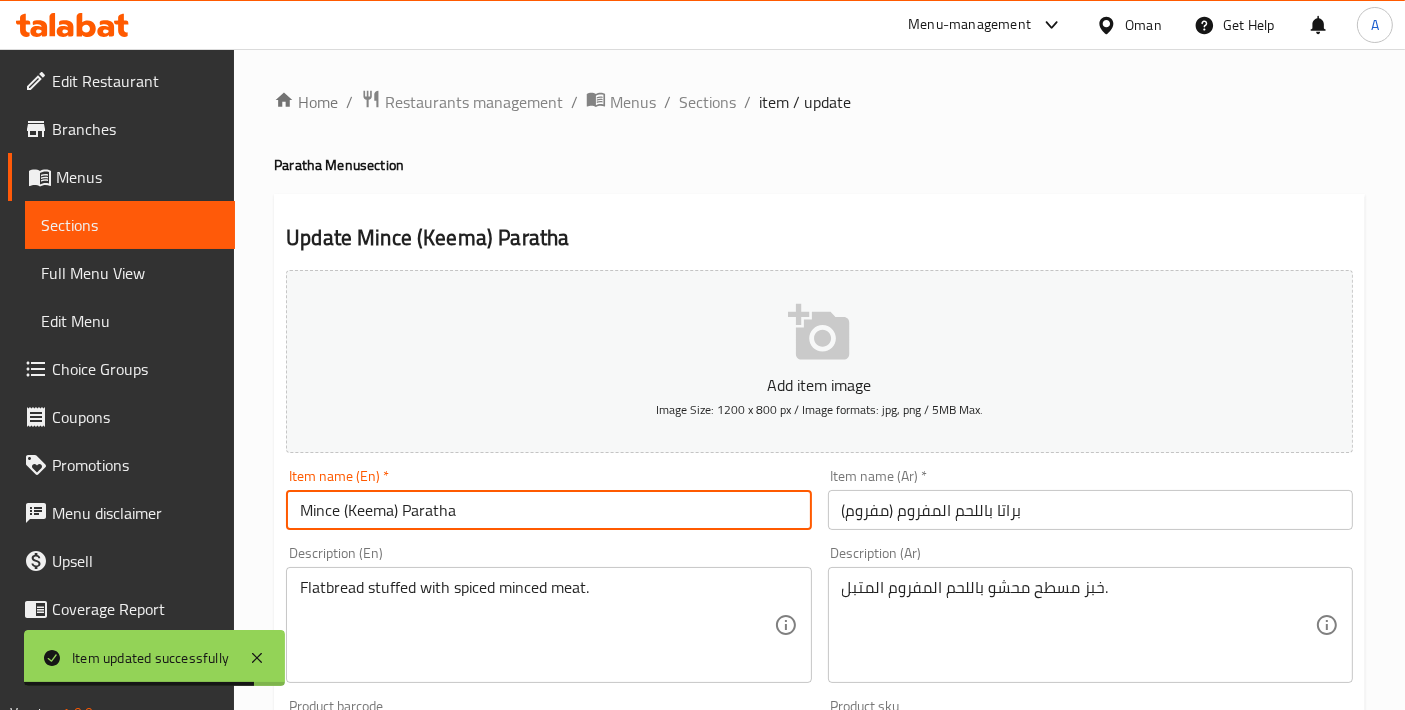 click on "Mince (Keema) Paratha" at bounding box center [548, 510] 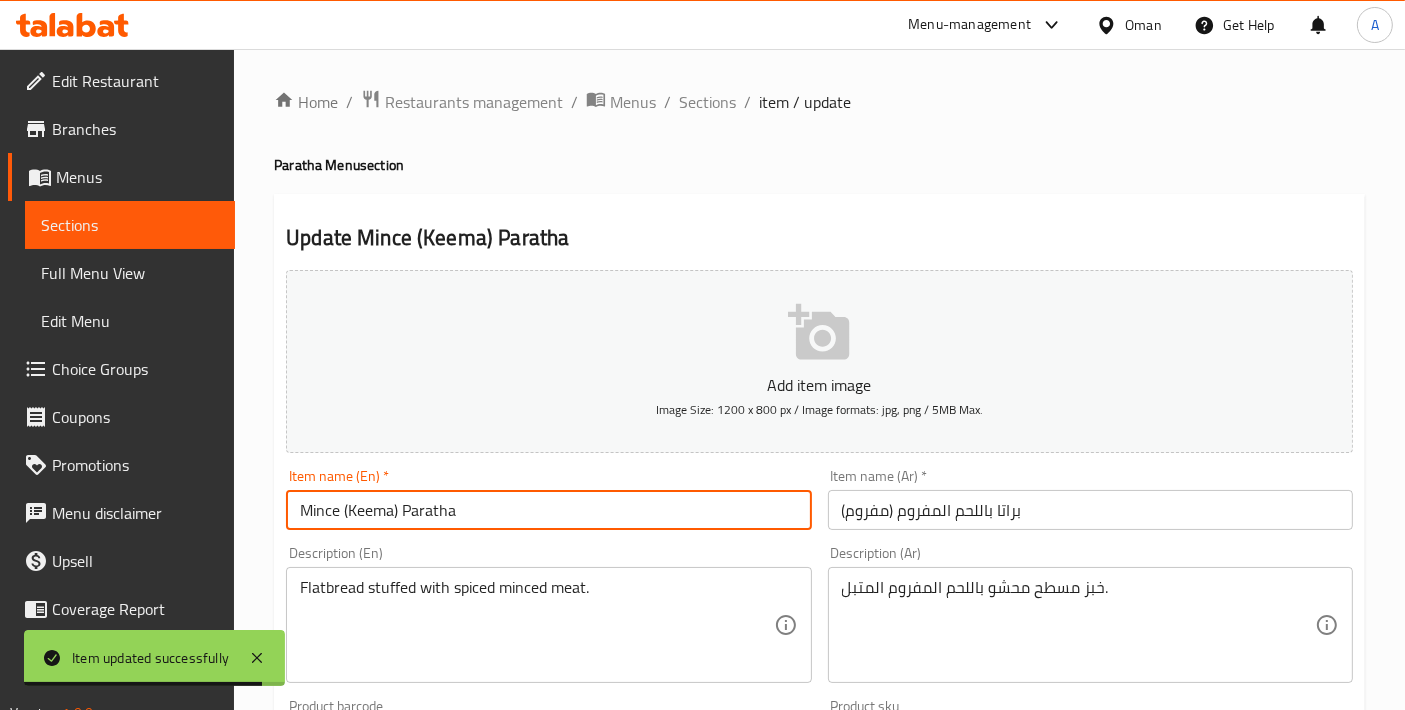 click on "Mince (Keema) Paratha" at bounding box center (548, 510) 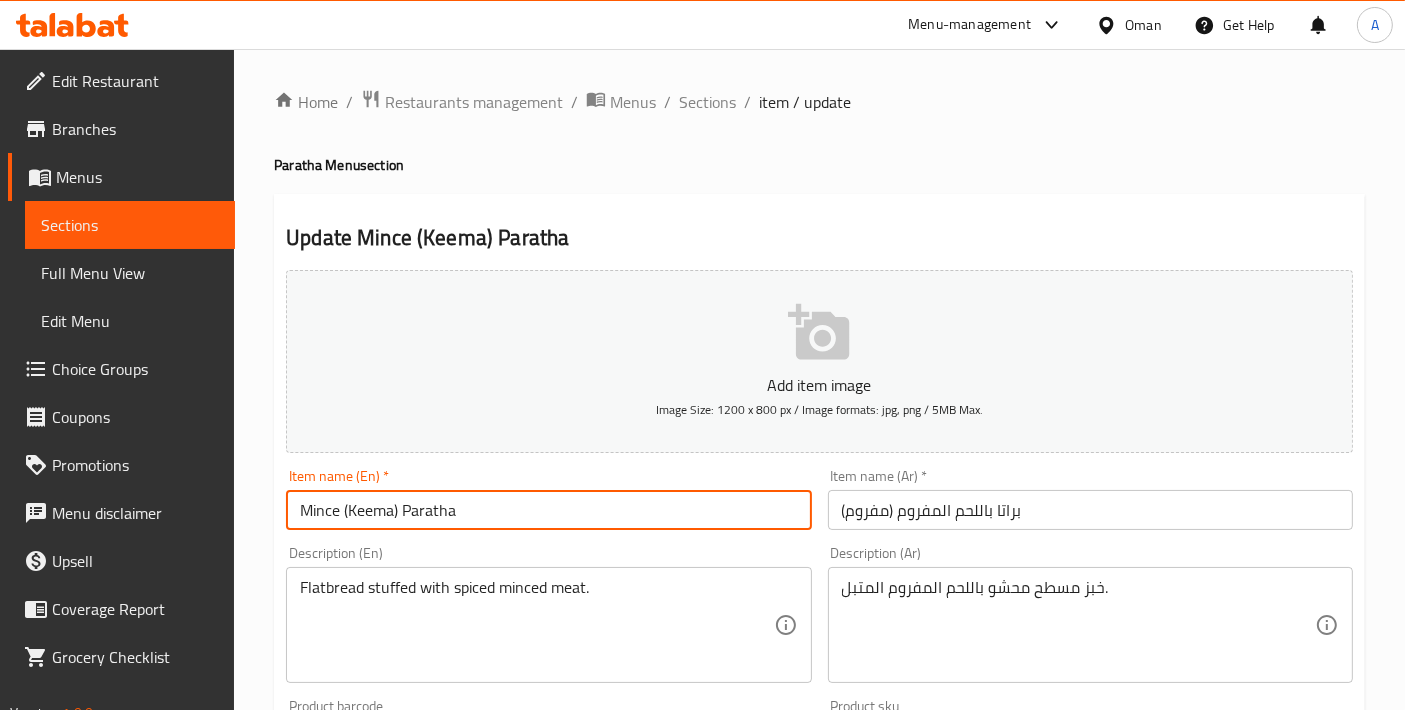 type on "Mince (Keema) Paratha" 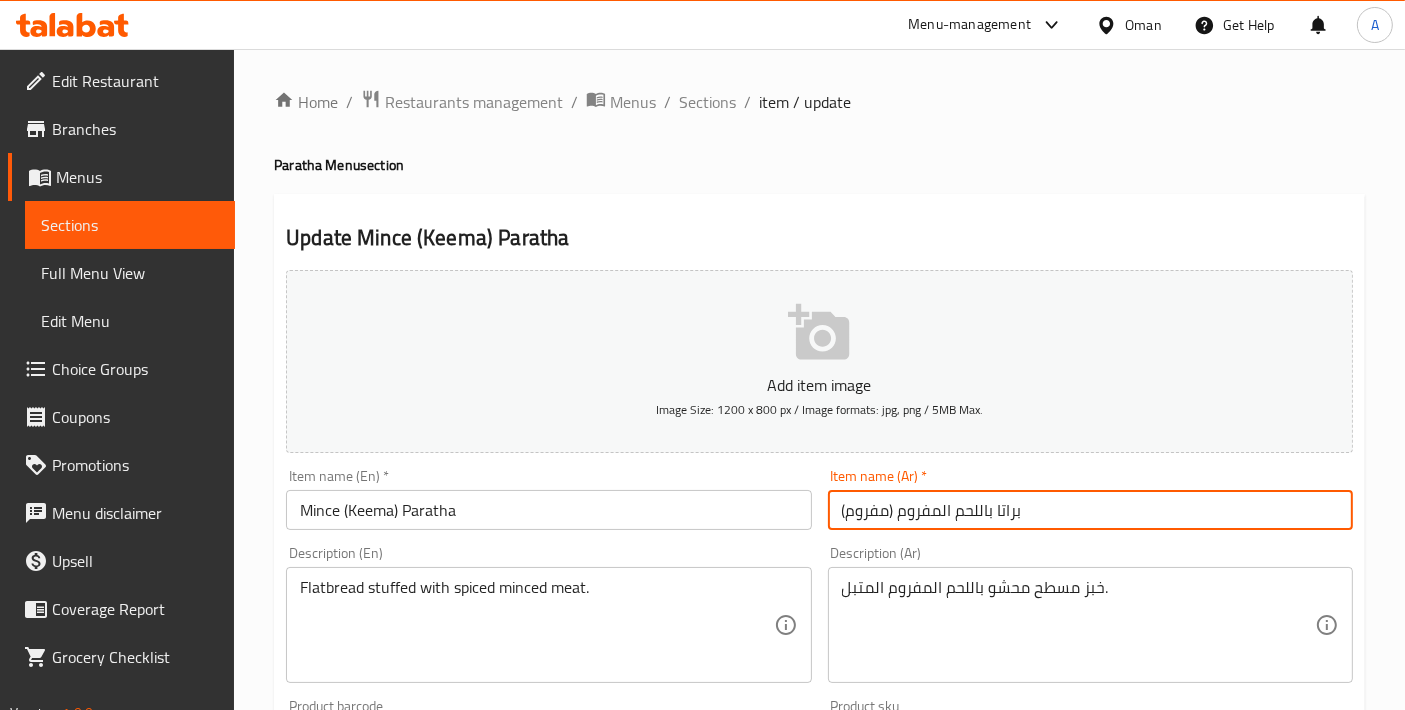 click on "براتا باللحم المفروم (مفروم)" at bounding box center [1090, 510] 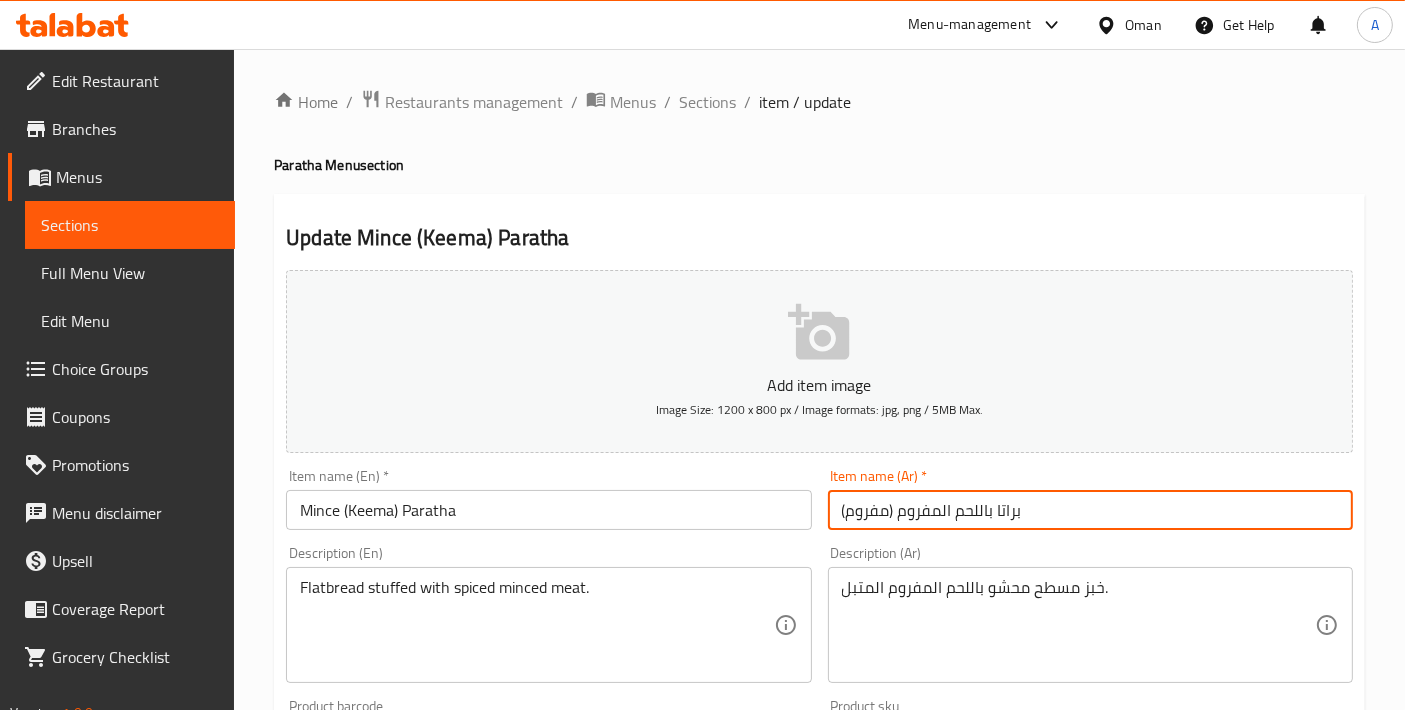 click on "Mince (Keema) Paratha" at bounding box center [548, 510] 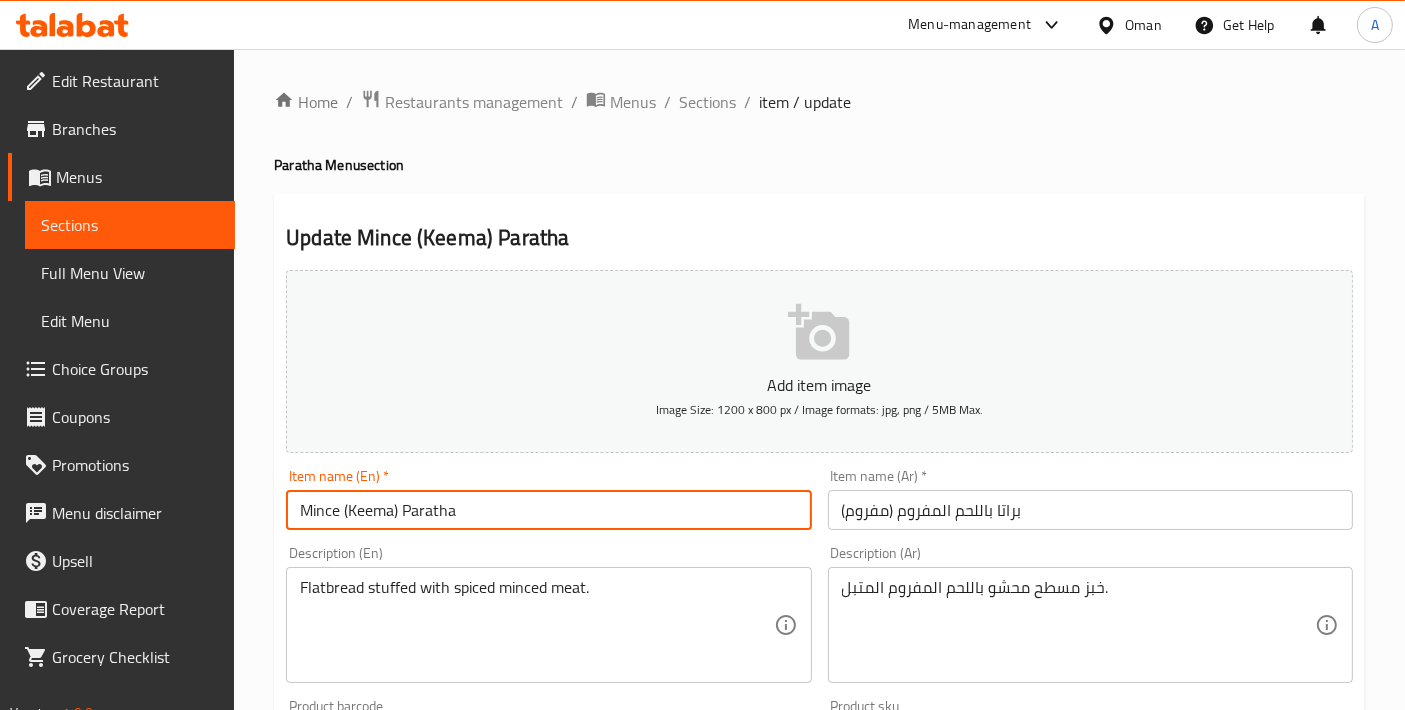 click on "Mince (Keema) Paratha" at bounding box center (548, 510) 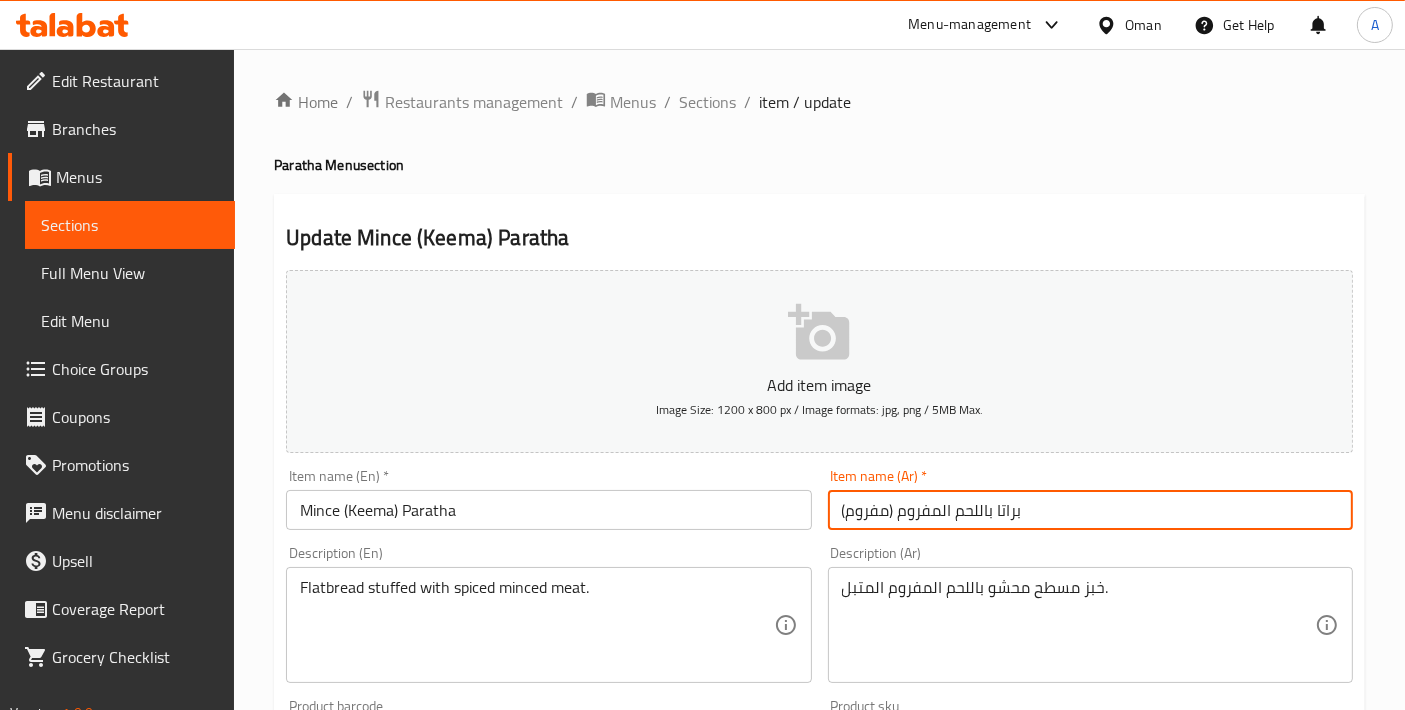 drag, startPoint x: 899, startPoint y: 509, endPoint x: 992, endPoint y: 512, distance: 93.04838 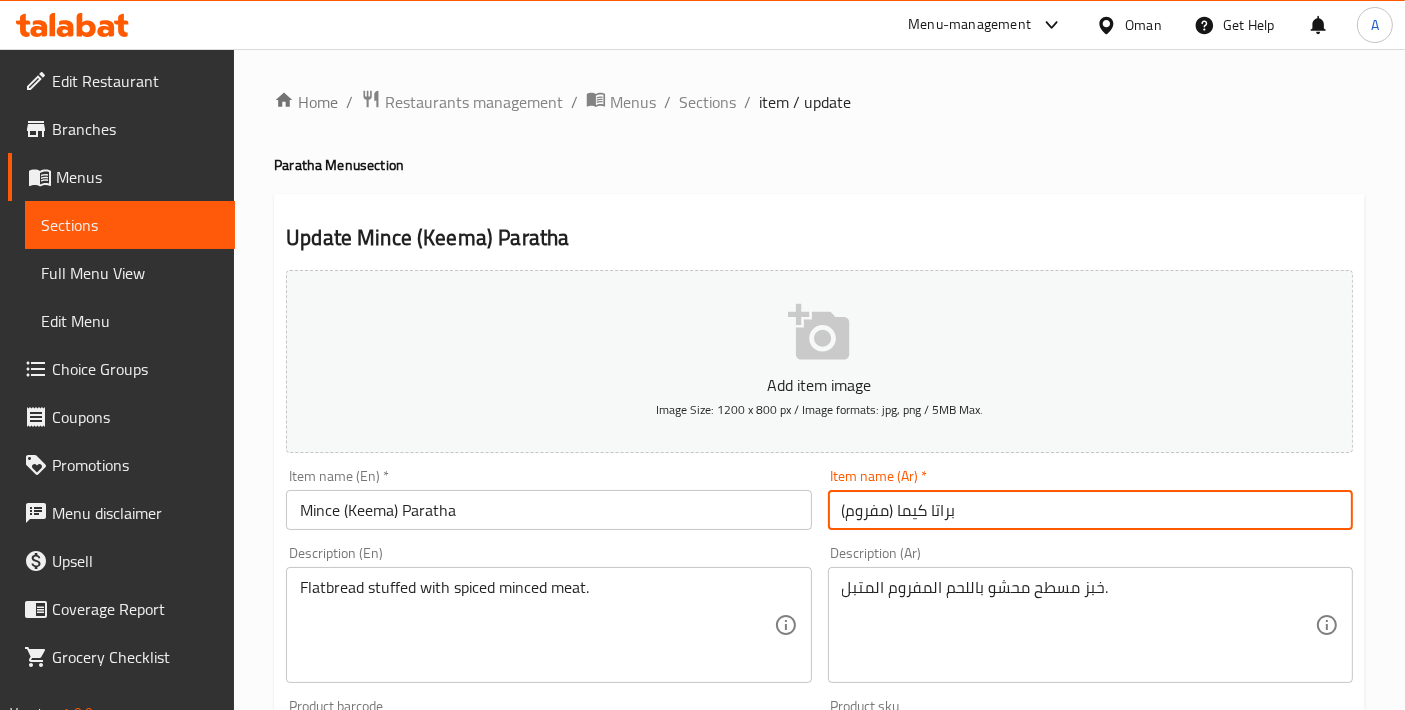 click on "براتا كيما (مفروم)" at bounding box center [1090, 510] 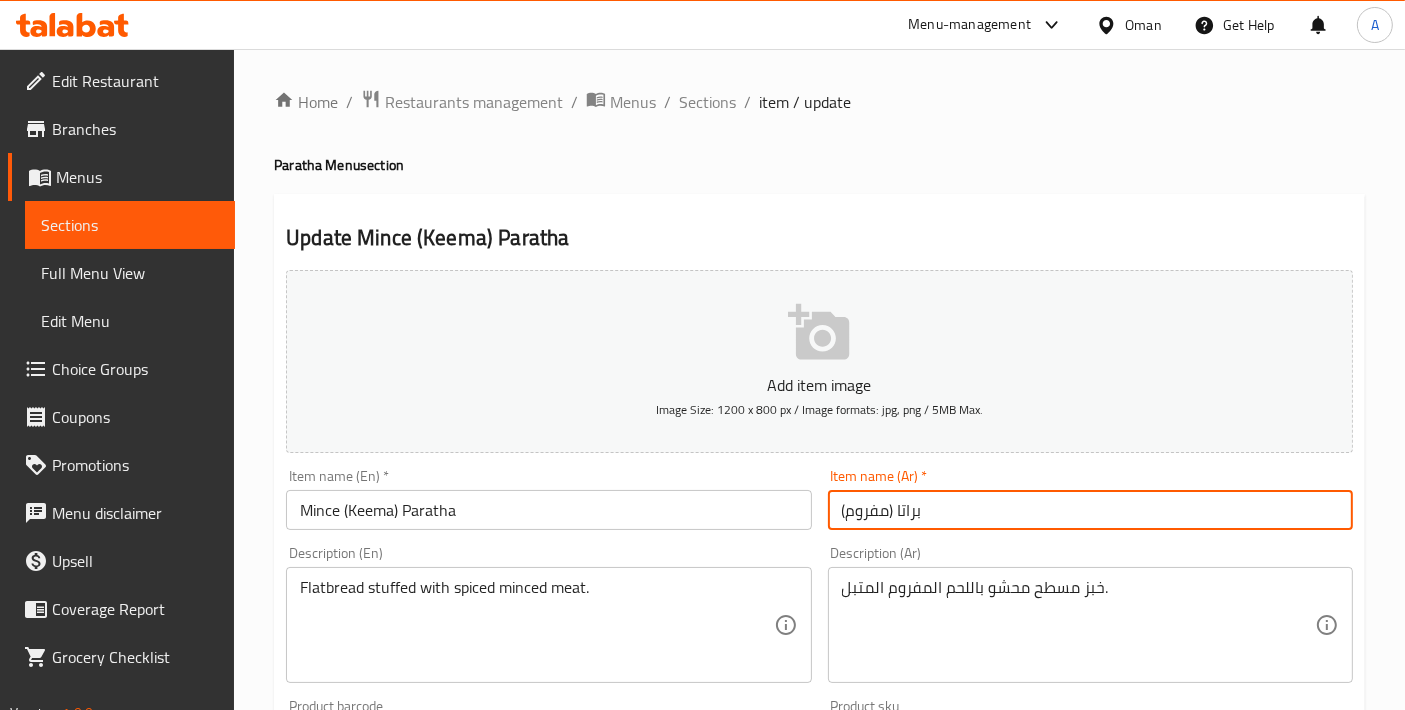 click on "براتا (مفروم)" at bounding box center [1090, 510] 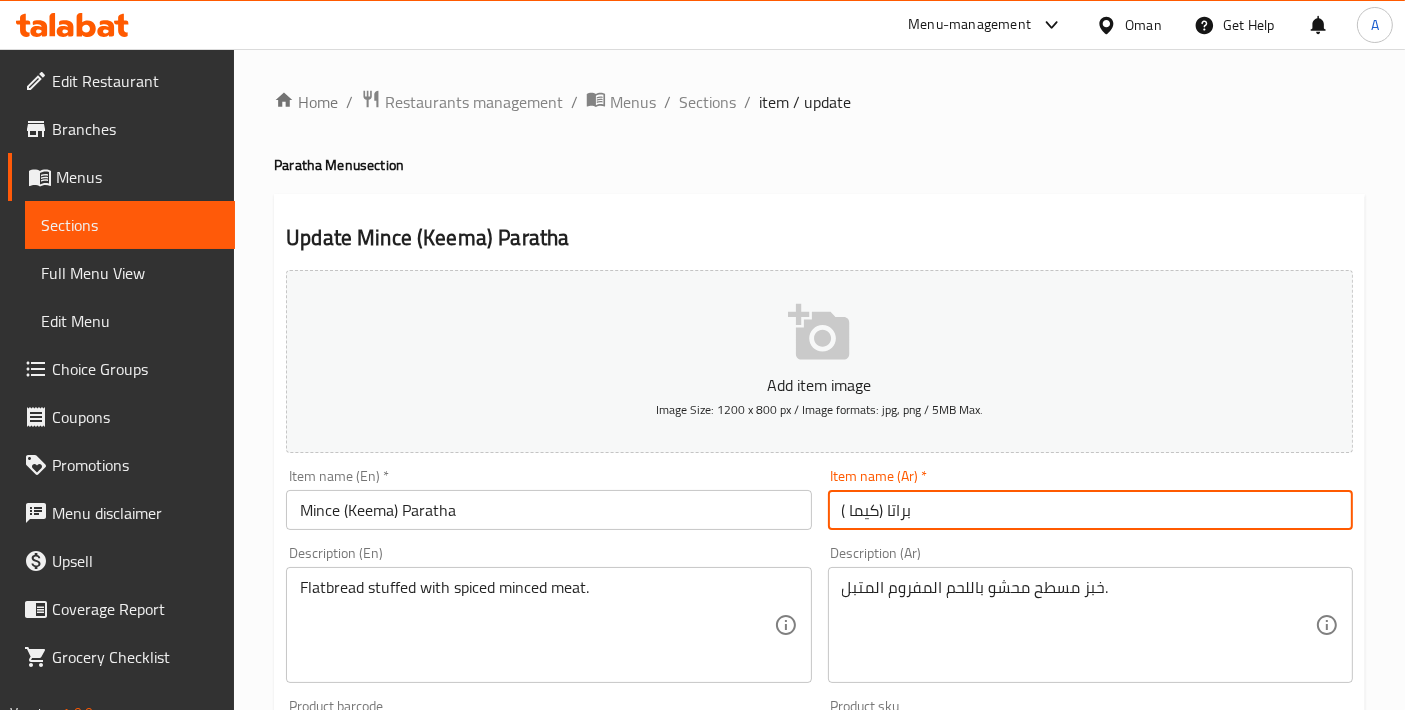 click on "براتا (كيما )" at bounding box center (1090, 510) 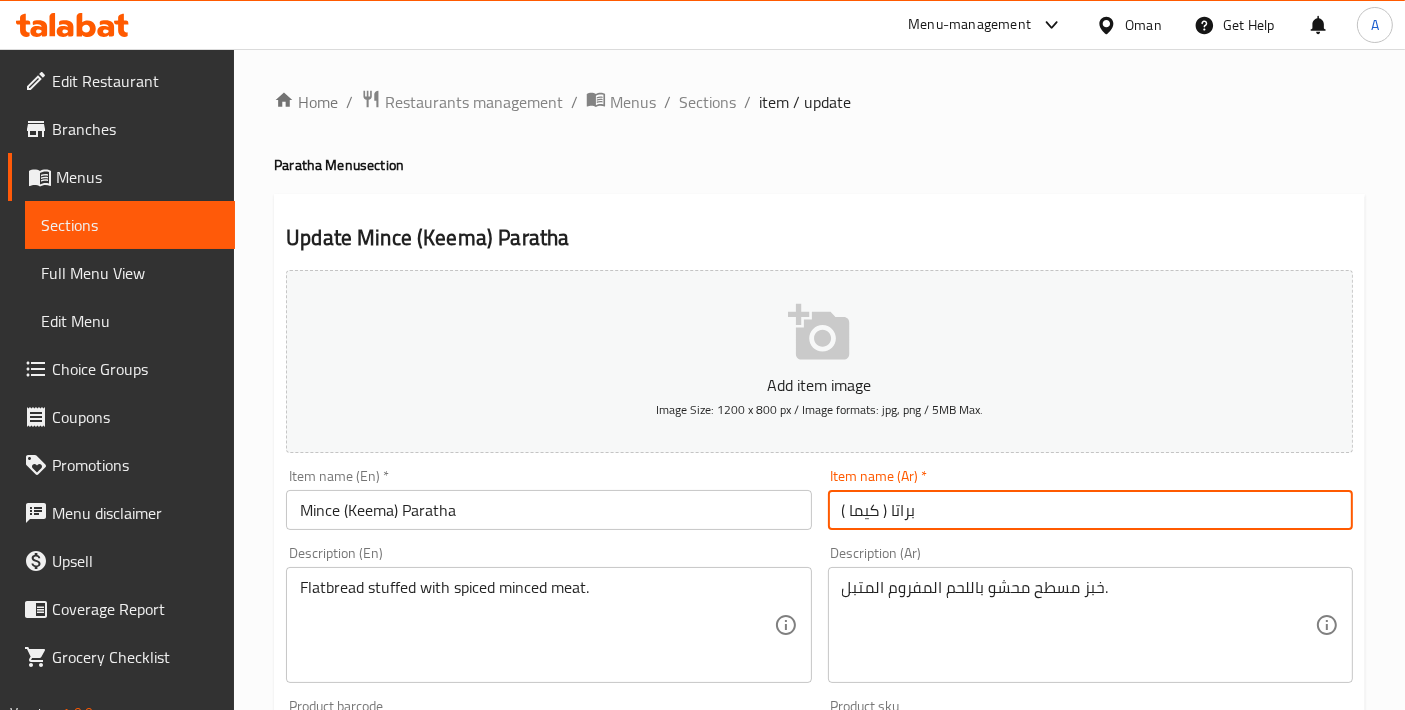 click on "براتا ( كيما )" at bounding box center [1090, 510] 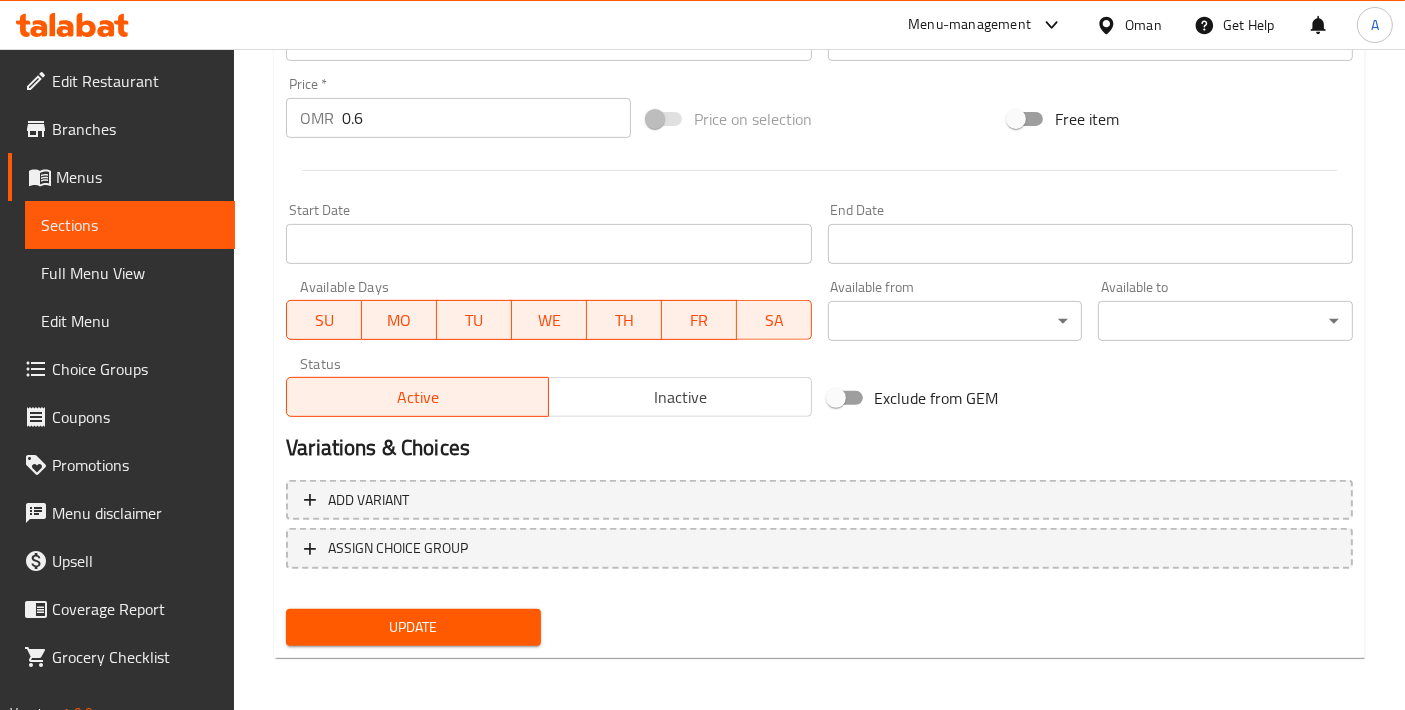 type on "براتا مفروم ( كيما )" 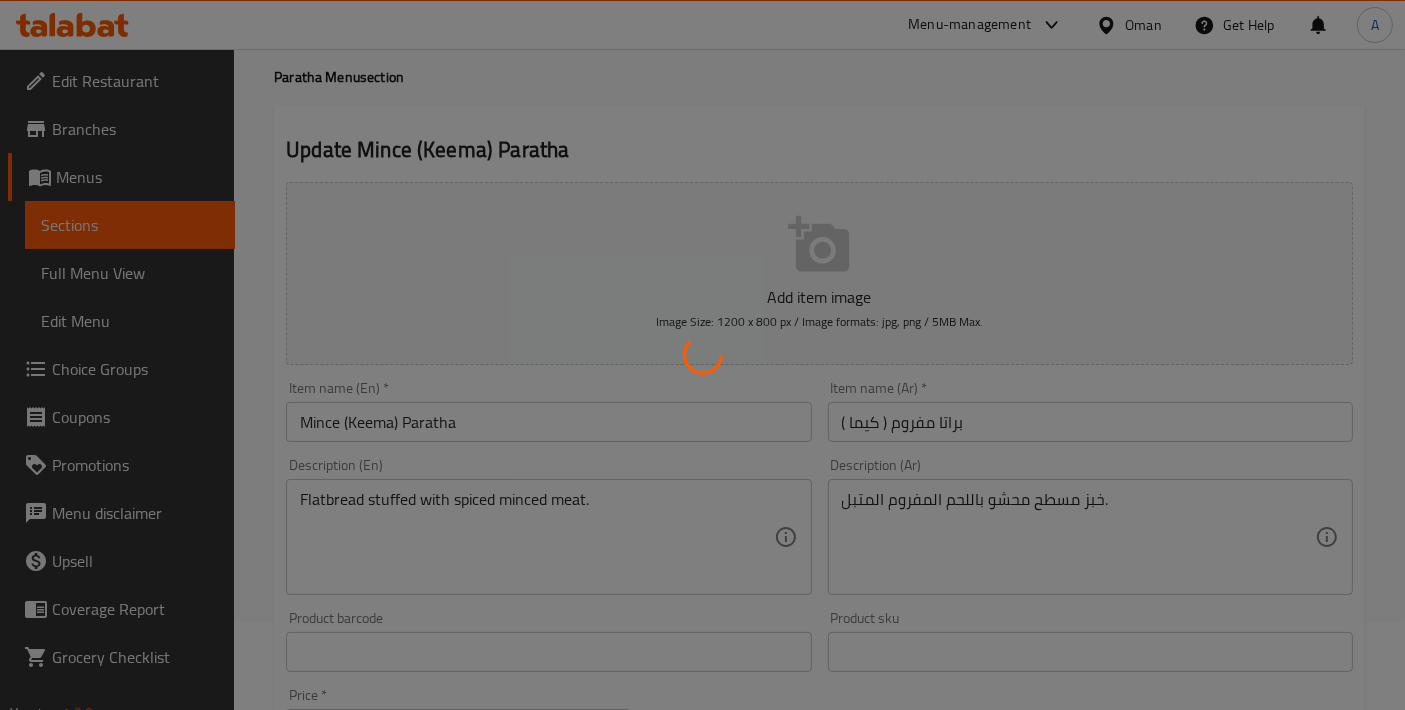 scroll, scrollTop: 0, scrollLeft: 0, axis: both 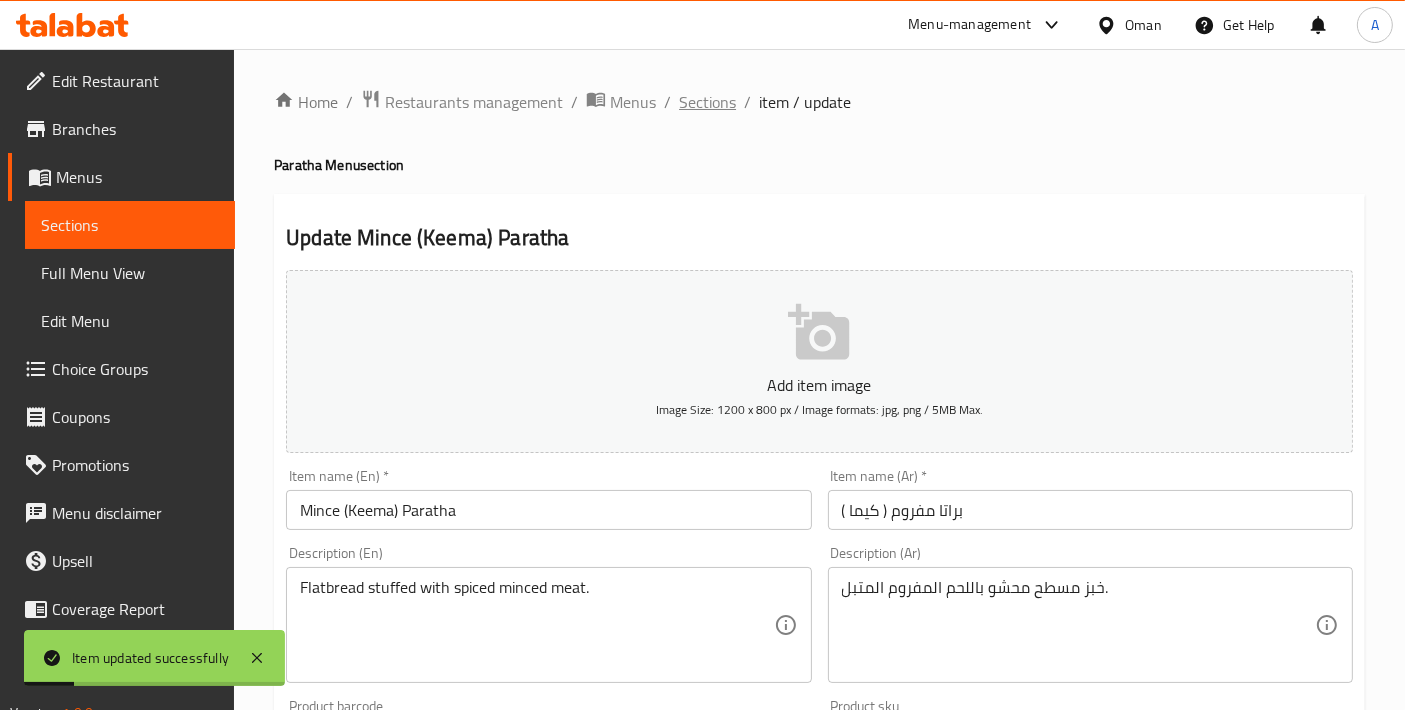 click on "Sections" at bounding box center (707, 102) 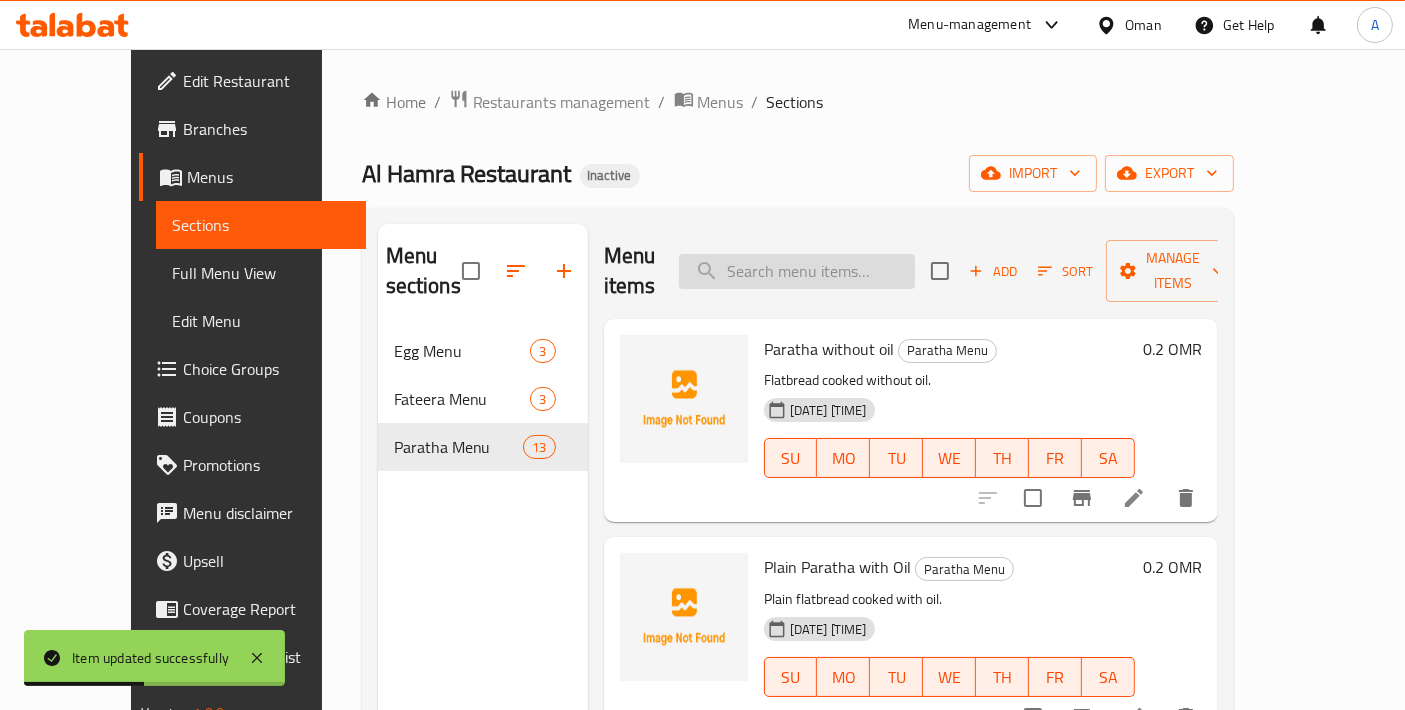 click at bounding box center (797, 271) 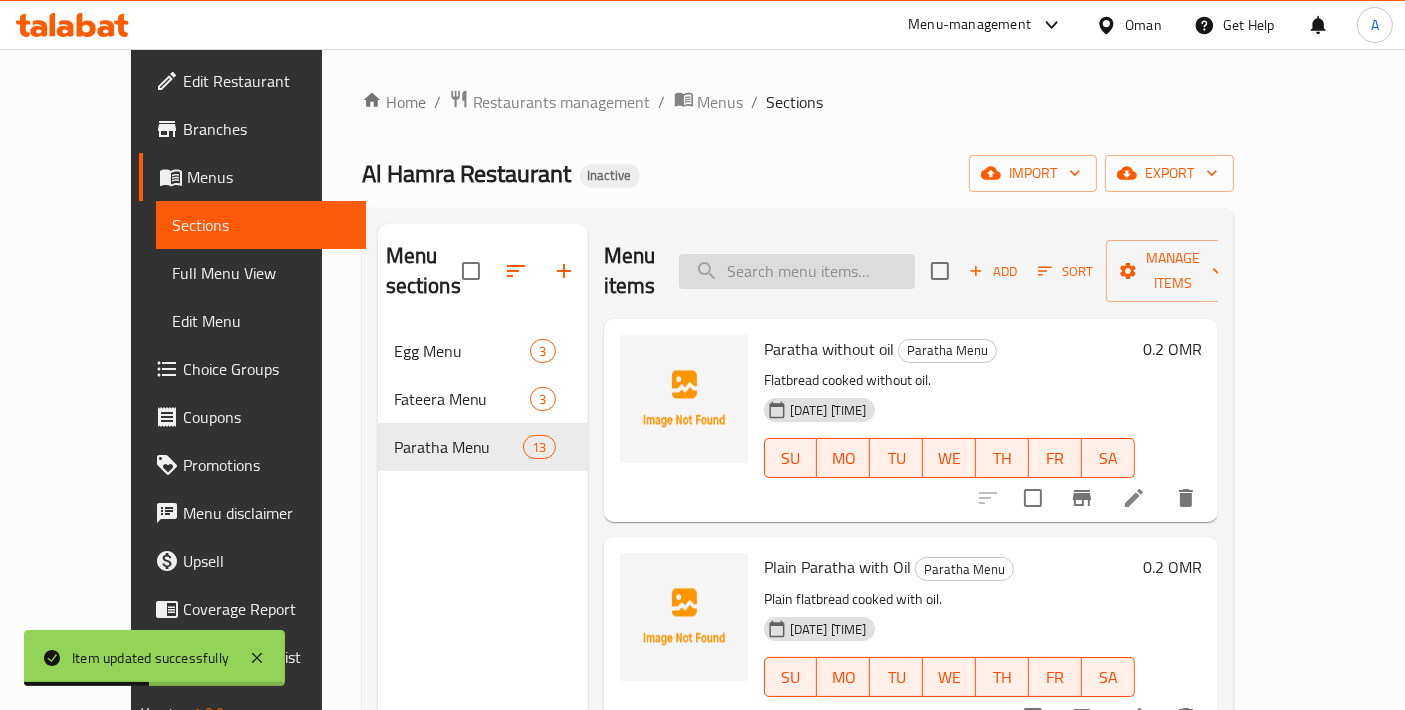 paste on "Egg (Anda) Paratha" 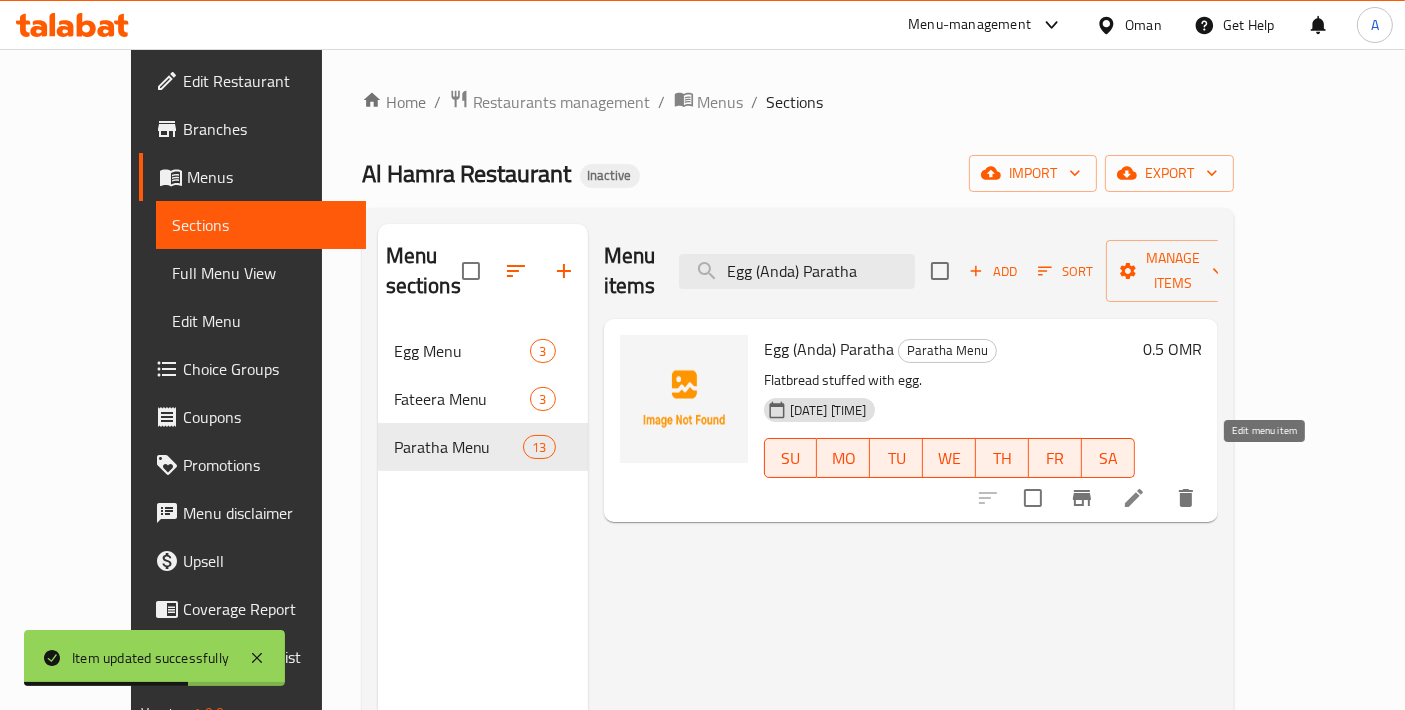 type on "Egg (Anda) Paratha" 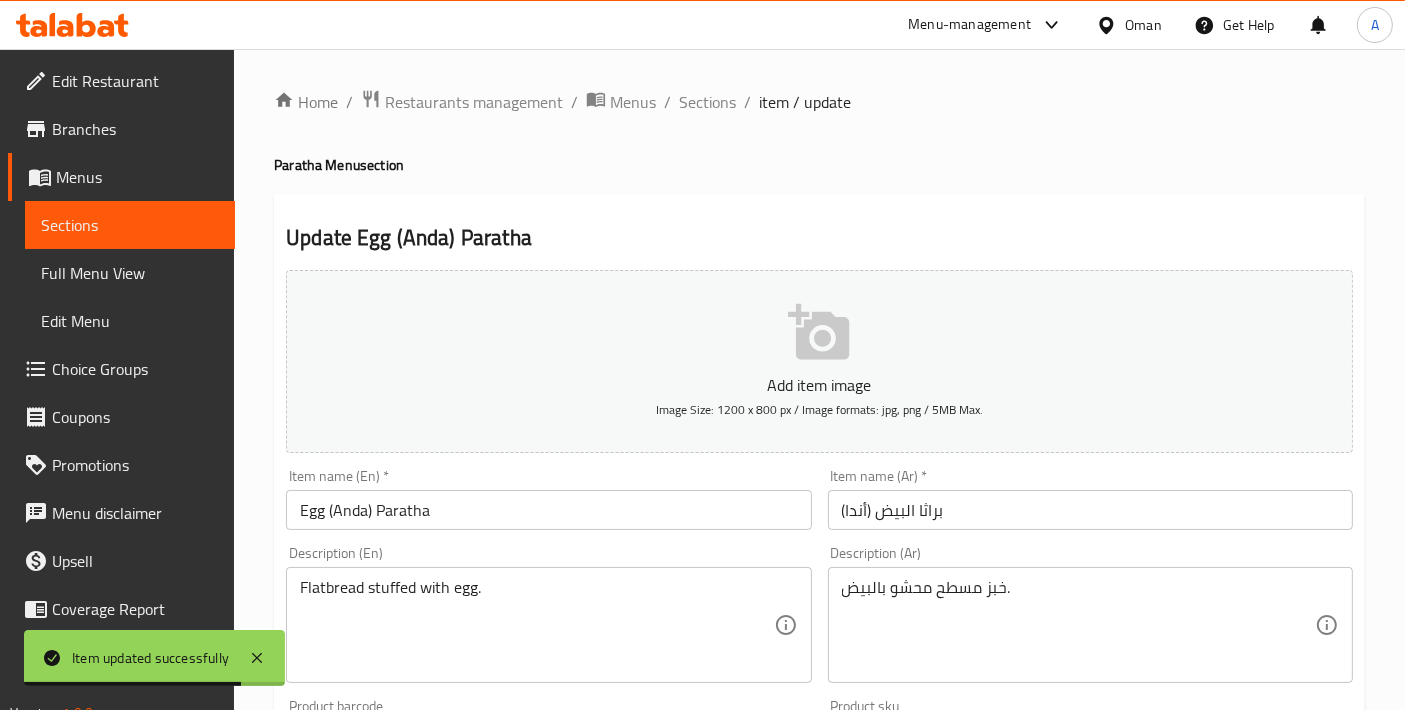 scroll, scrollTop: 222, scrollLeft: 0, axis: vertical 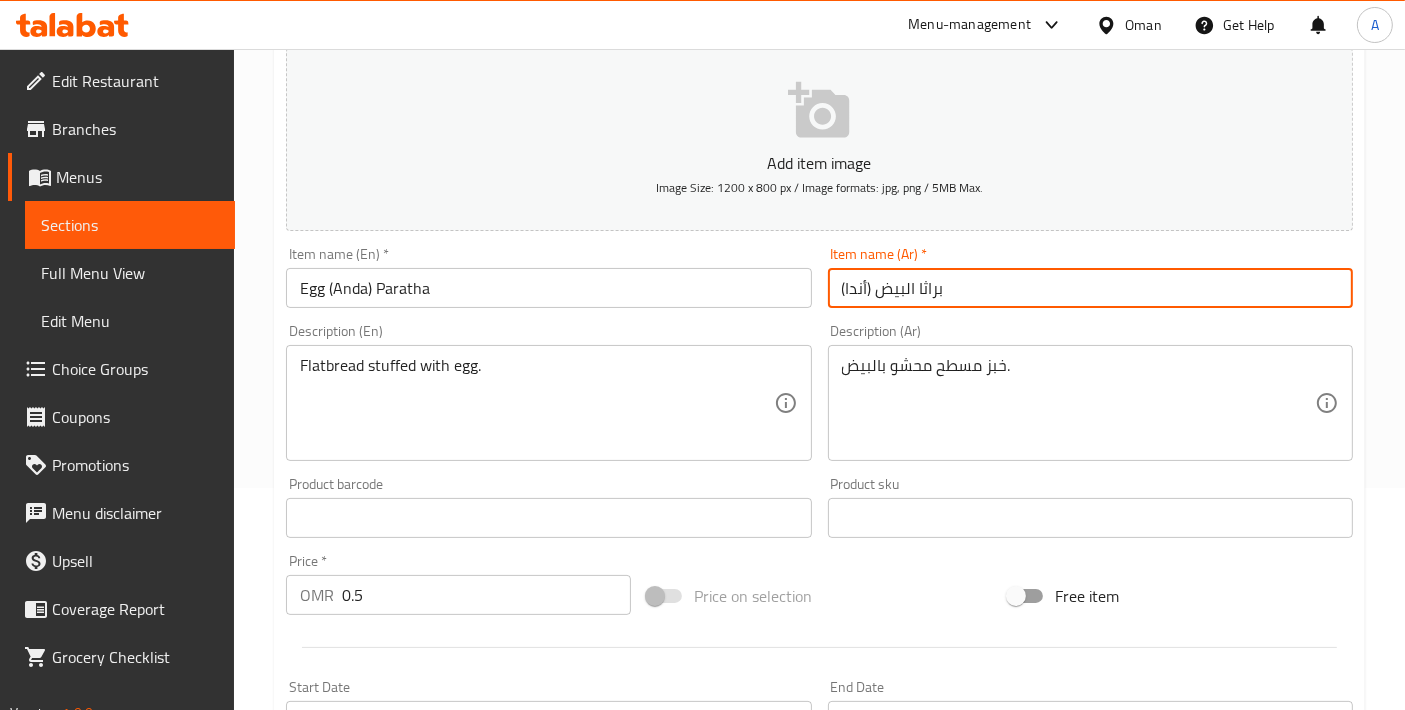 click on "براثا البيض (أندا)" at bounding box center [1090, 288] 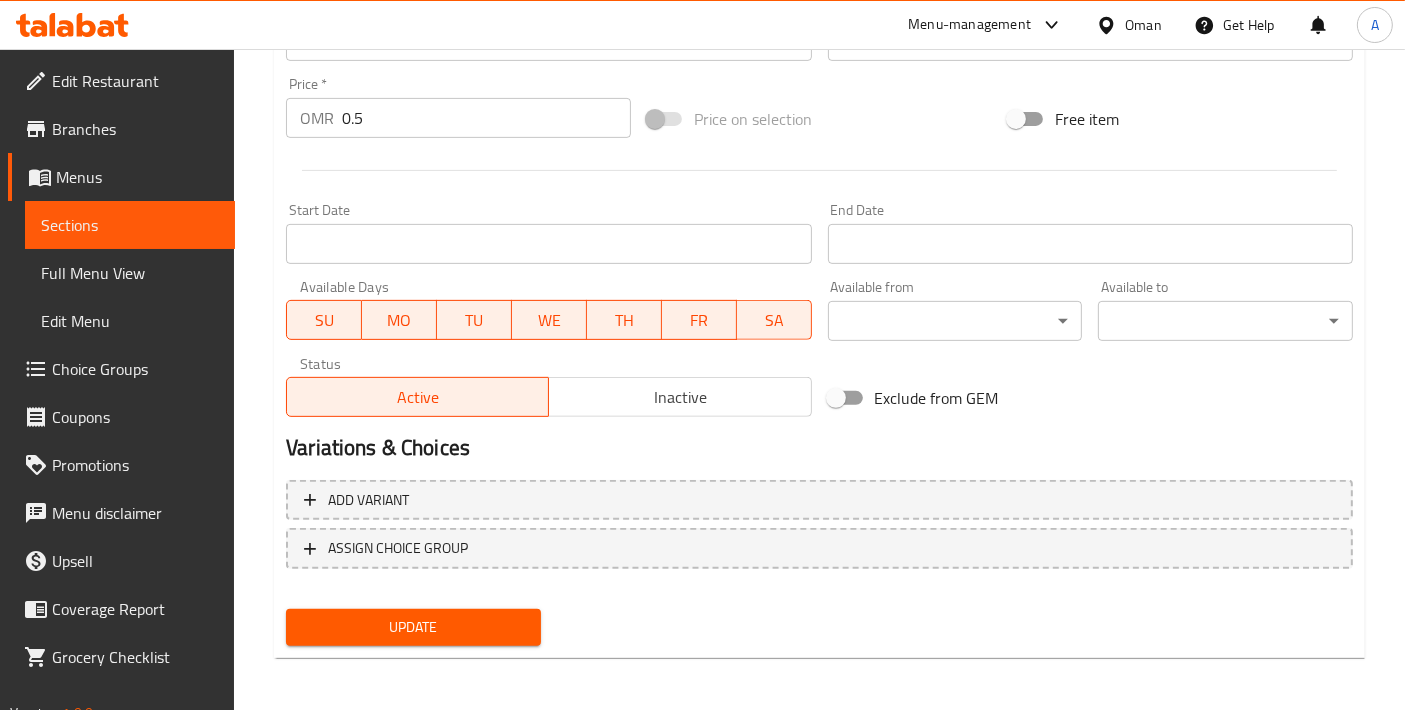 type on "براتا البيض (أندا)" 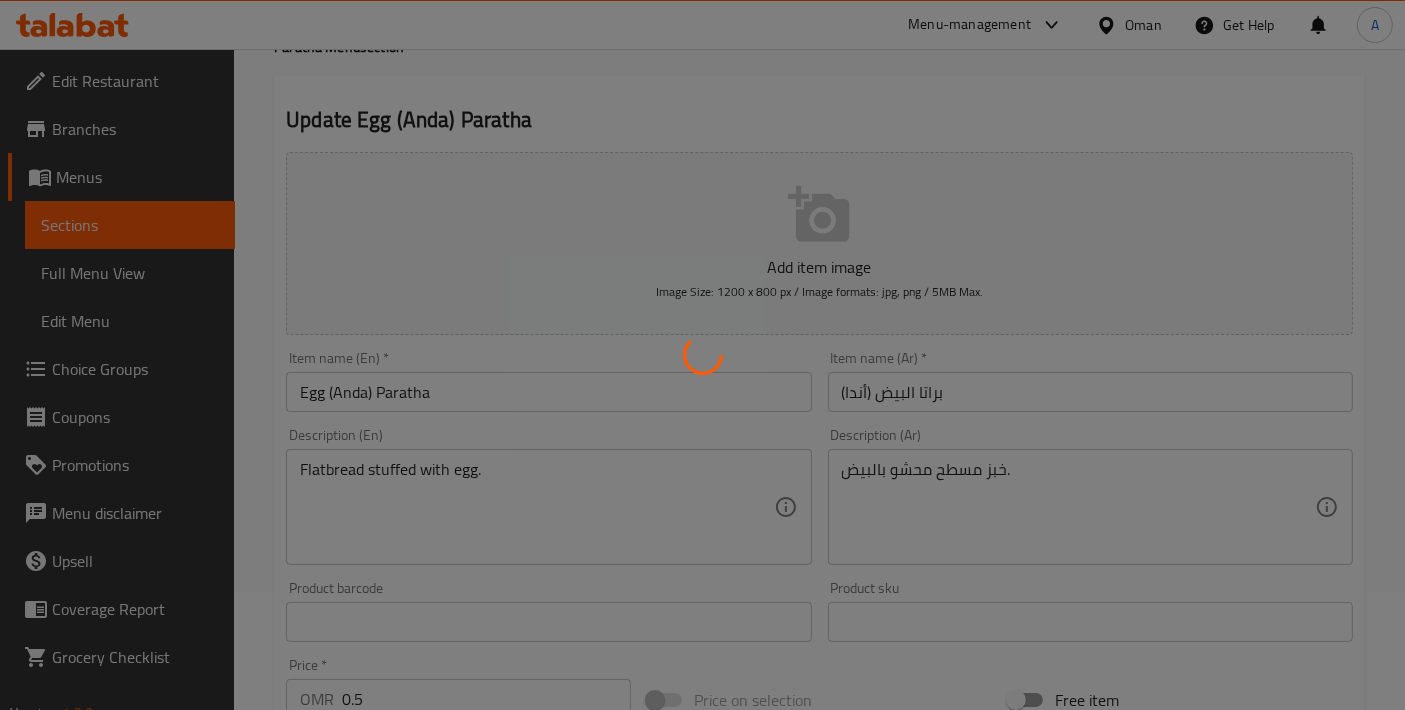 scroll, scrollTop: 0, scrollLeft: 0, axis: both 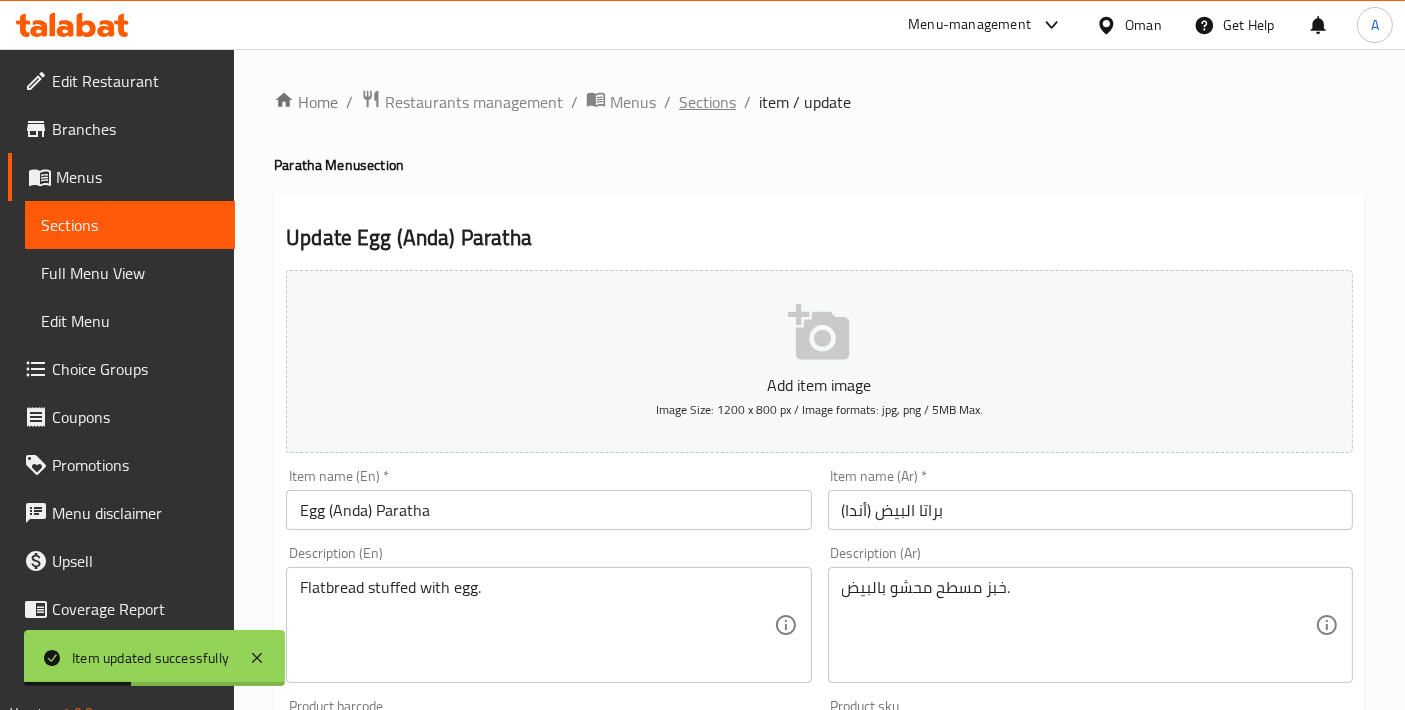 click on "Sections" at bounding box center [707, 102] 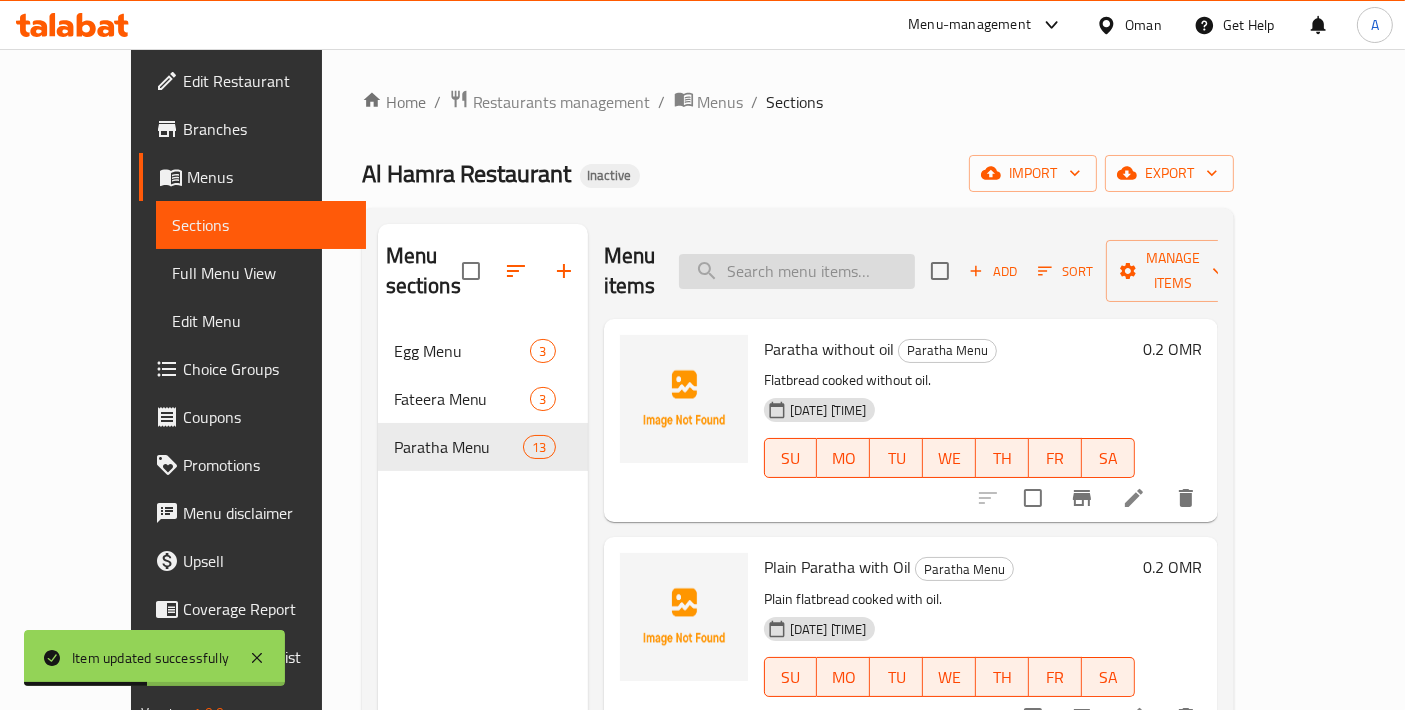 click at bounding box center [797, 271] 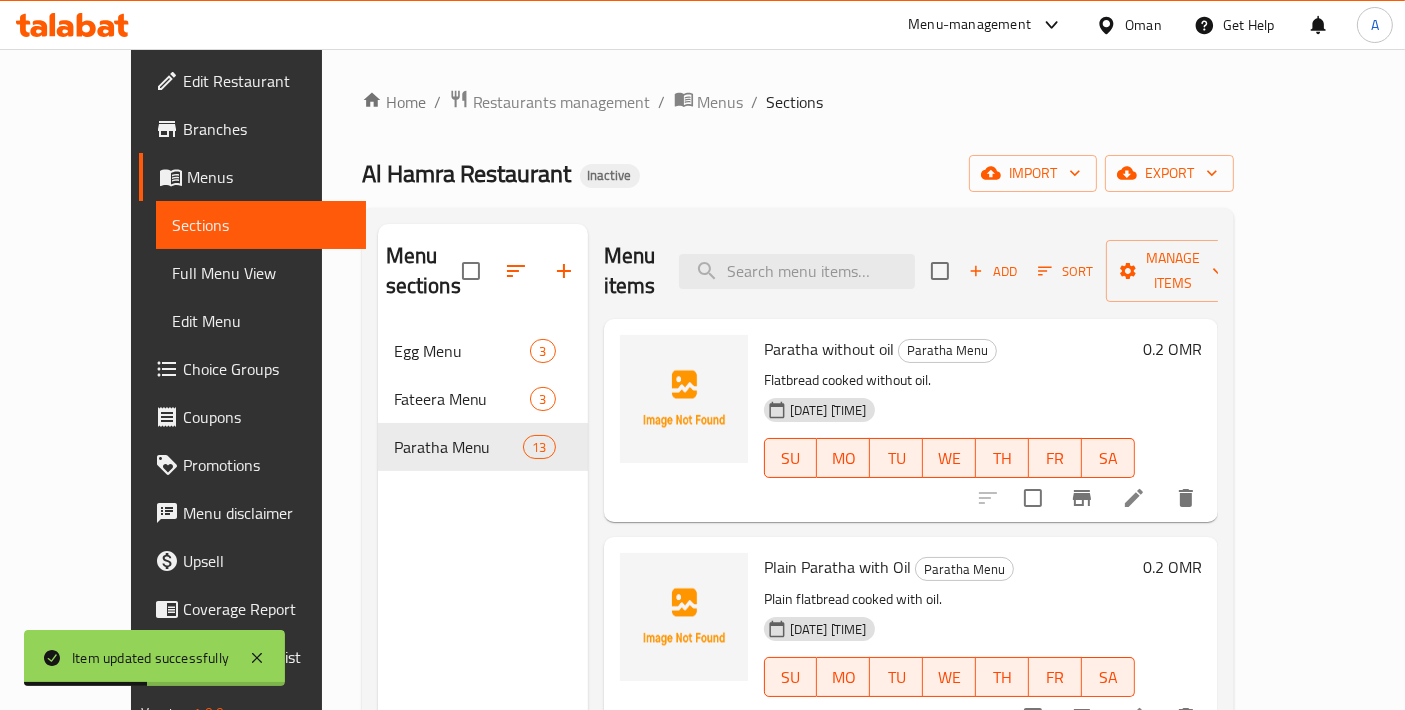 paste on "Cheese Paratha" 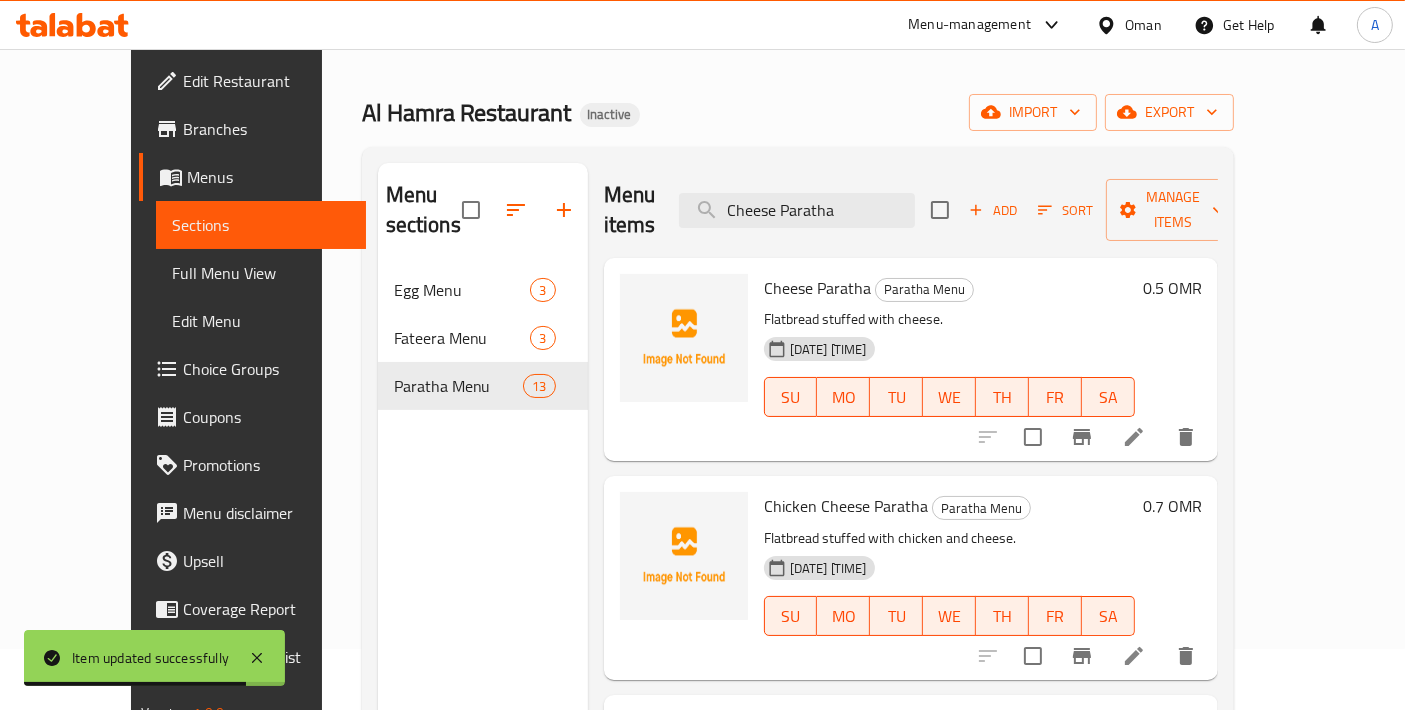 scroll, scrollTop: 57, scrollLeft: 0, axis: vertical 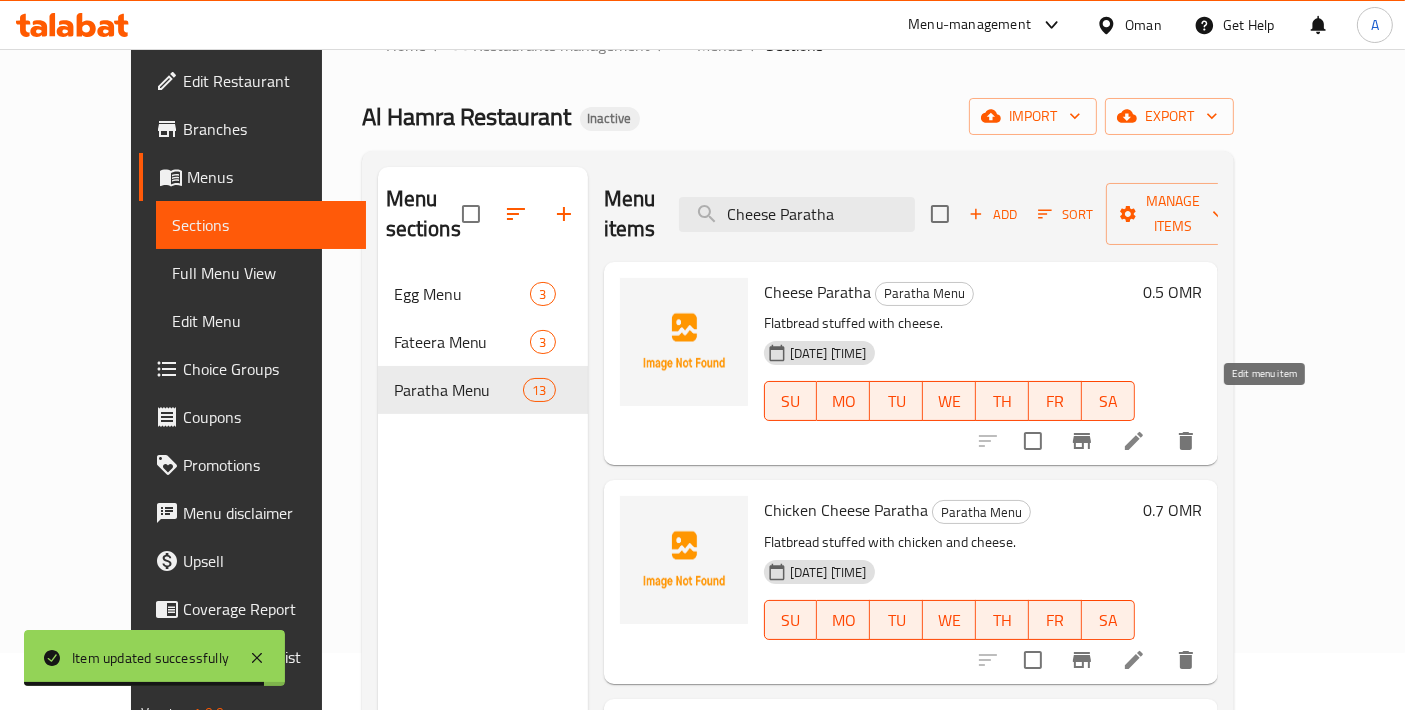type on "Cheese Paratha" 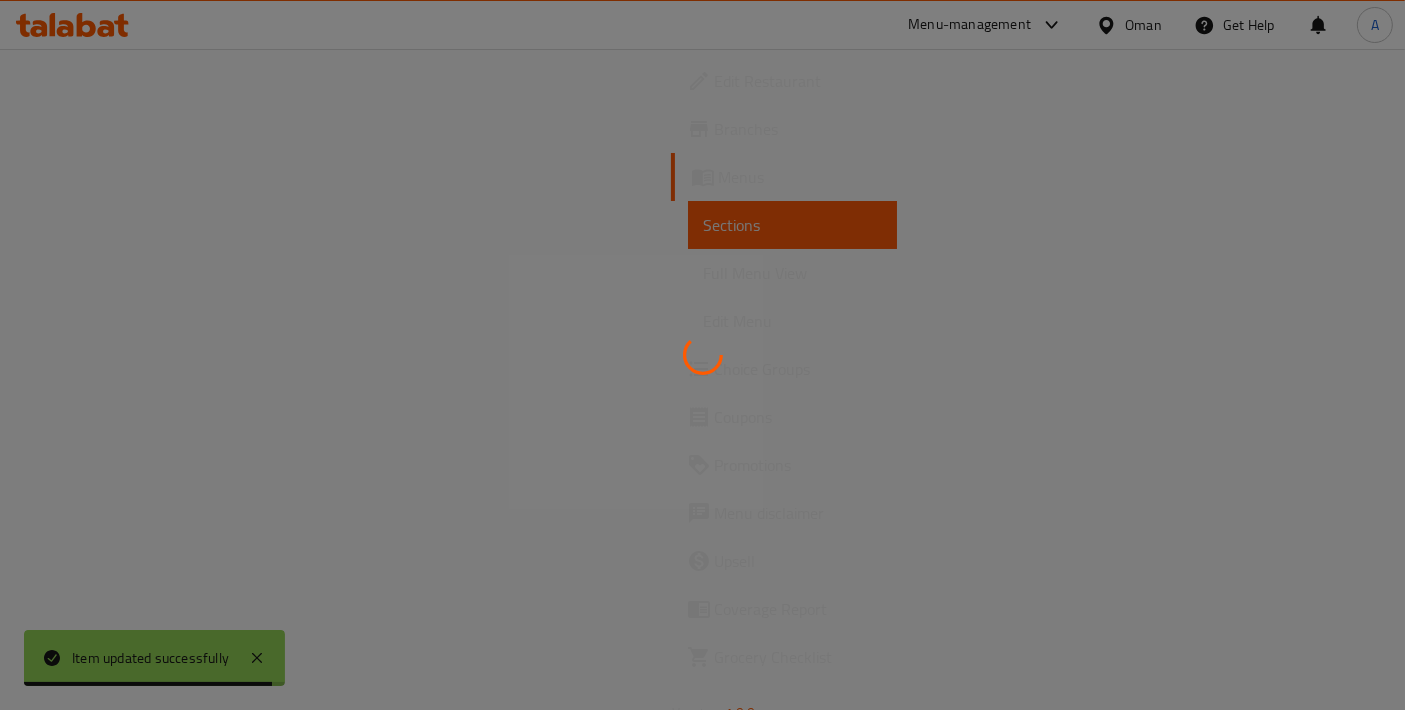 scroll, scrollTop: 0, scrollLeft: 0, axis: both 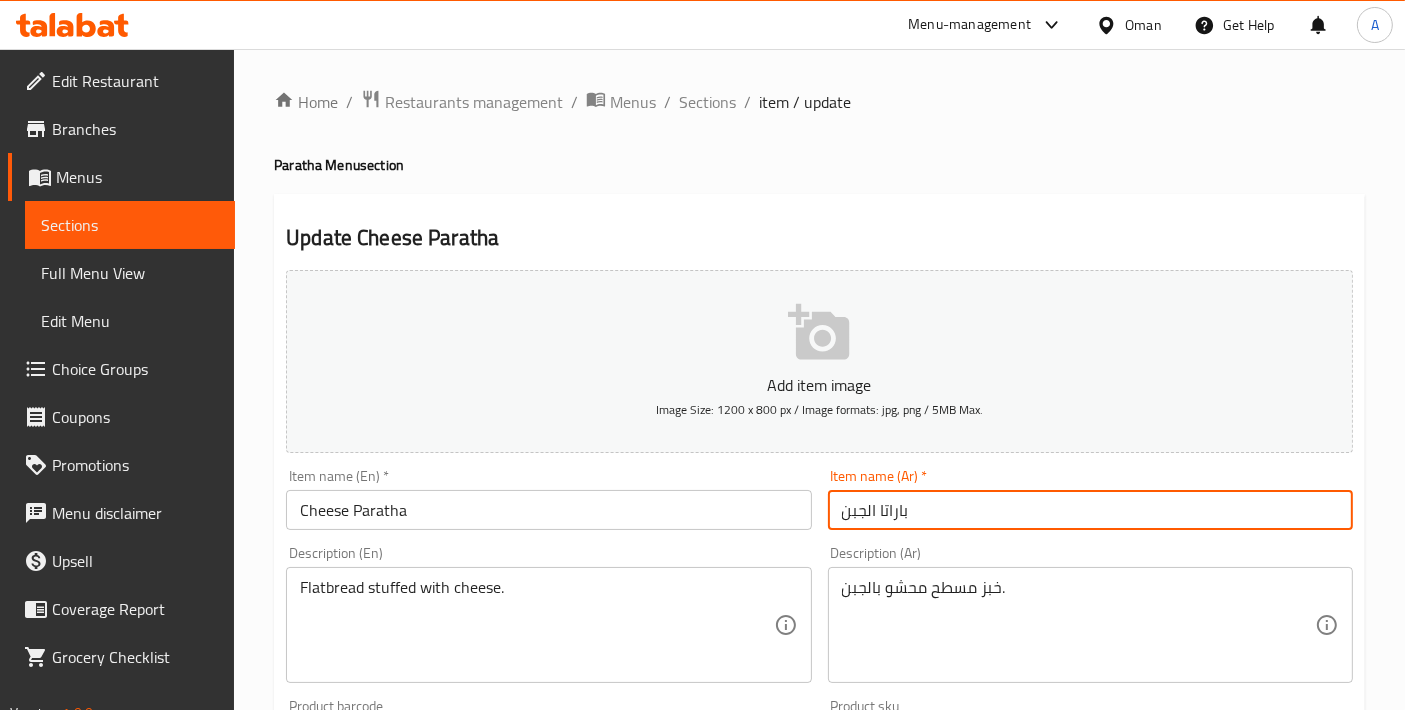 click on "باراتا الجبن" at bounding box center (1090, 510) 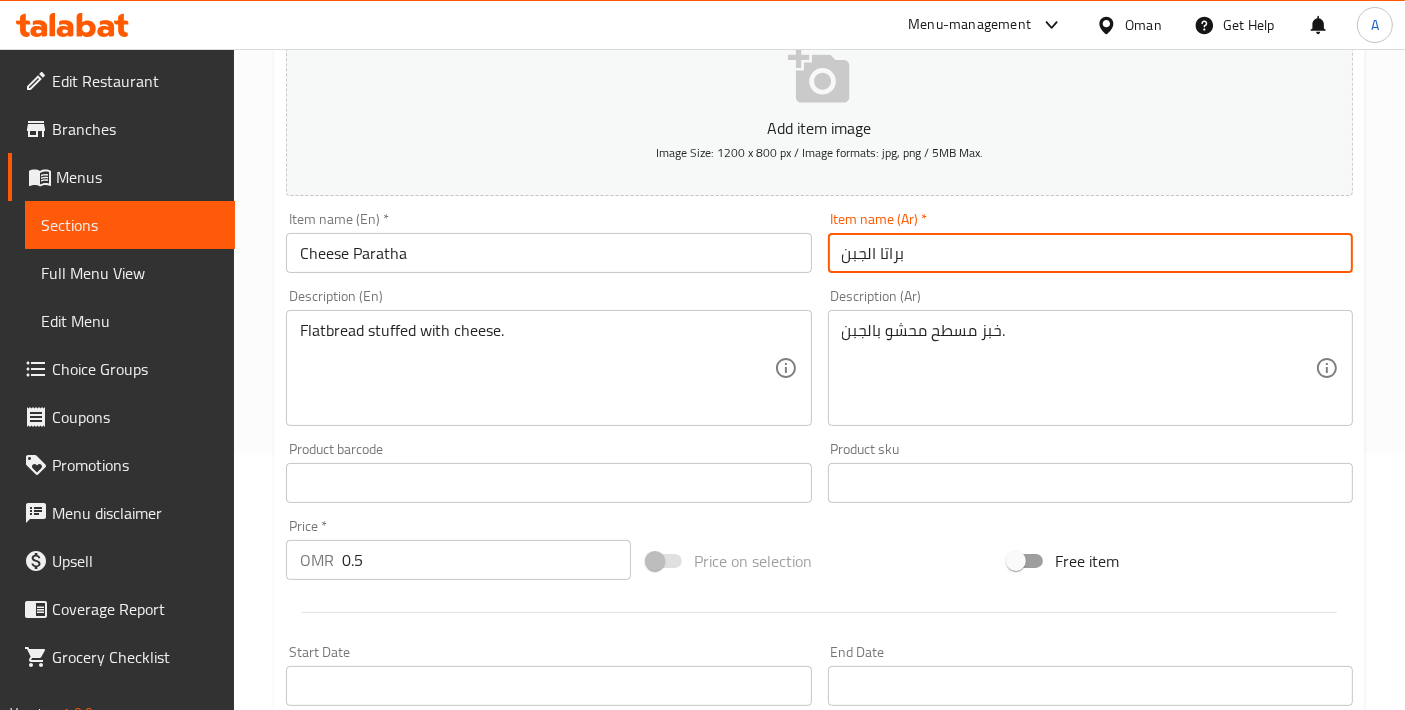 scroll, scrollTop: 254, scrollLeft: 0, axis: vertical 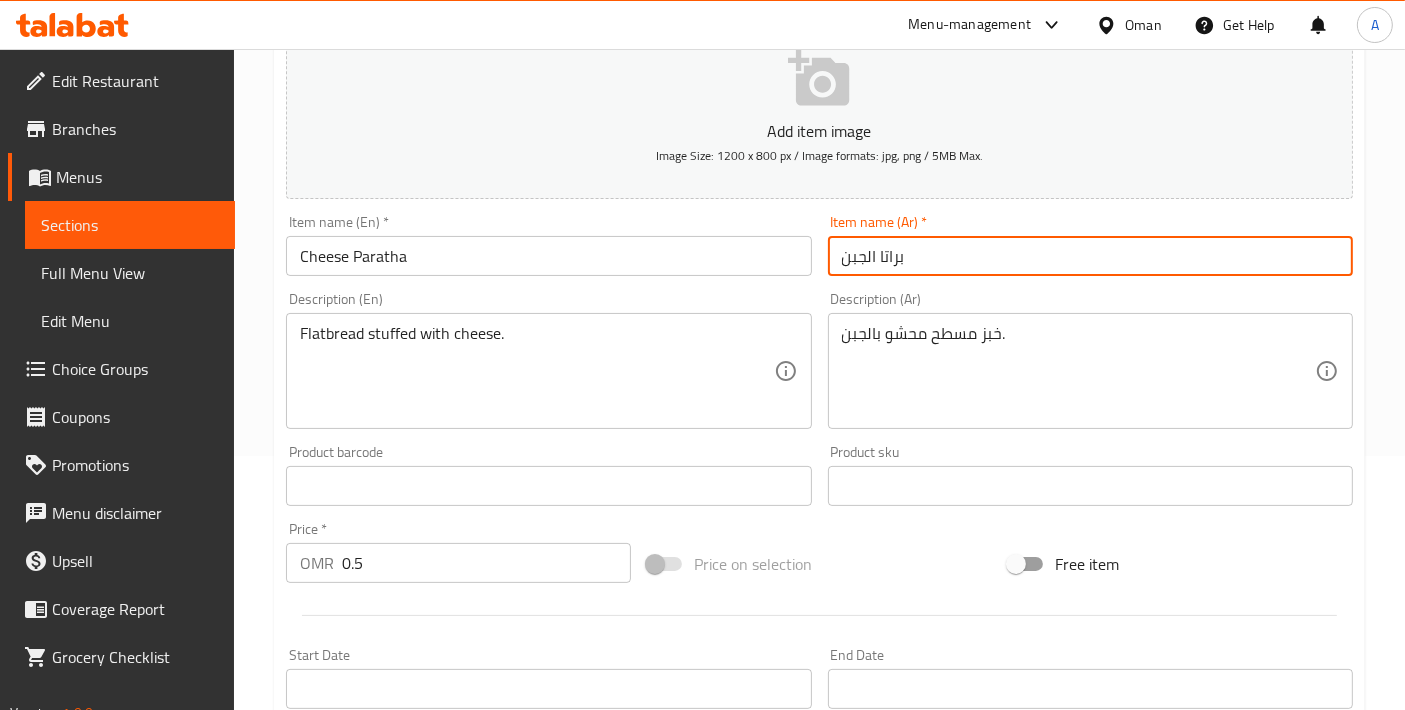 click on "براتا الجبن" at bounding box center [1090, 256] 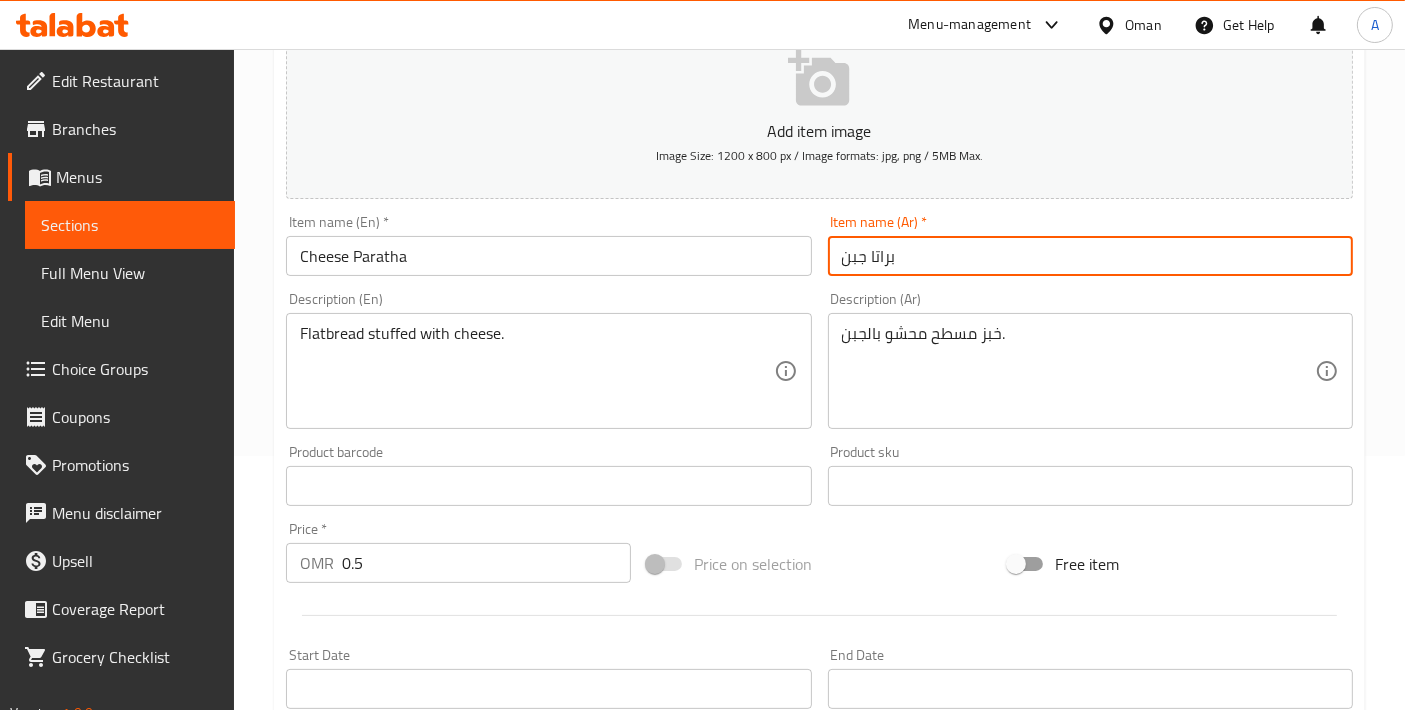scroll, scrollTop: 699, scrollLeft: 0, axis: vertical 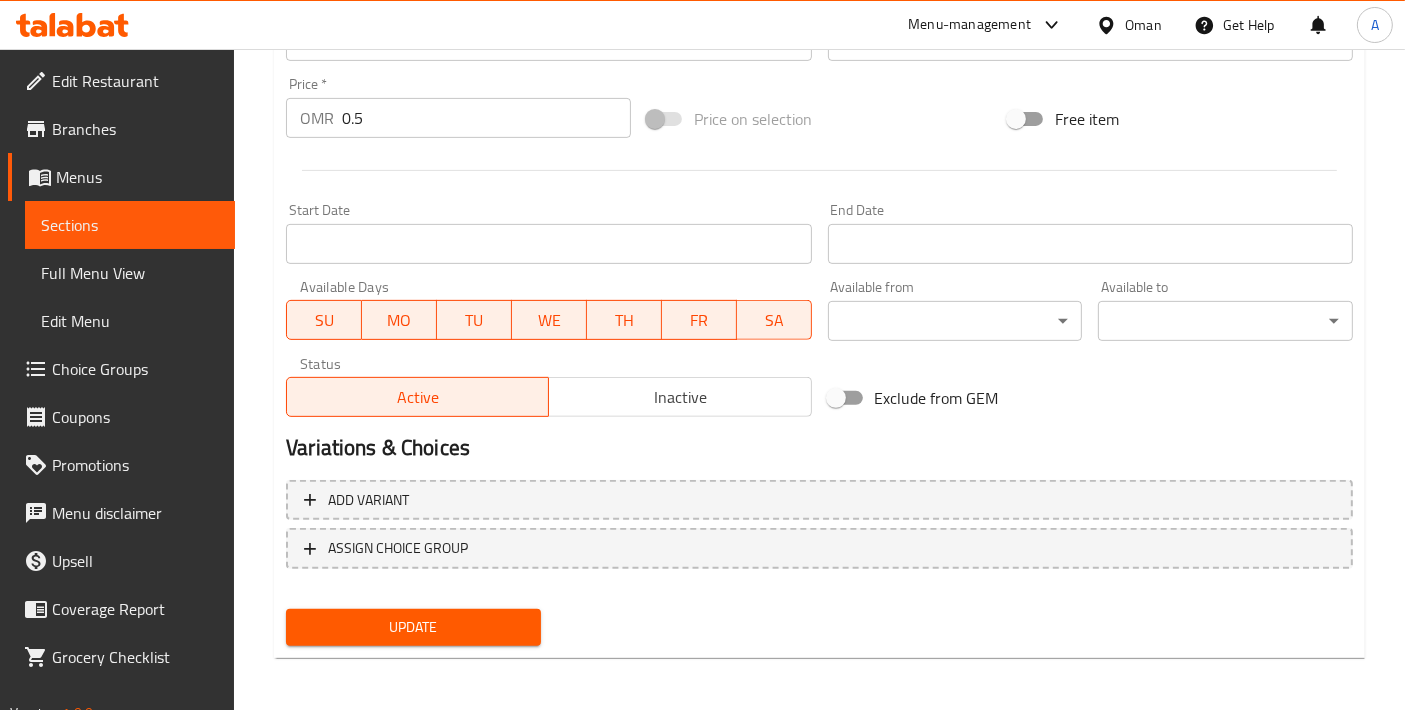 type on "براتا جبن" 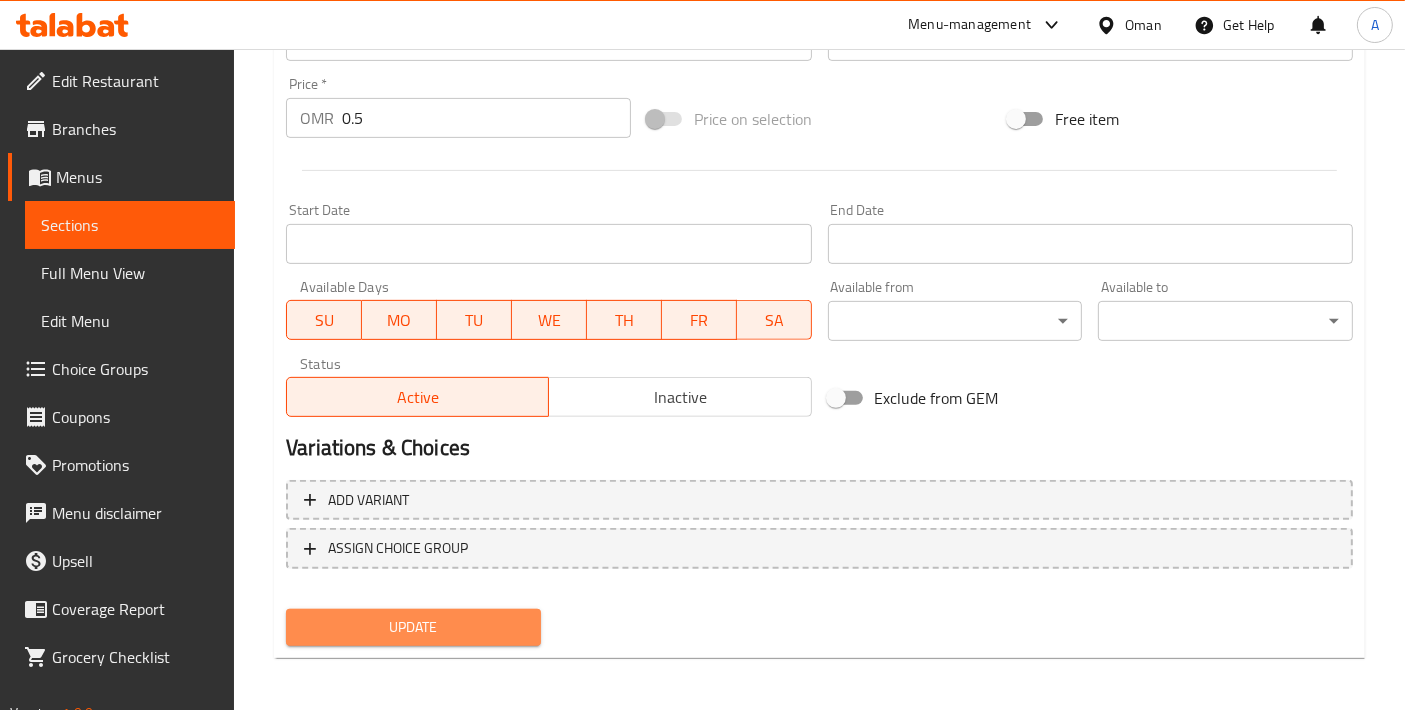 click on "Update" at bounding box center (413, 627) 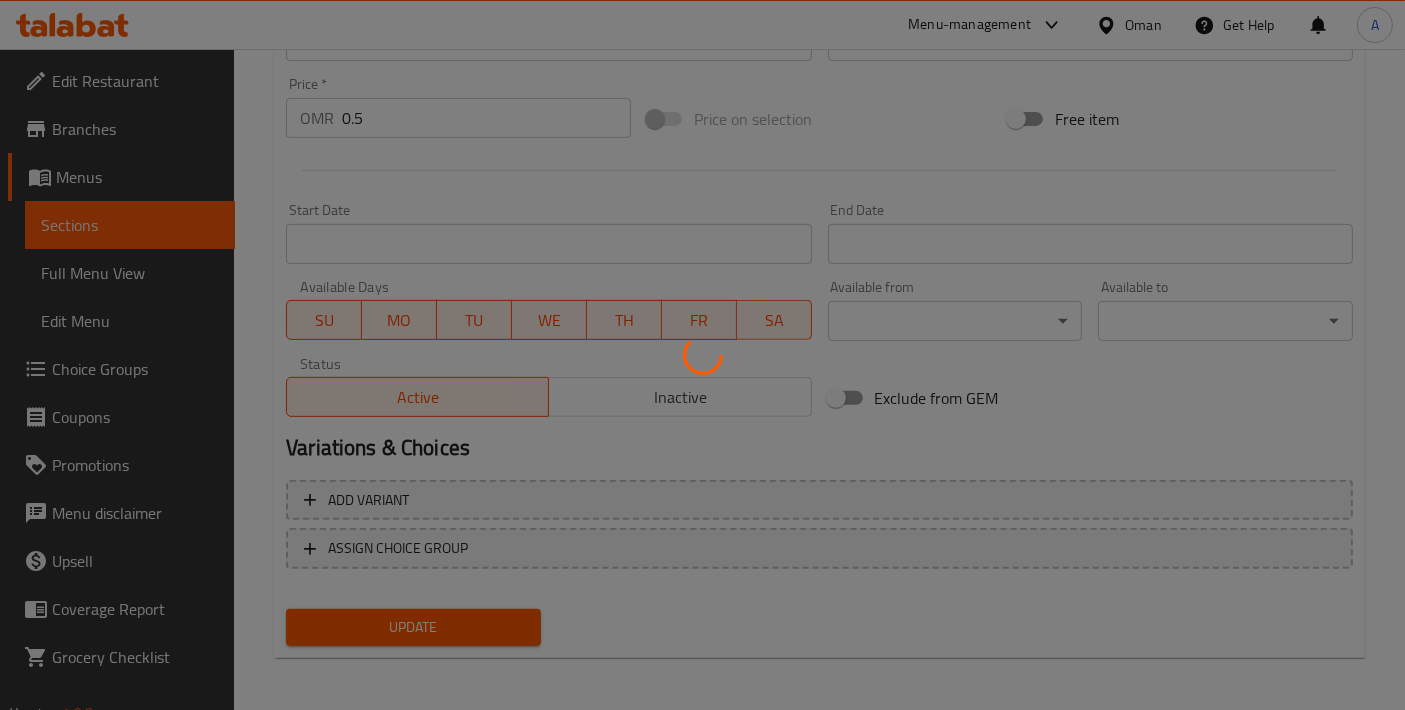 scroll, scrollTop: 0, scrollLeft: 0, axis: both 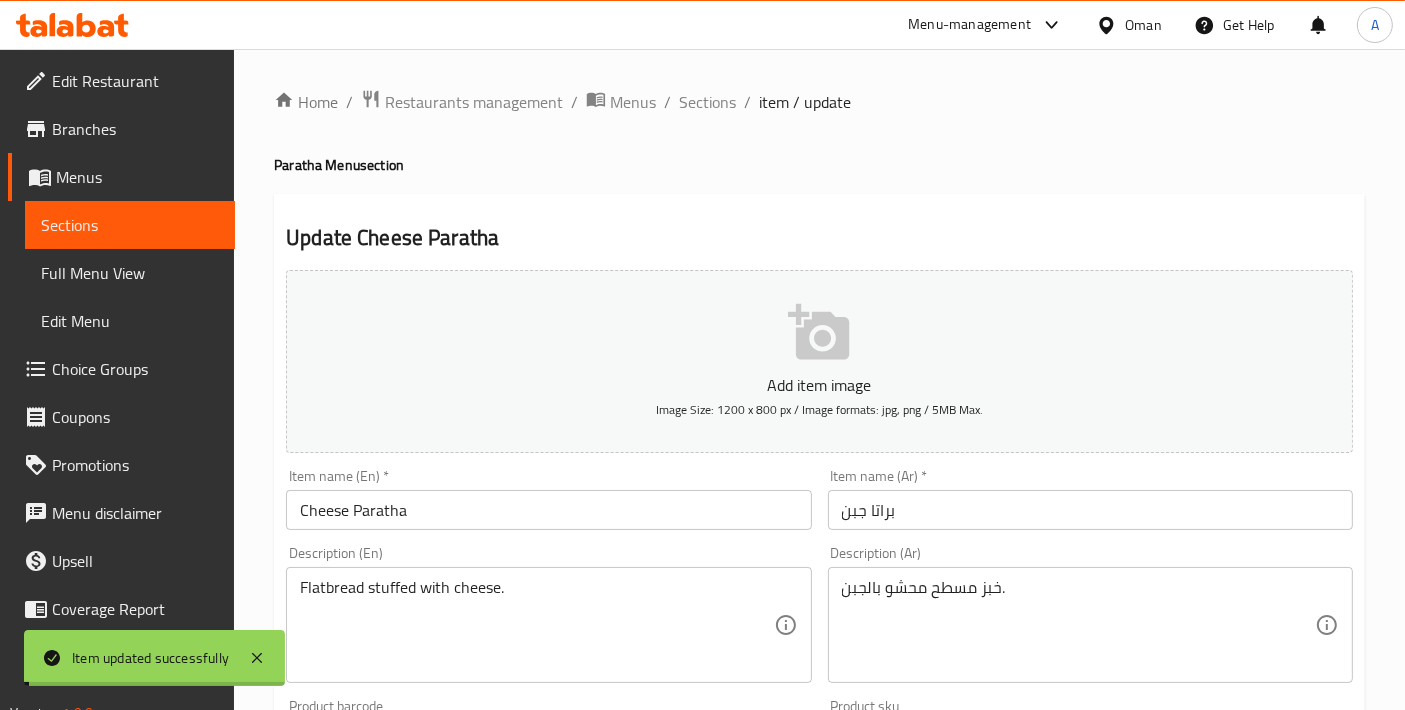 click on "Sections" at bounding box center [707, 102] 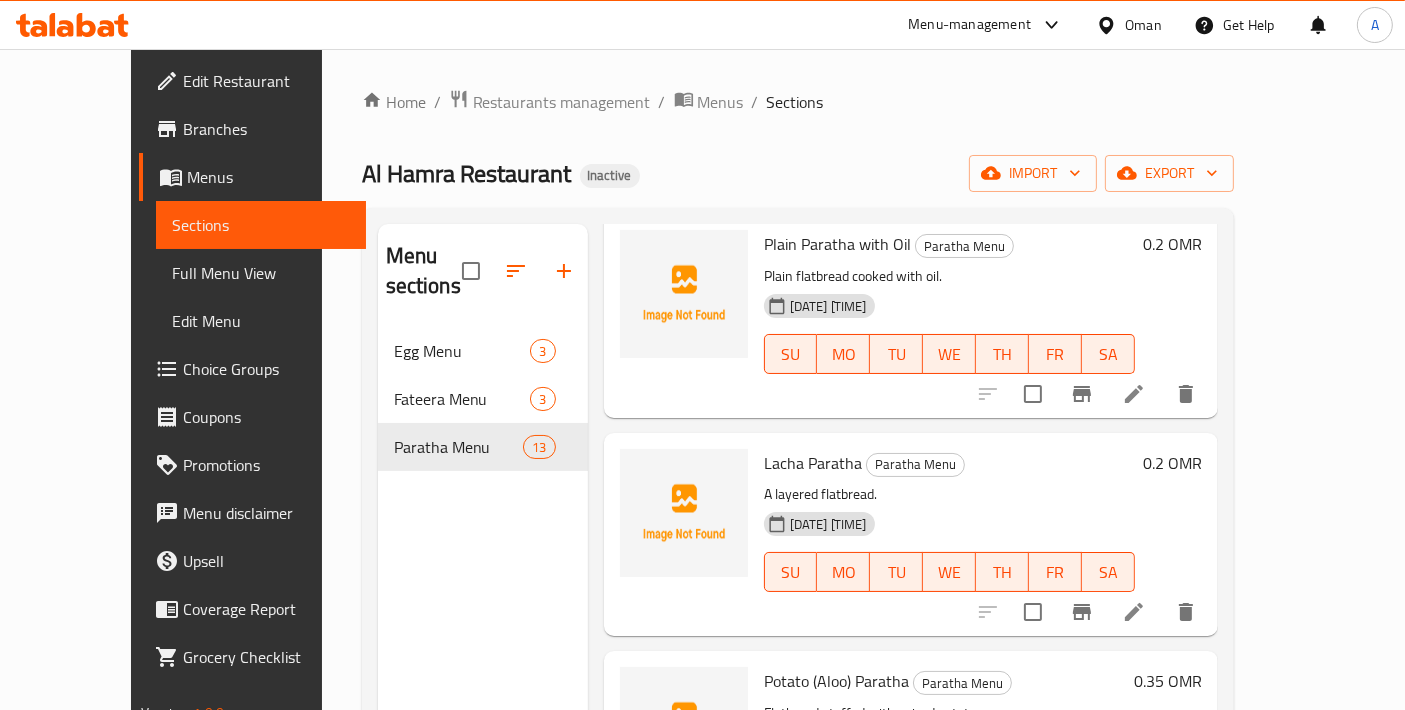 scroll, scrollTop: 0, scrollLeft: 0, axis: both 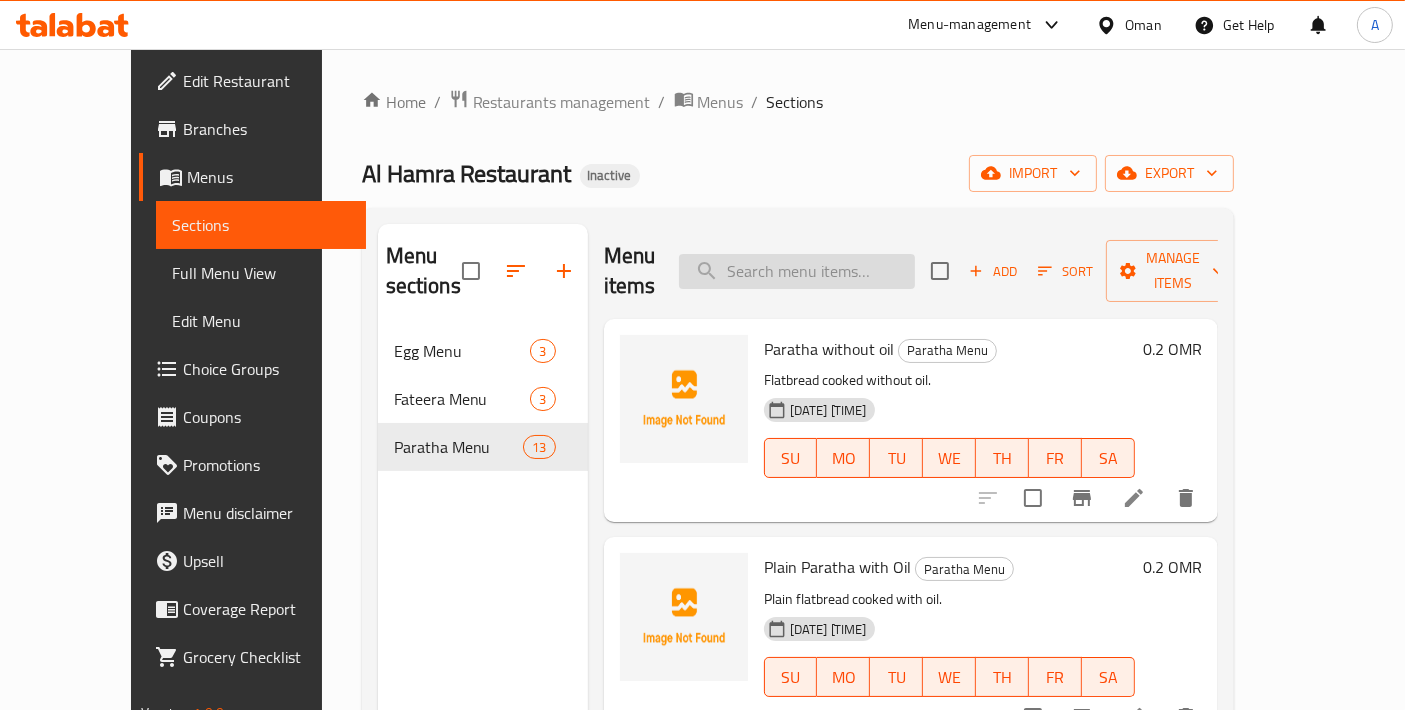 click at bounding box center [797, 271] 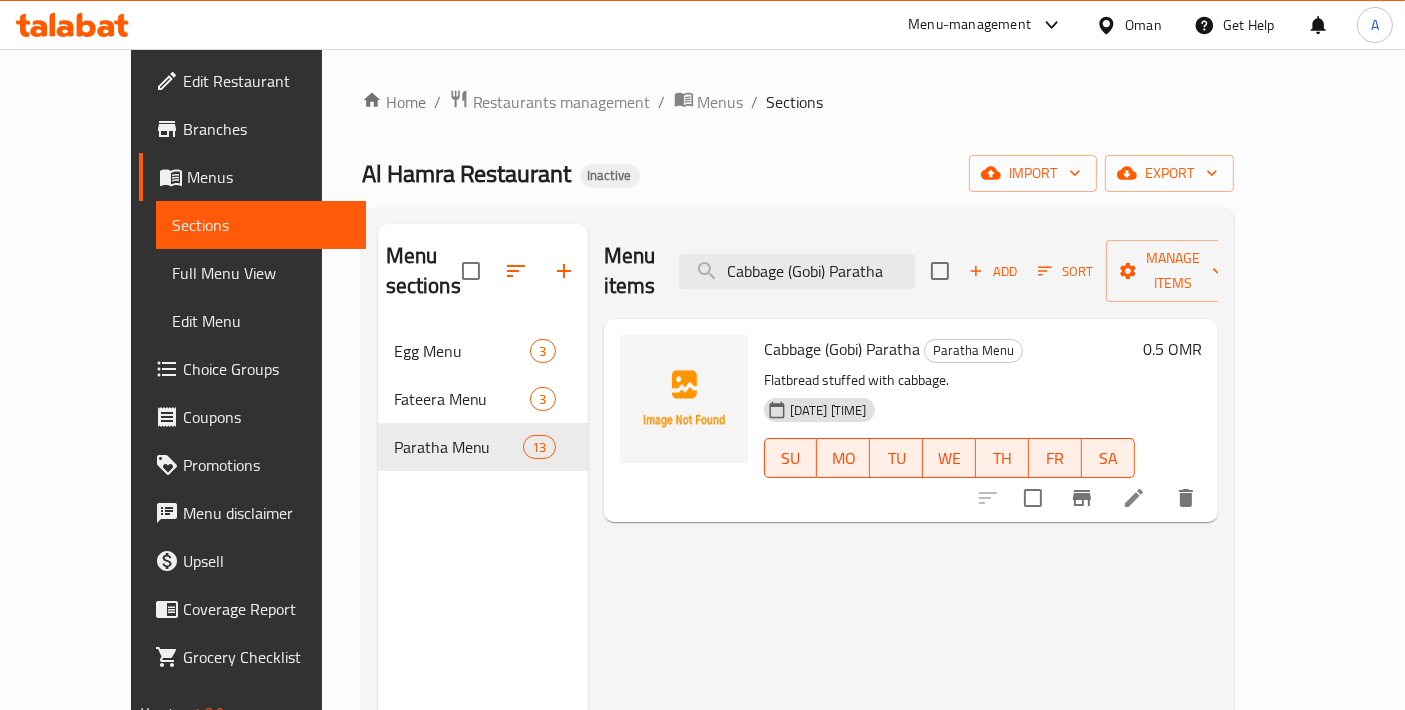 type on "Cabbage (Gobi) Paratha" 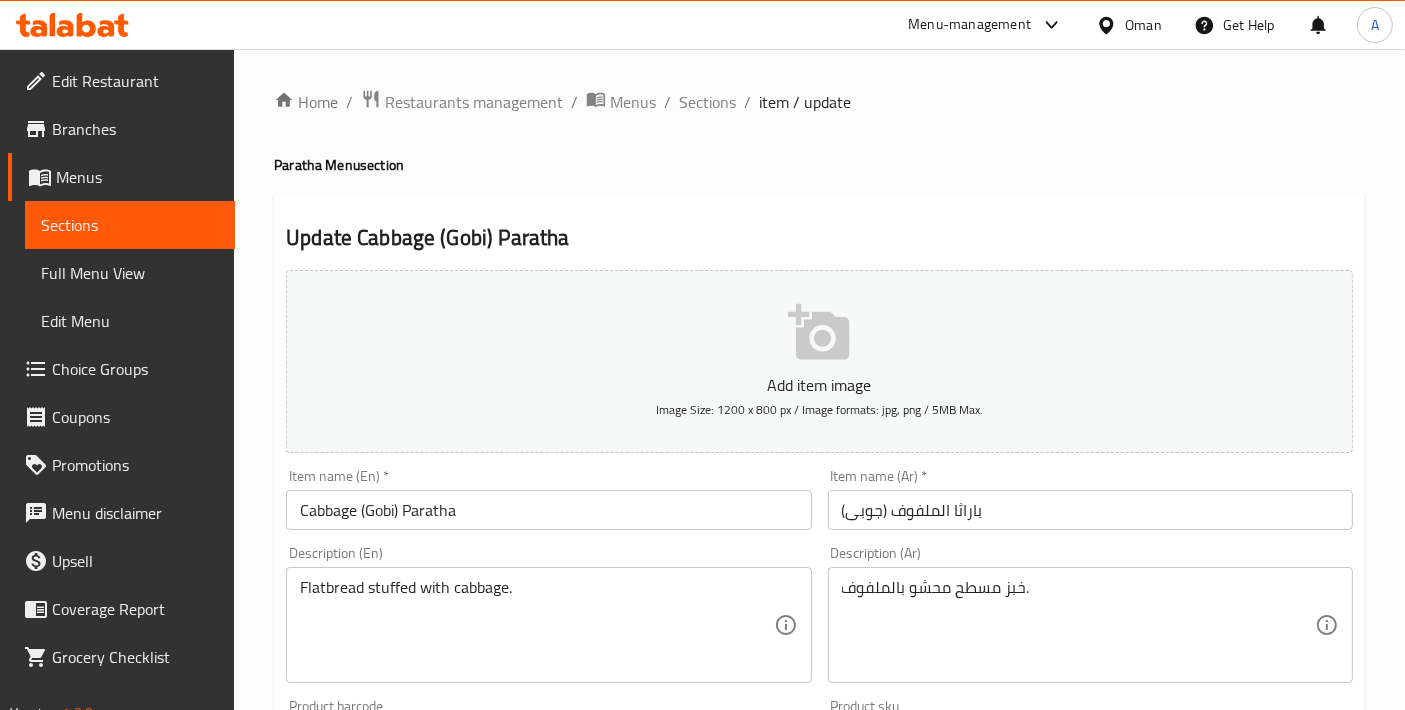 click on "باراثا الملفوف (جوبى)" at bounding box center (1090, 510) 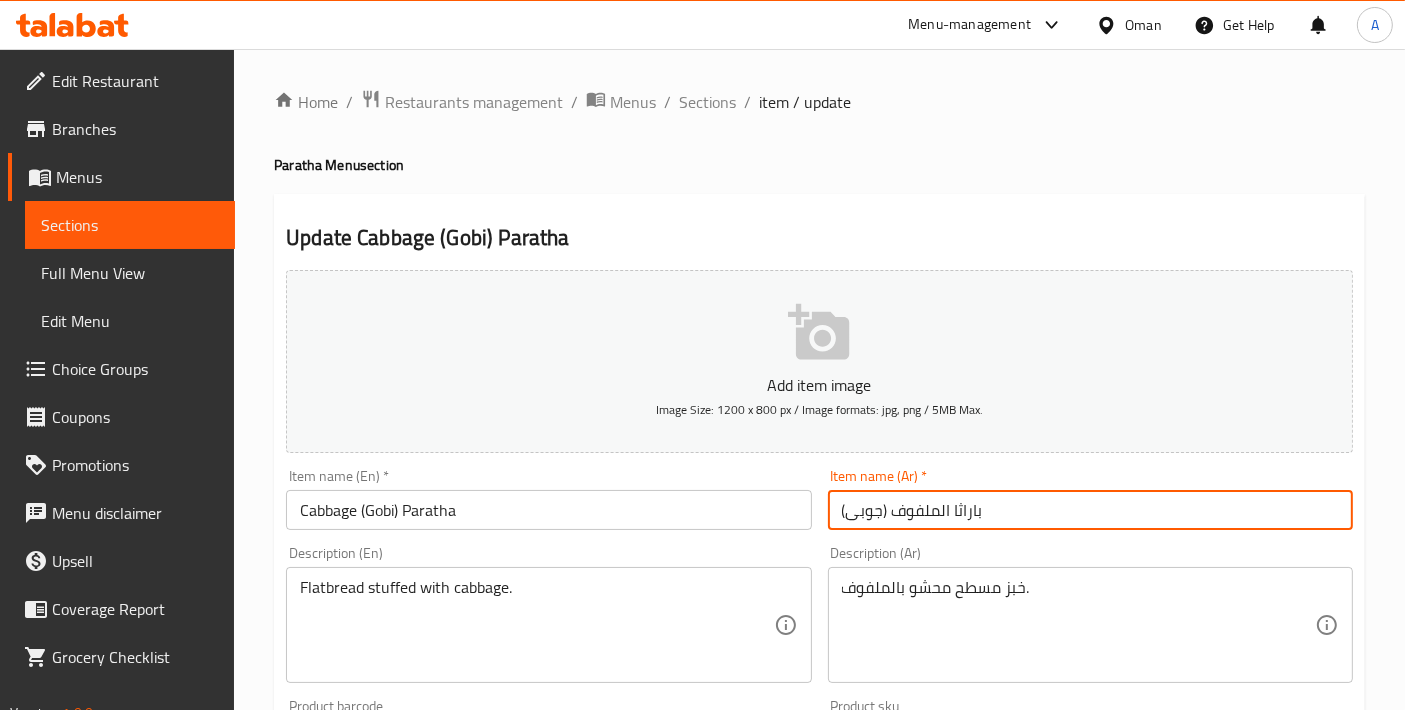click on "باراثا الملفوف (جوبى)" at bounding box center (1090, 510) 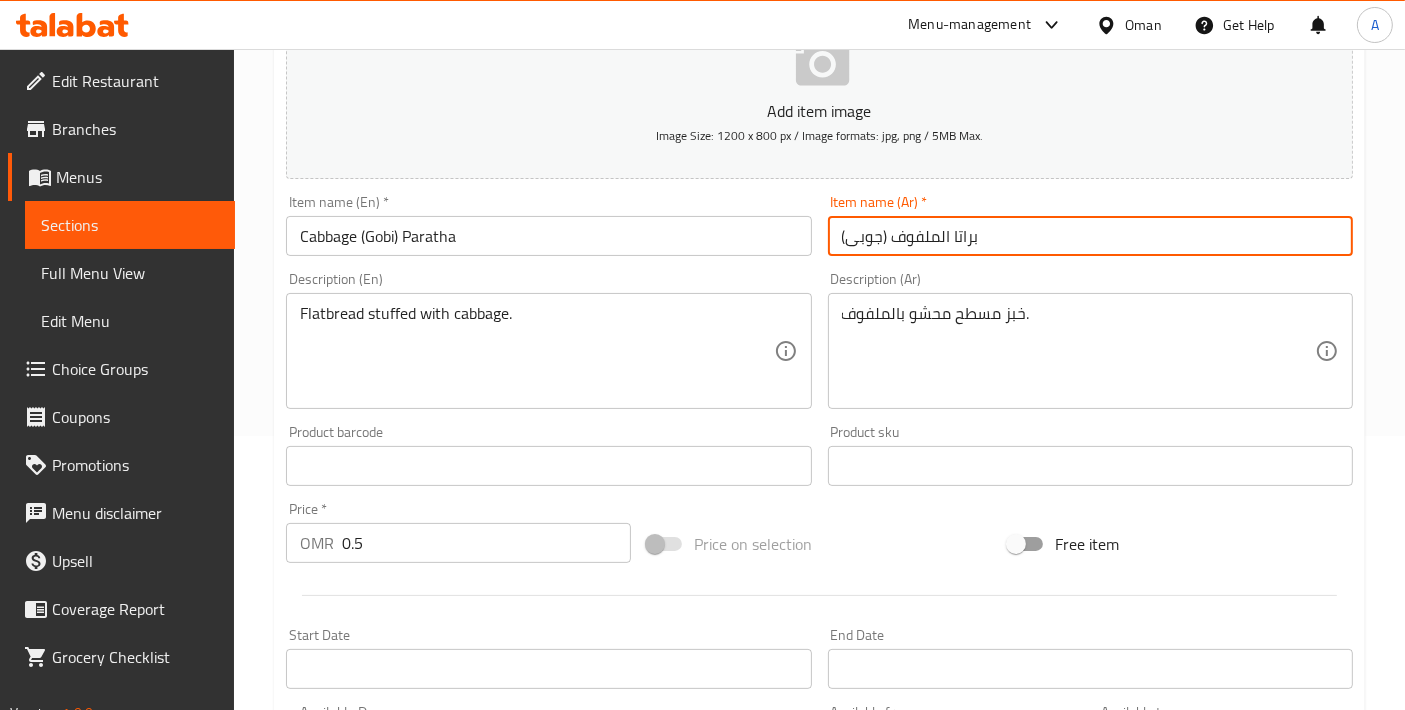 scroll, scrollTop: 254, scrollLeft: 0, axis: vertical 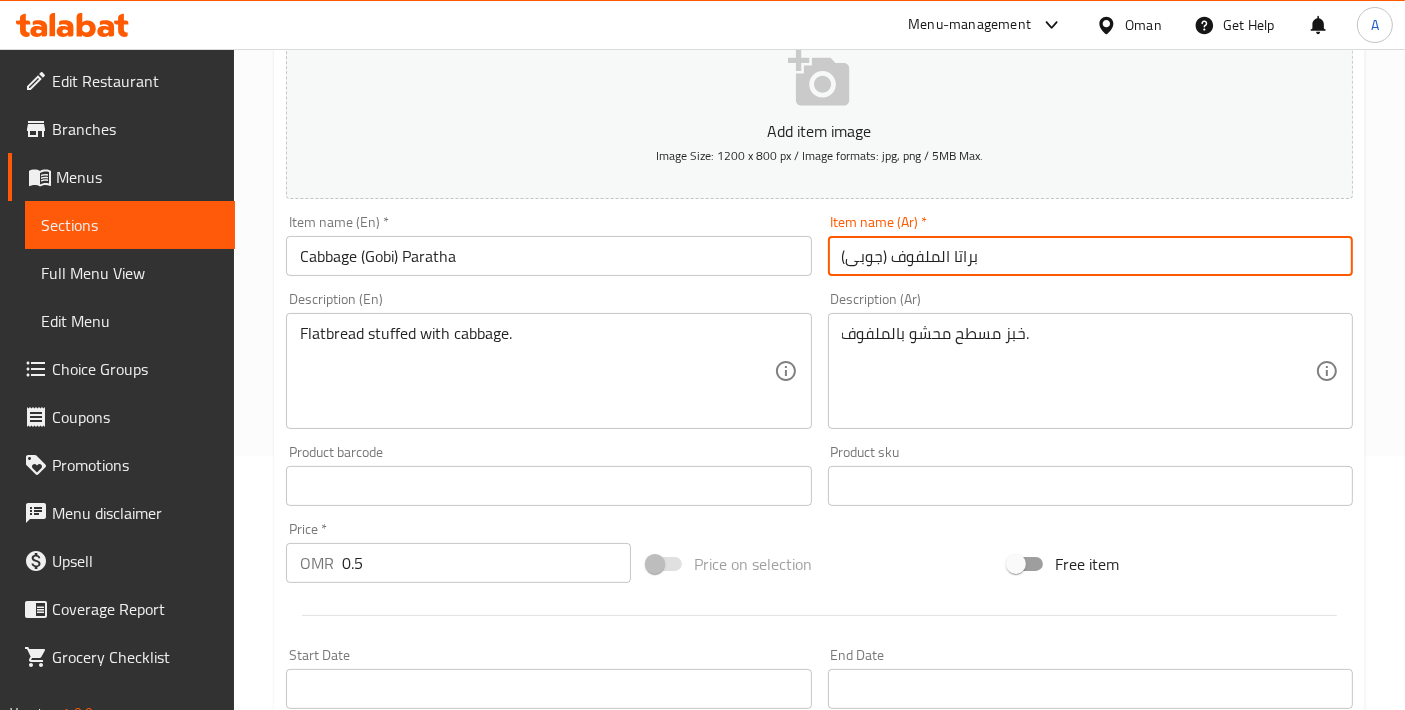 click on "براتا الملفوف (جوبى)" at bounding box center [1090, 256] 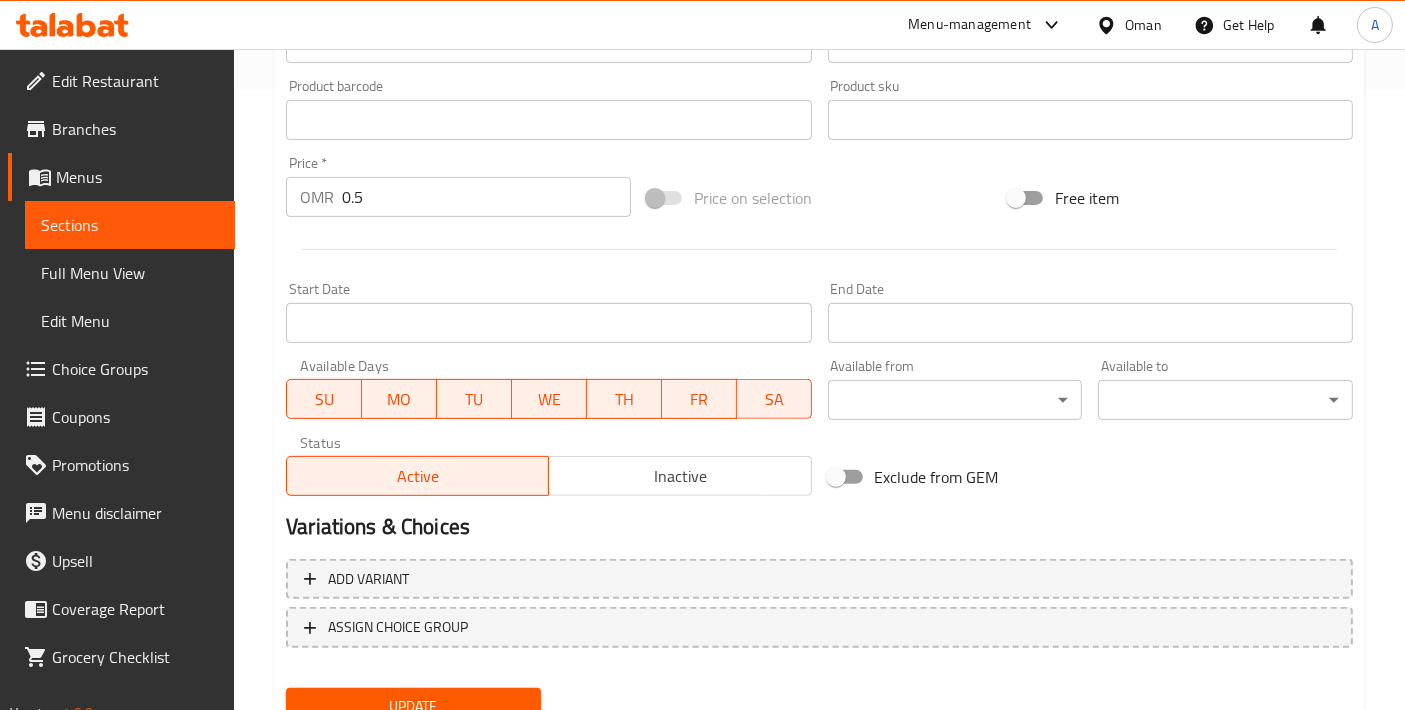 scroll, scrollTop: 699, scrollLeft: 0, axis: vertical 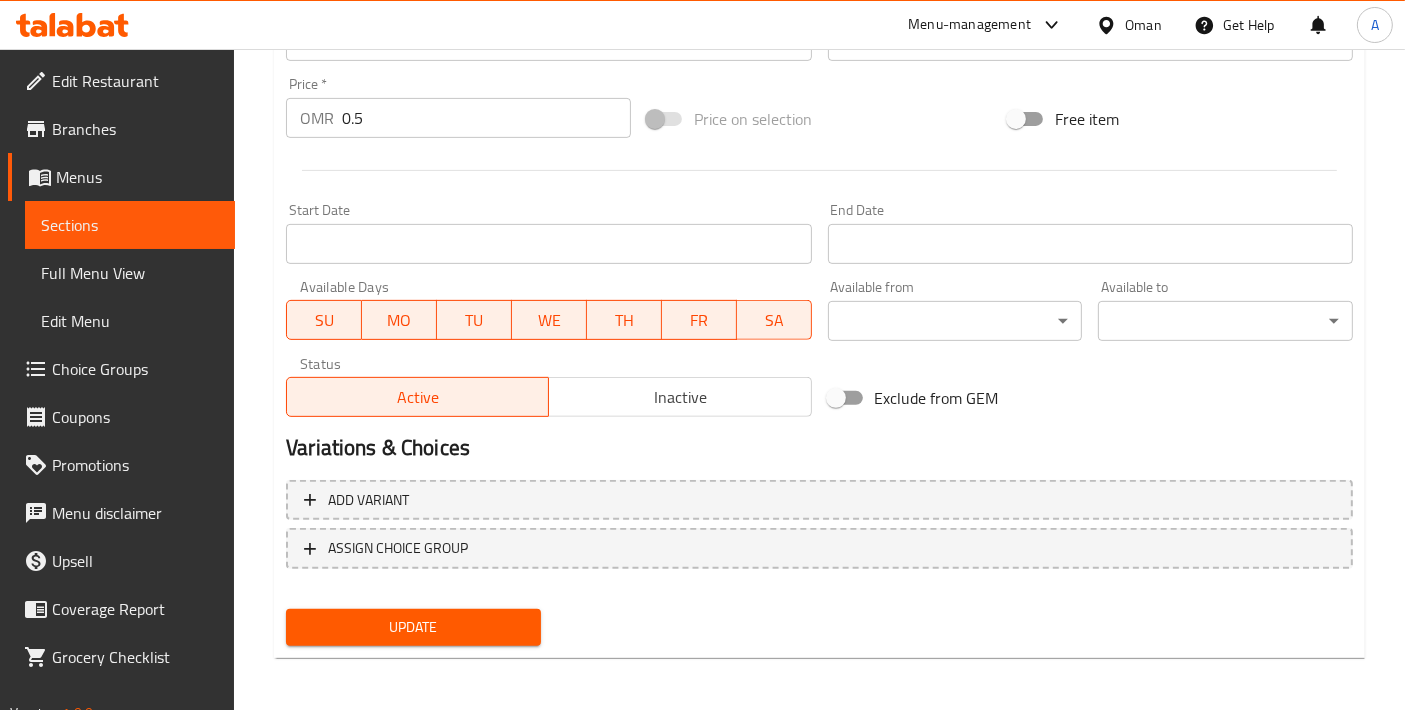 type on "براتا الملفوف (جوبى)" 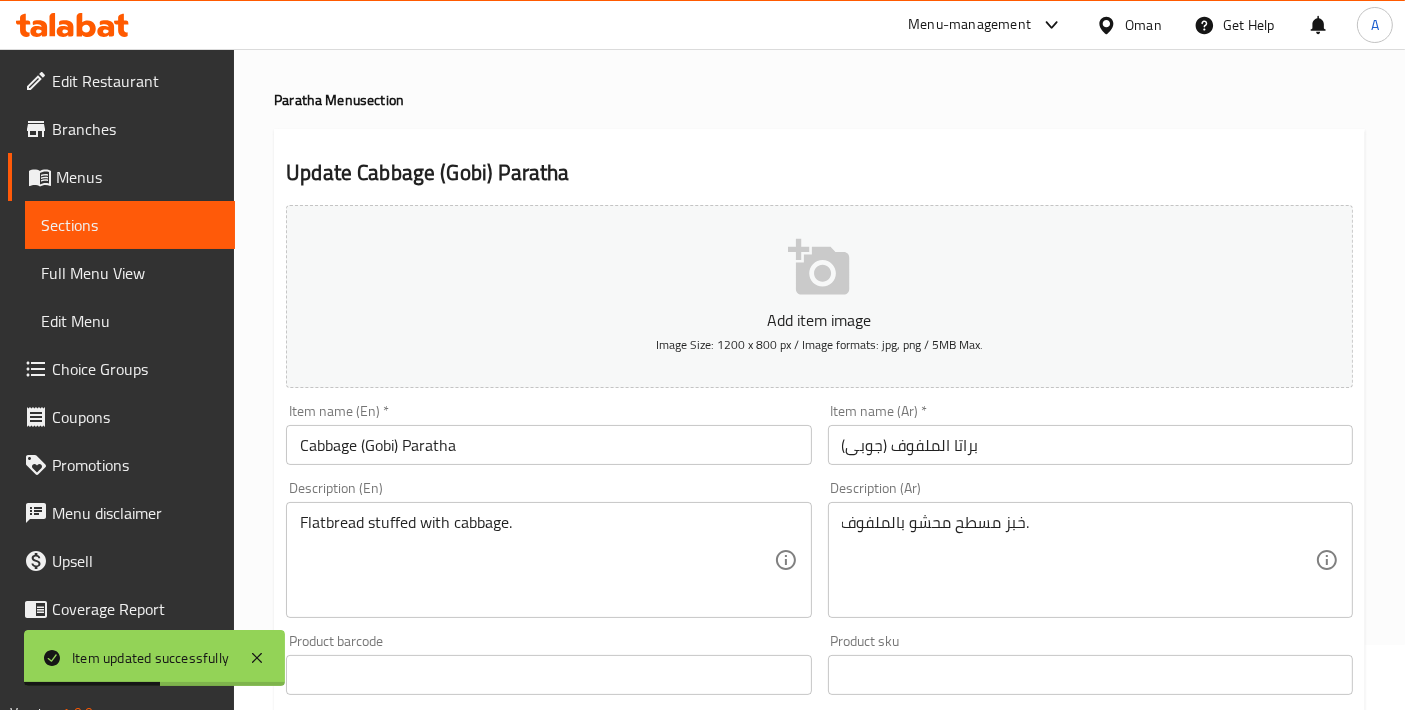 scroll, scrollTop: 0, scrollLeft: 0, axis: both 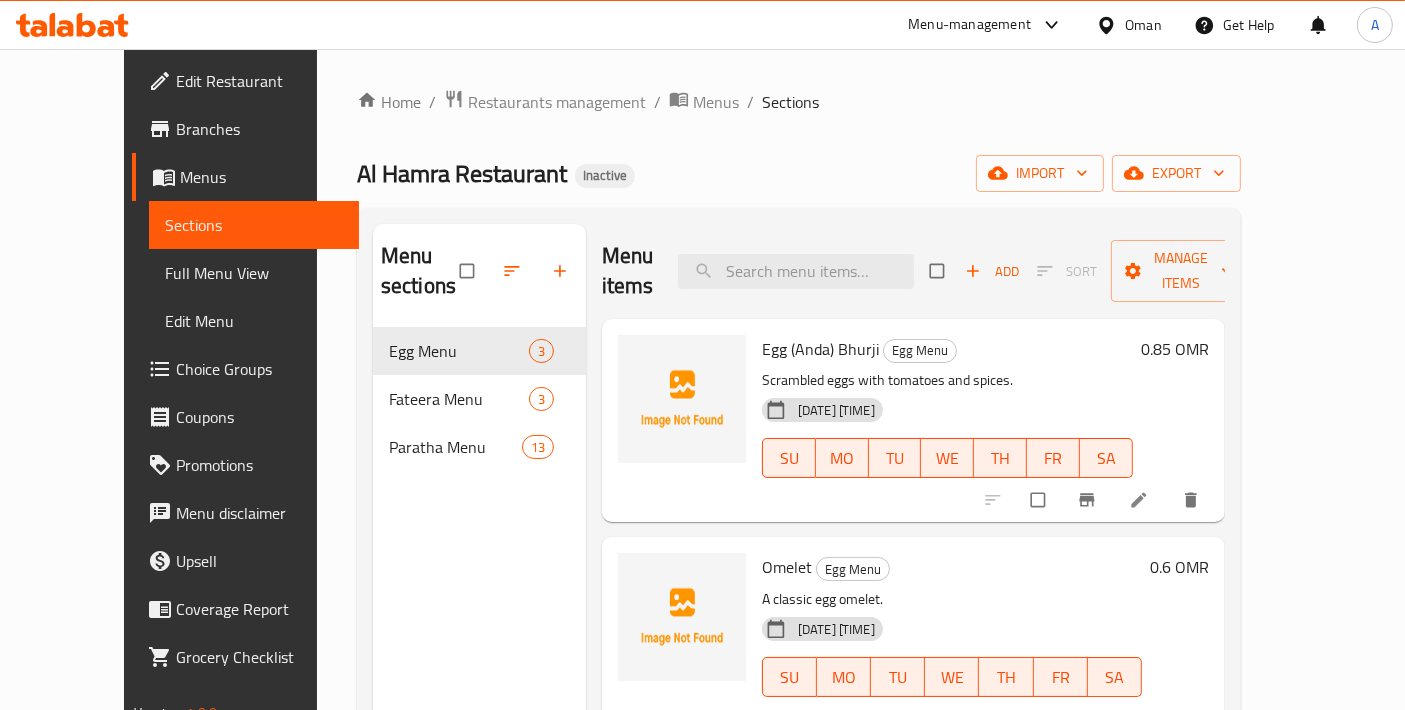 click on "Full Menu View" at bounding box center [254, 273] 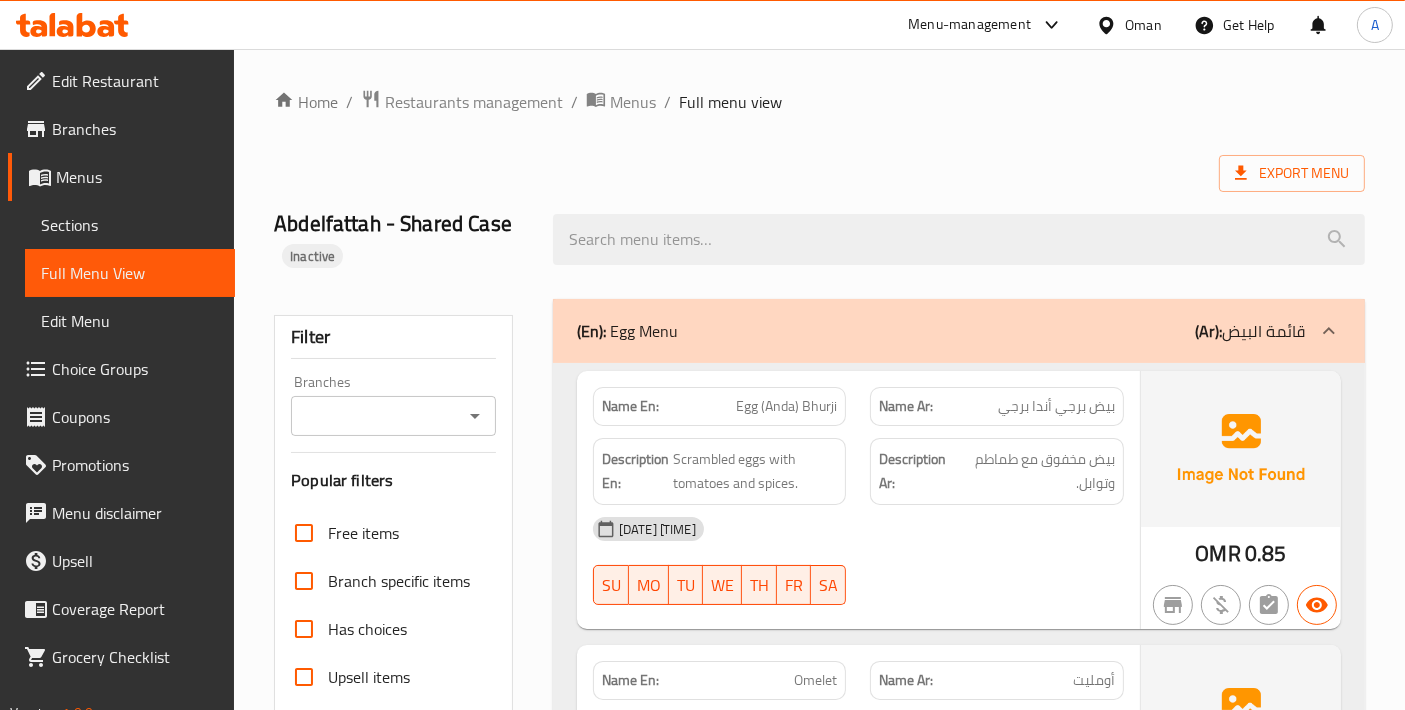 scroll, scrollTop: 444, scrollLeft: 0, axis: vertical 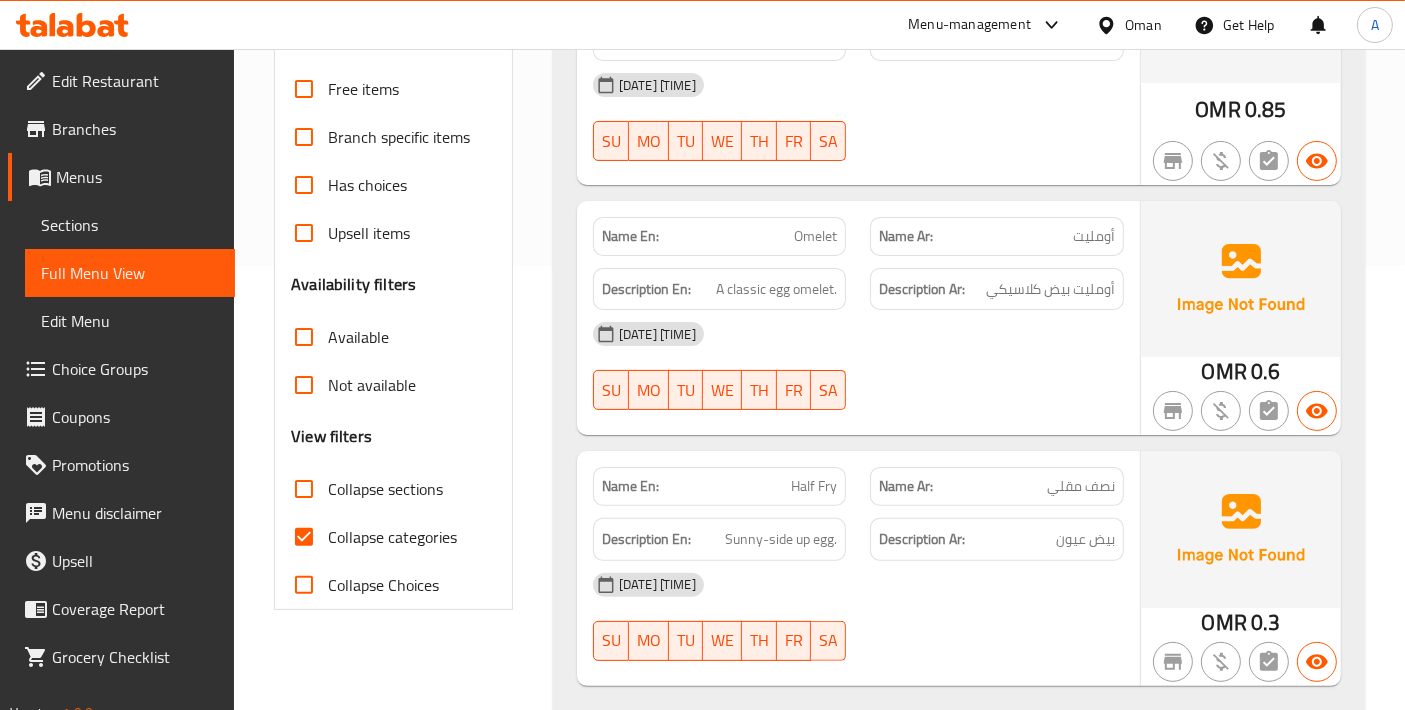 click on "Collapse categories" at bounding box center [304, 537] 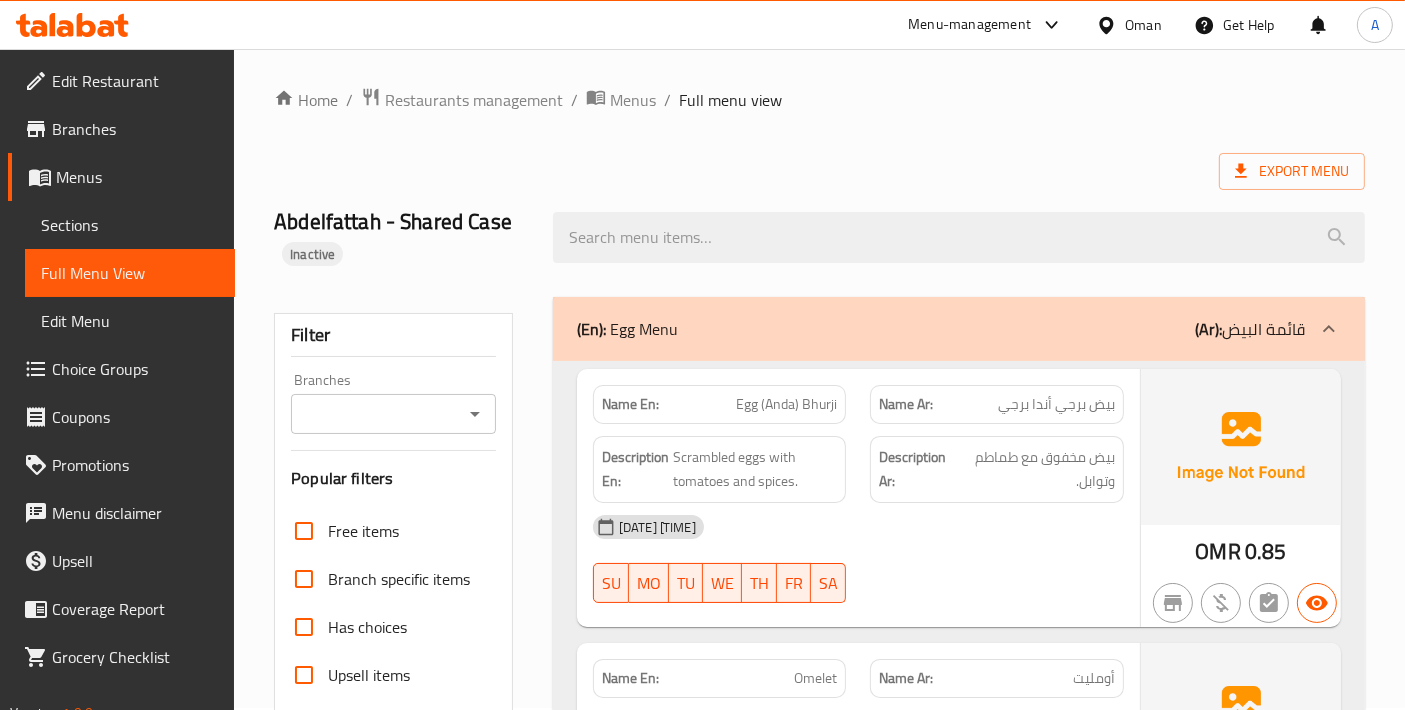 scroll, scrollTop: 0, scrollLeft: 0, axis: both 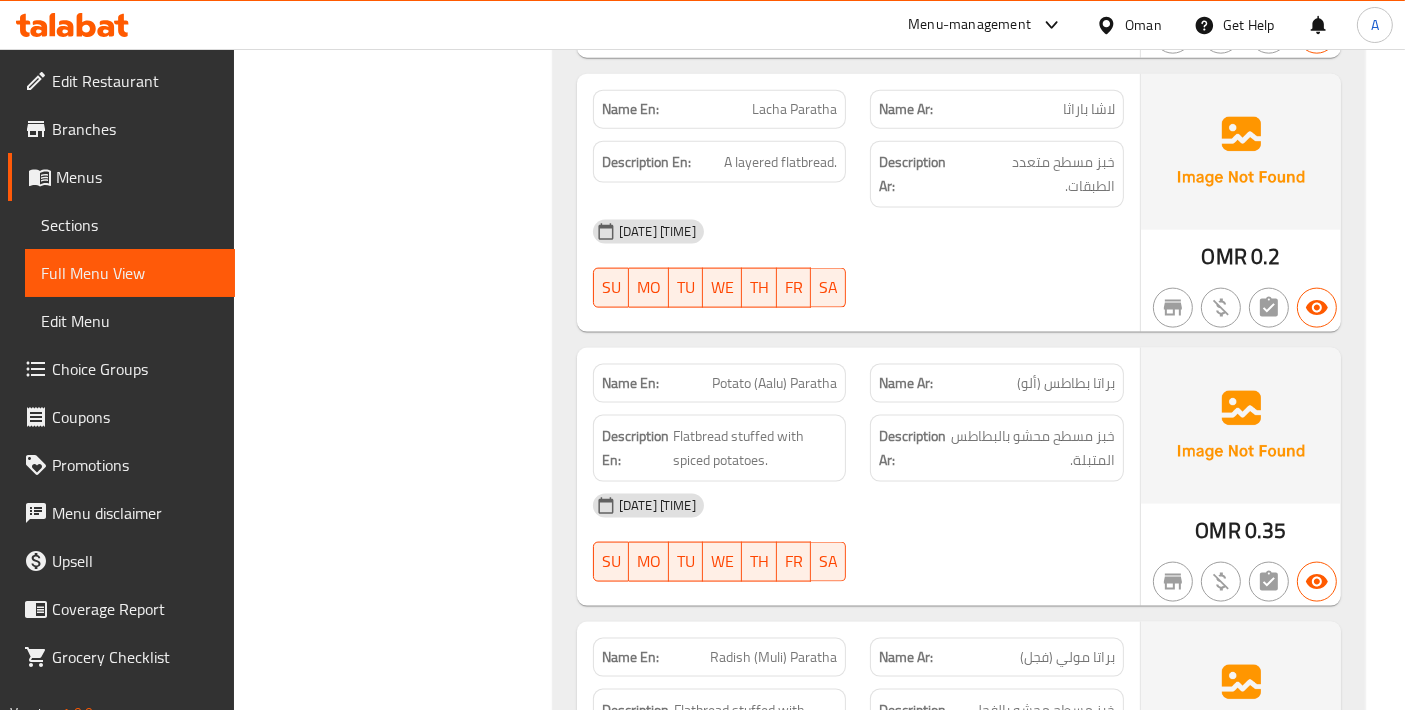 click on "Potato (Aalu) Paratha" at bounding box center (774, 383) 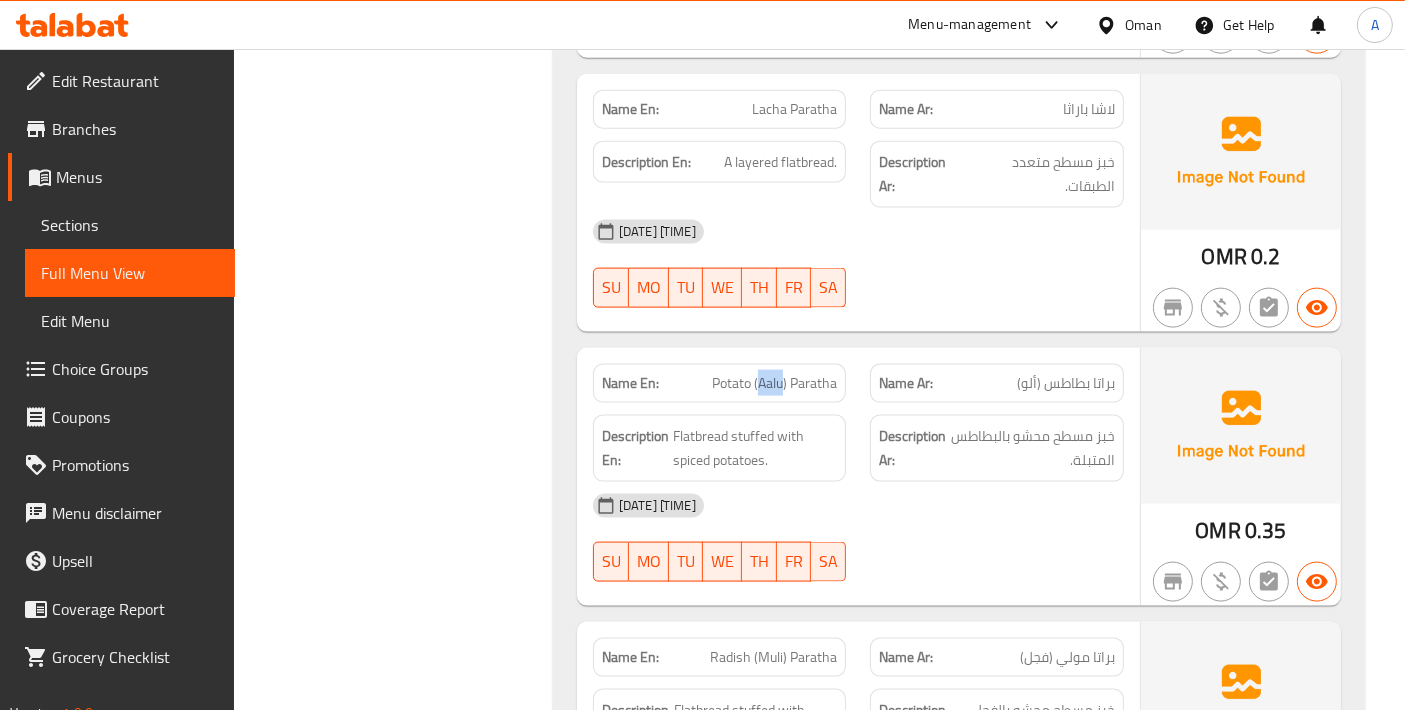click on "Potato (Aalu) Paratha" at bounding box center (774, 383) 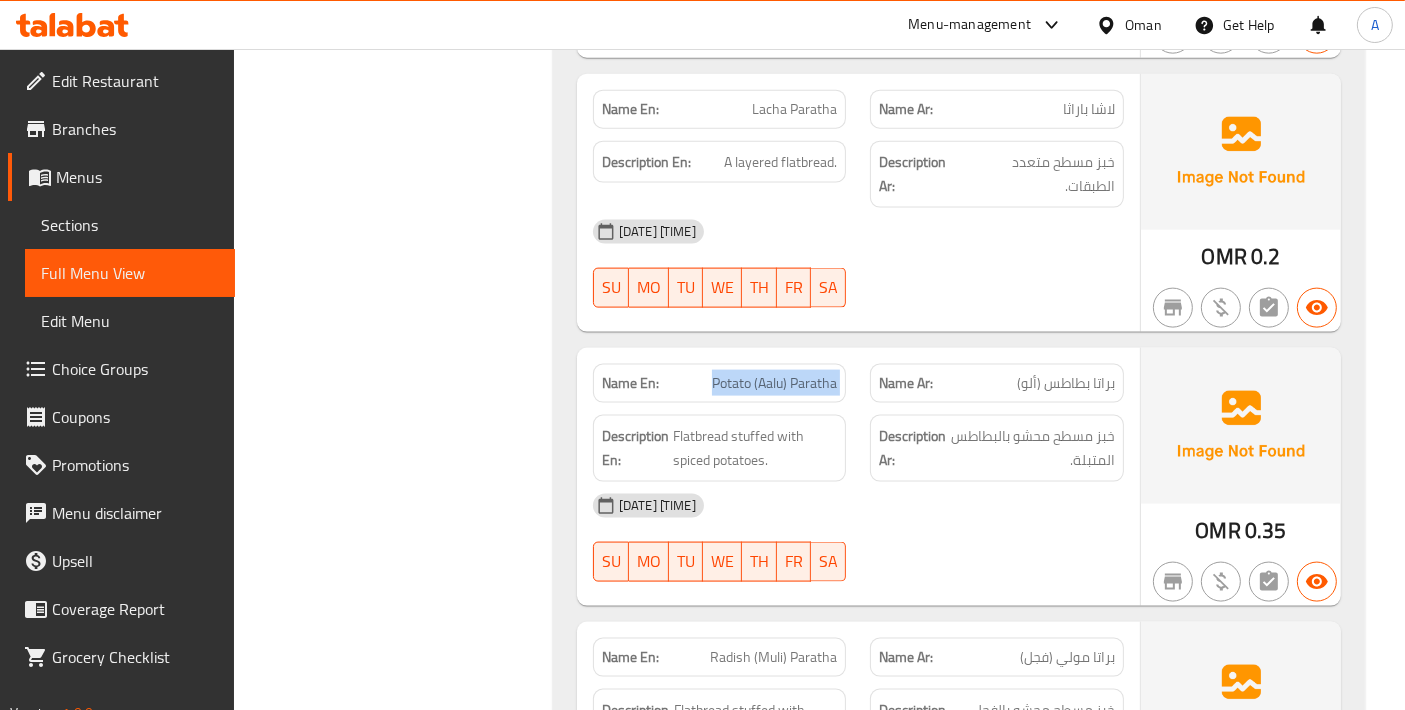 click on "Potato (Aalu) Paratha" at bounding box center [774, 383] 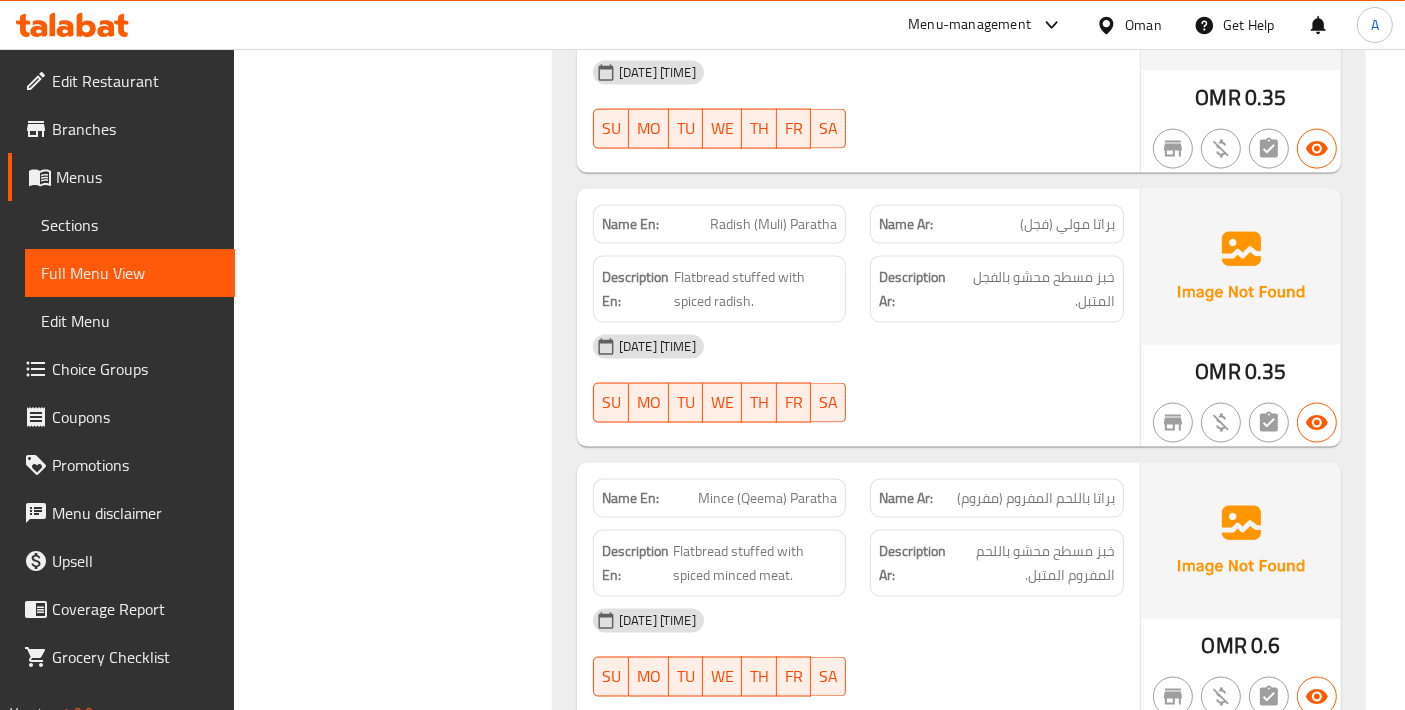 scroll, scrollTop: 3111, scrollLeft: 0, axis: vertical 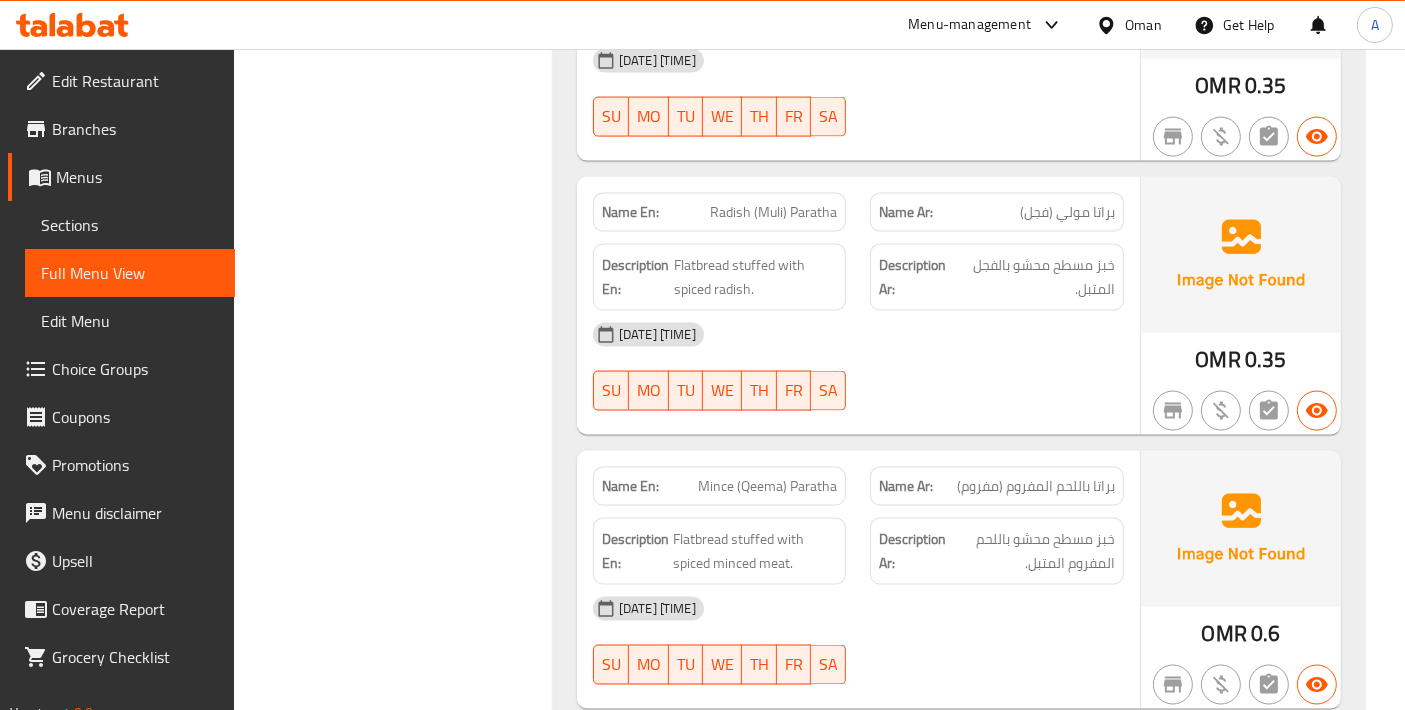 click on "Description En: Flatbread stuffed with spiced radish." at bounding box center (720, 277) 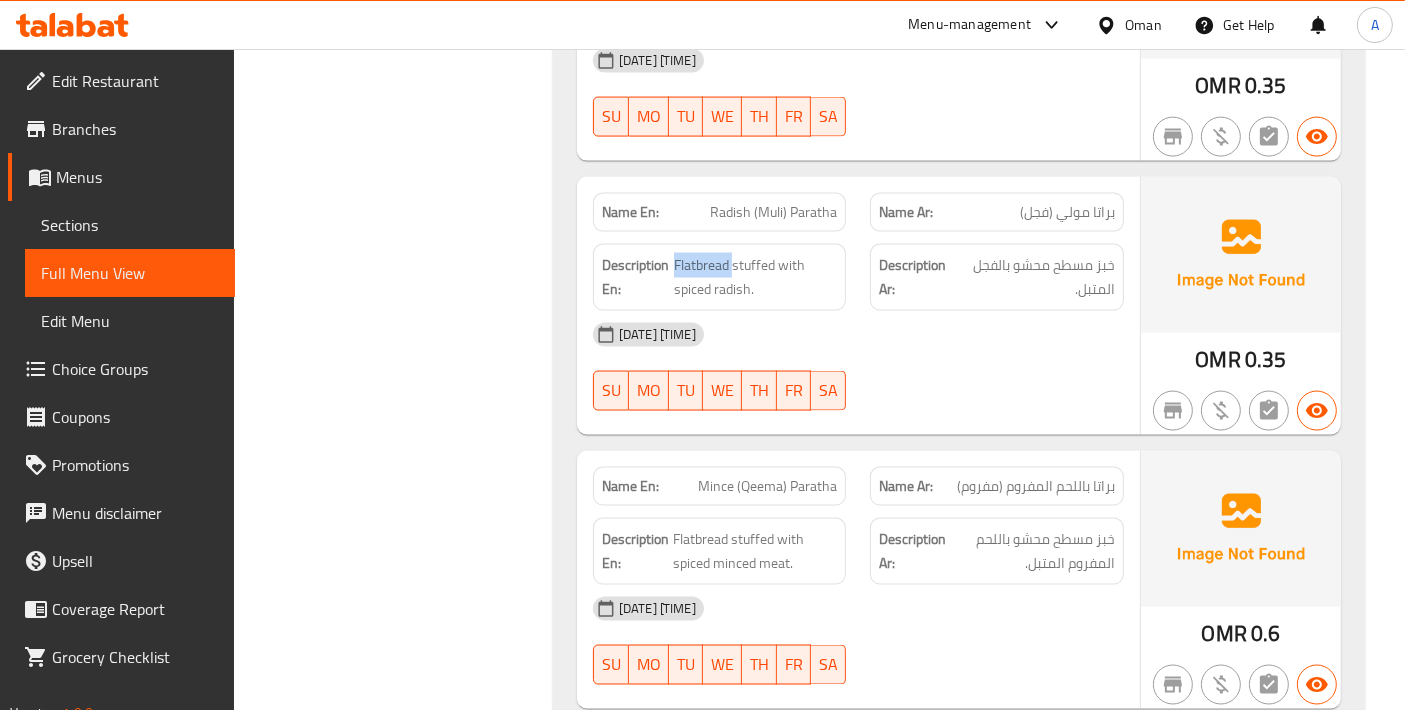 click on "Description En: Flatbread stuffed with spiced radish." at bounding box center [720, 277] 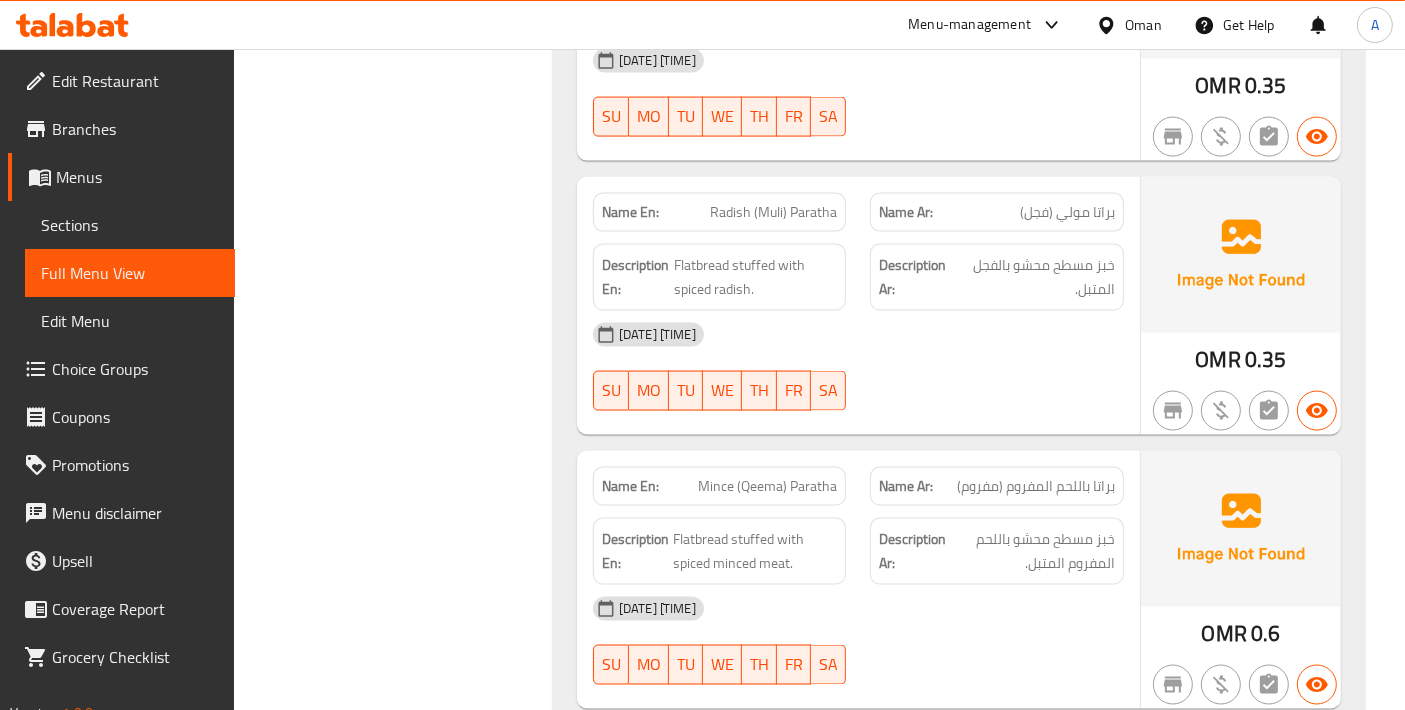 click on "Radish (Muli) Paratha" at bounding box center (773, 212) 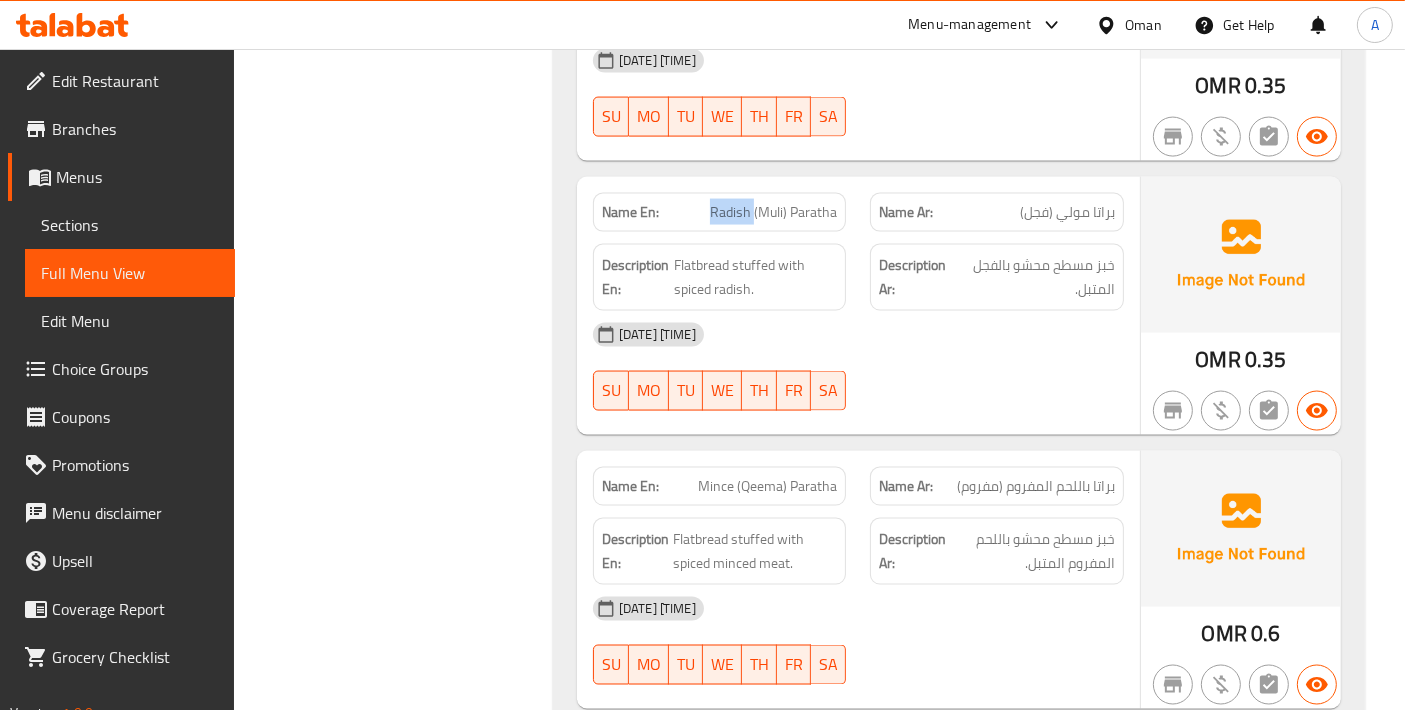 click on "Radish (Muli) Paratha" at bounding box center (773, 212) 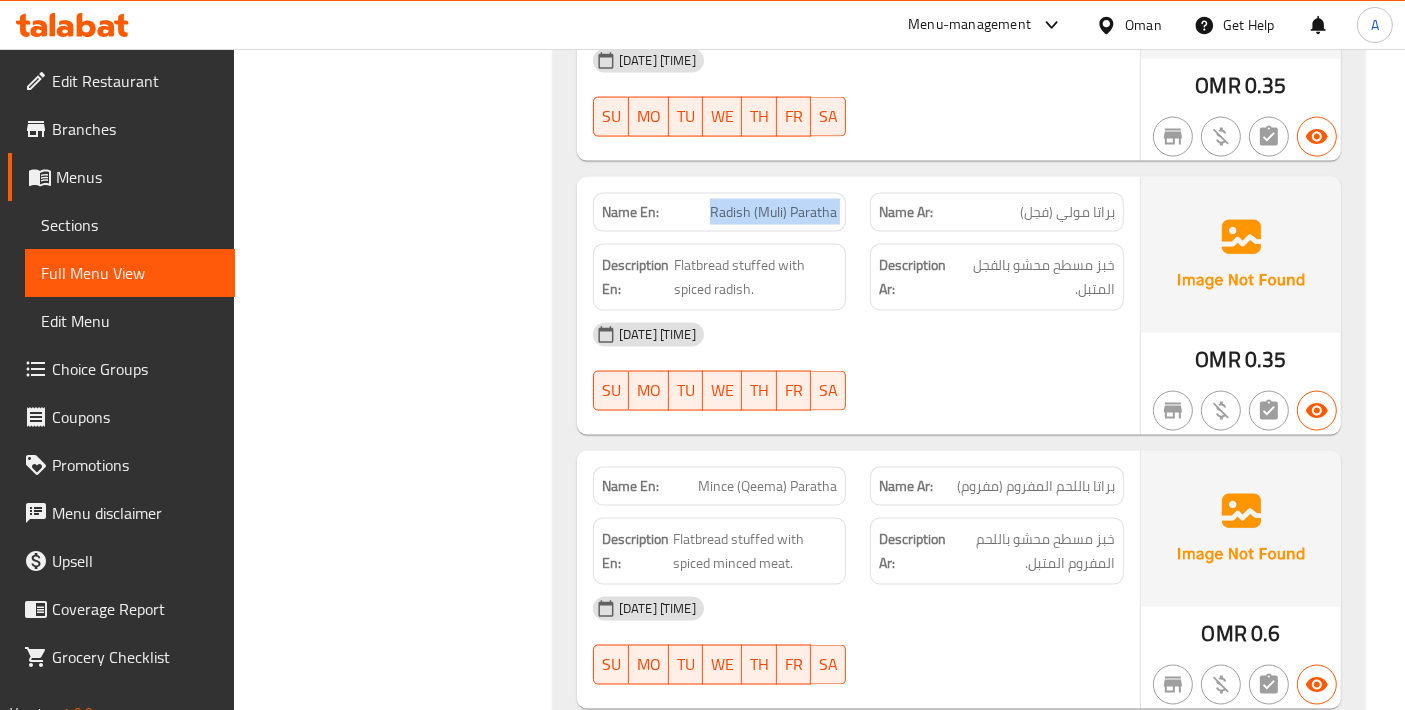 click on "Radish (Muli) Paratha" at bounding box center [773, 212] 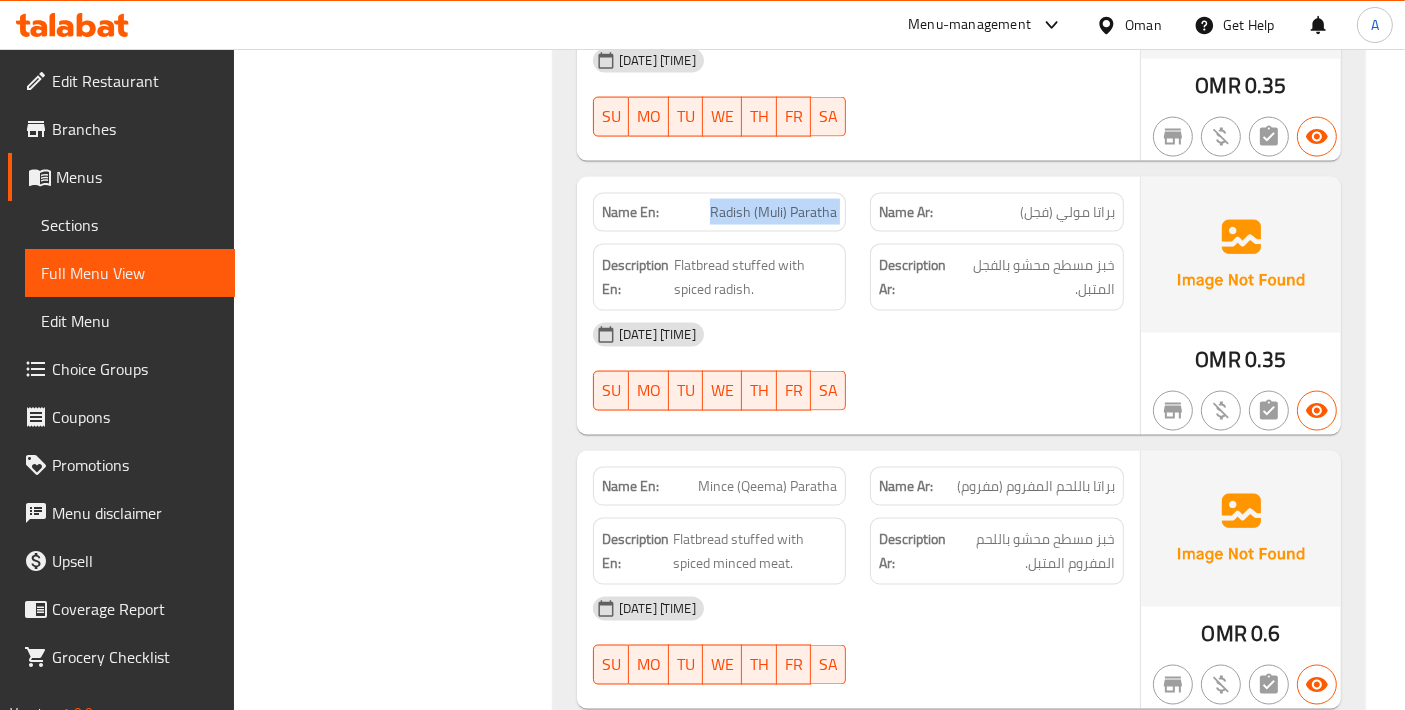 copy on "Radish (Muli) Paratha" 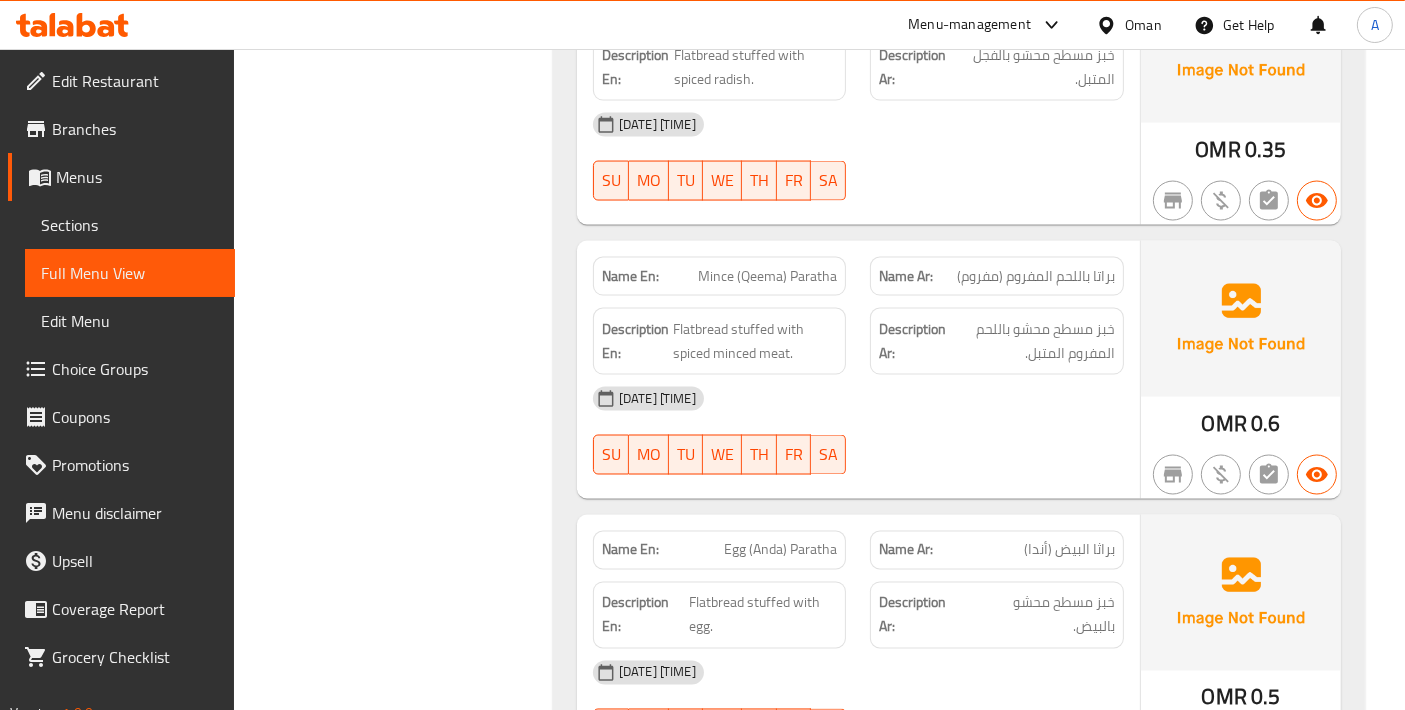 scroll, scrollTop: 3333, scrollLeft: 0, axis: vertical 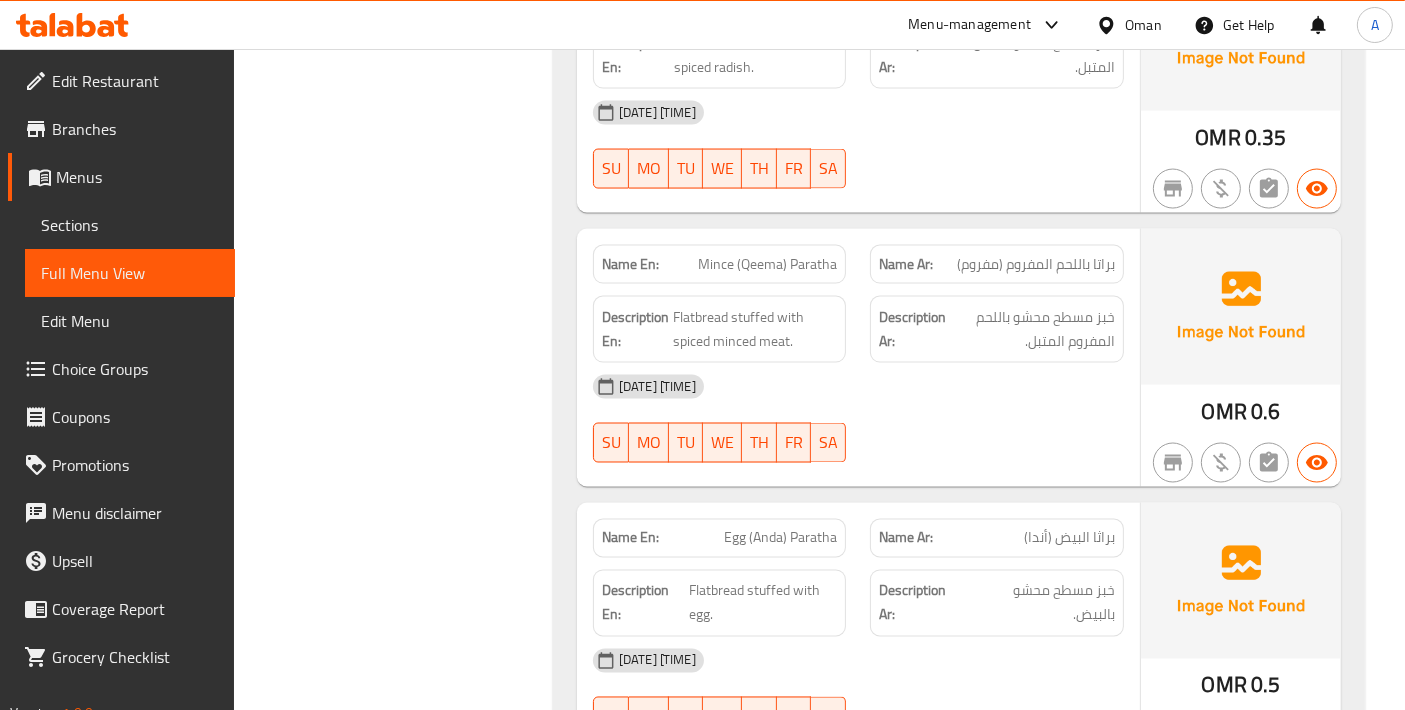 click on "Mince (Qeema) Paratha" at bounding box center [767, 264] 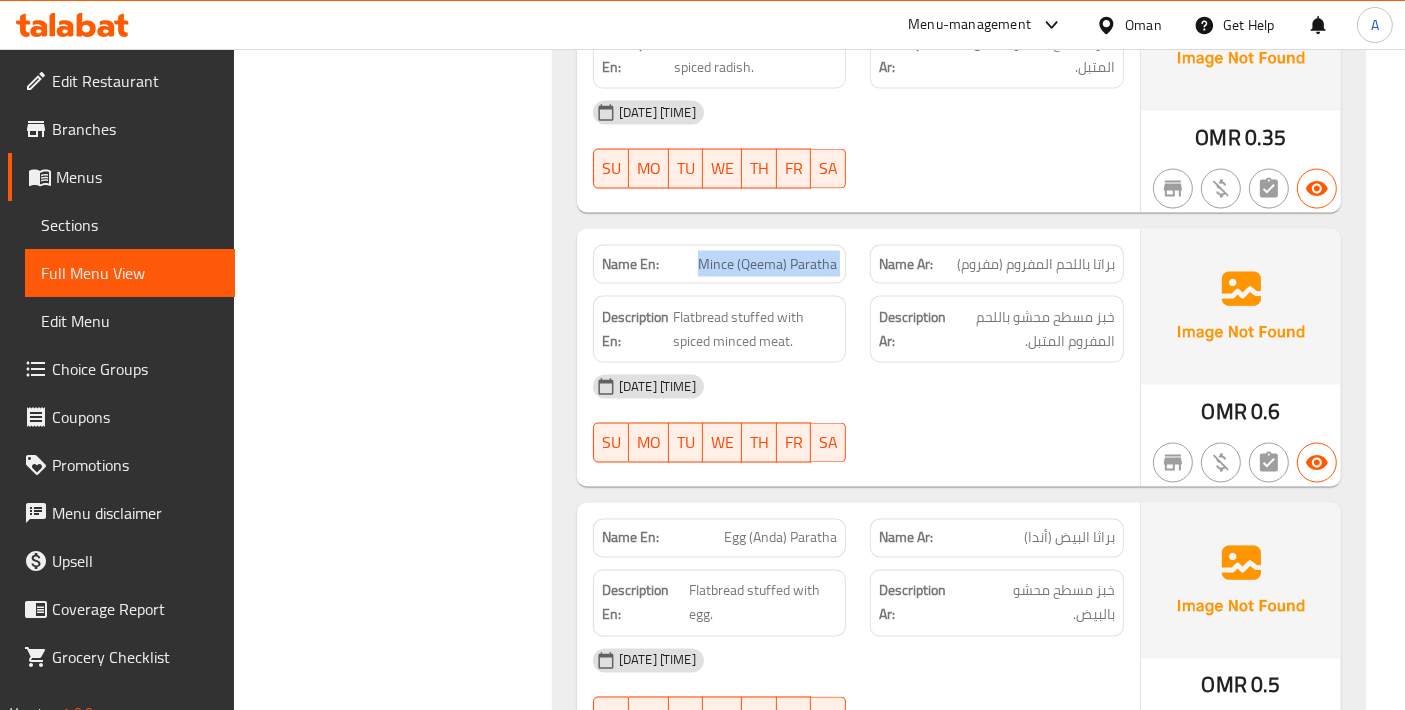 click on "Mince (Qeema) Paratha" at bounding box center (767, 264) 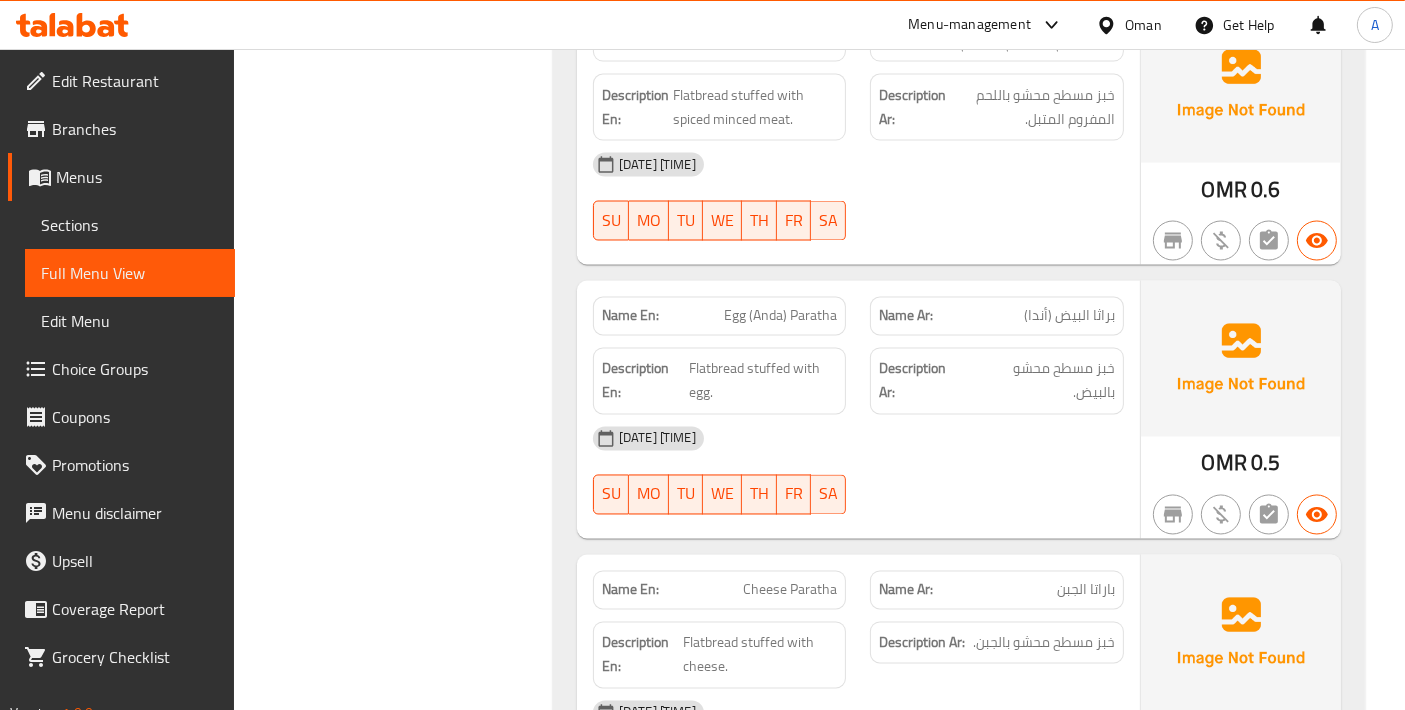 click on "Description En: Flatbread stuffed with egg." at bounding box center [720, 381] 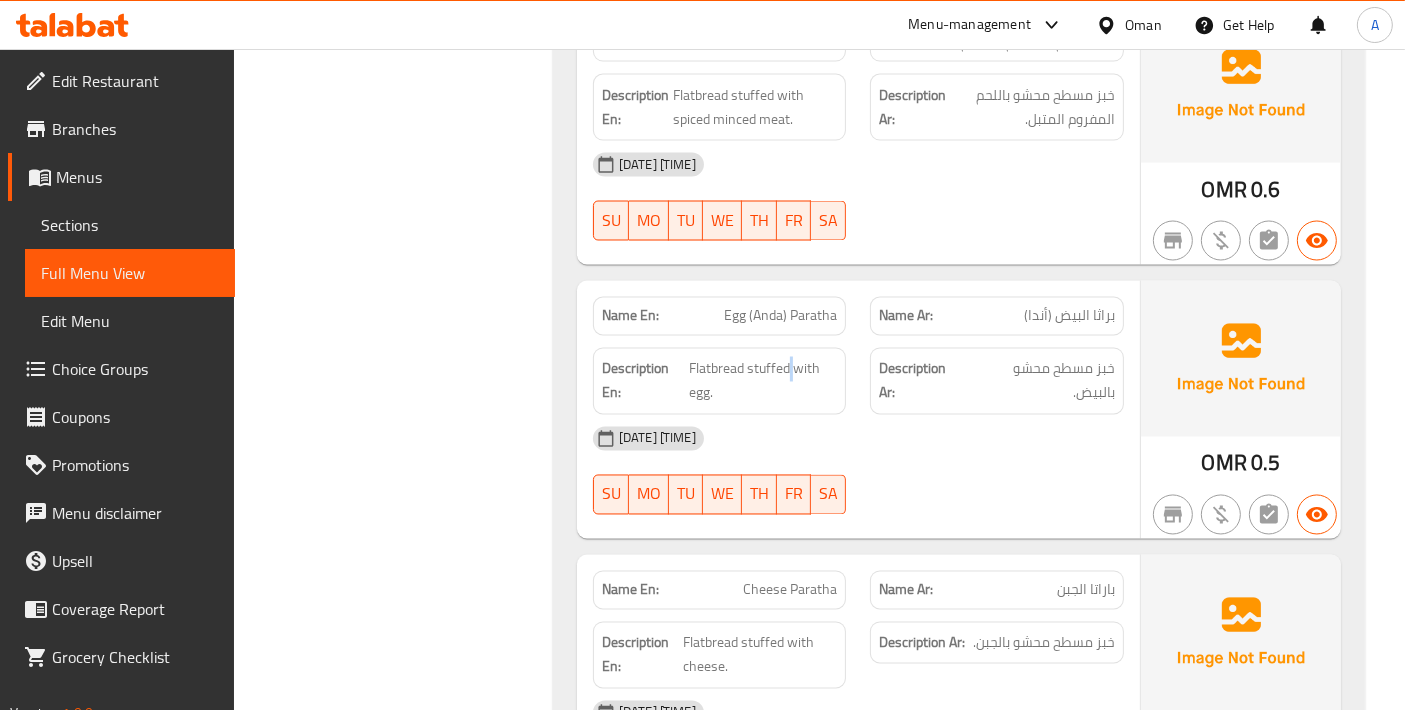 click on "Description En: Flatbread stuffed with egg." at bounding box center (720, 381) 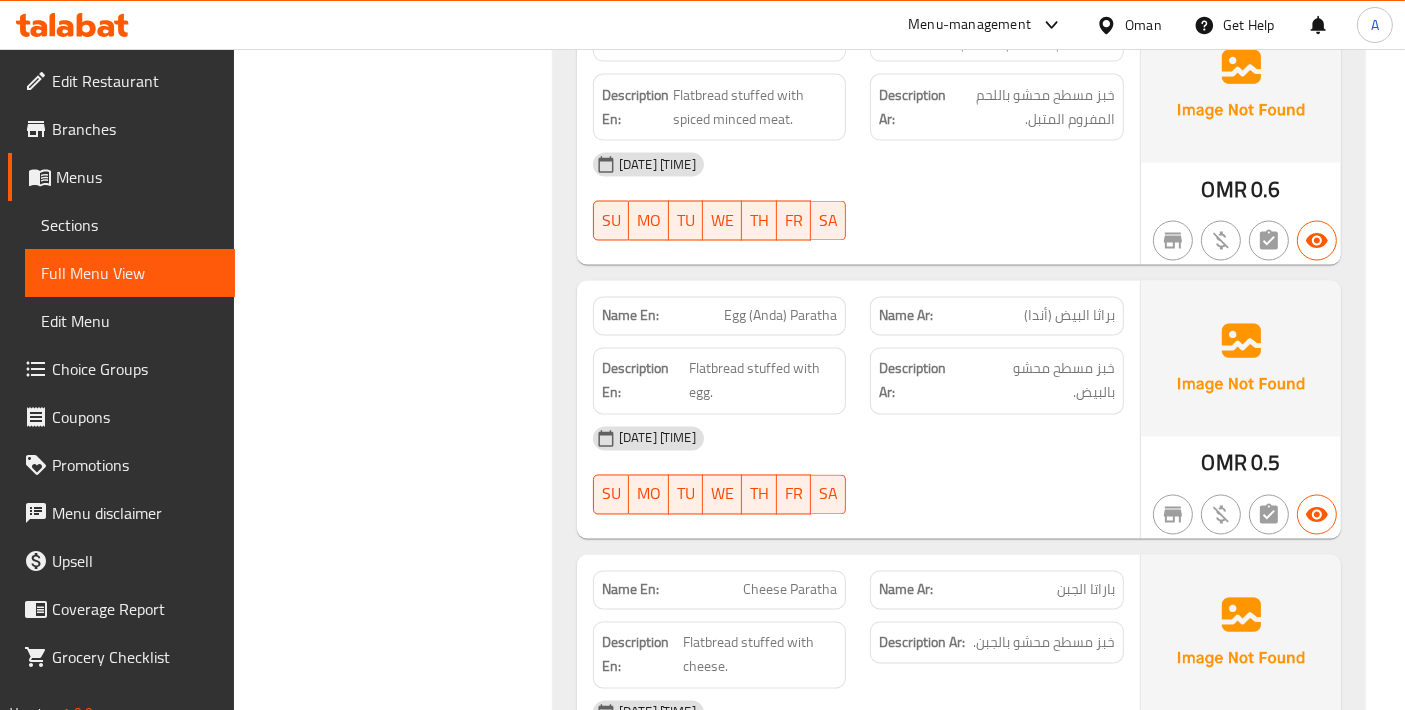 click on "Egg (Anda) Paratha" at bounding box center (780, 316) 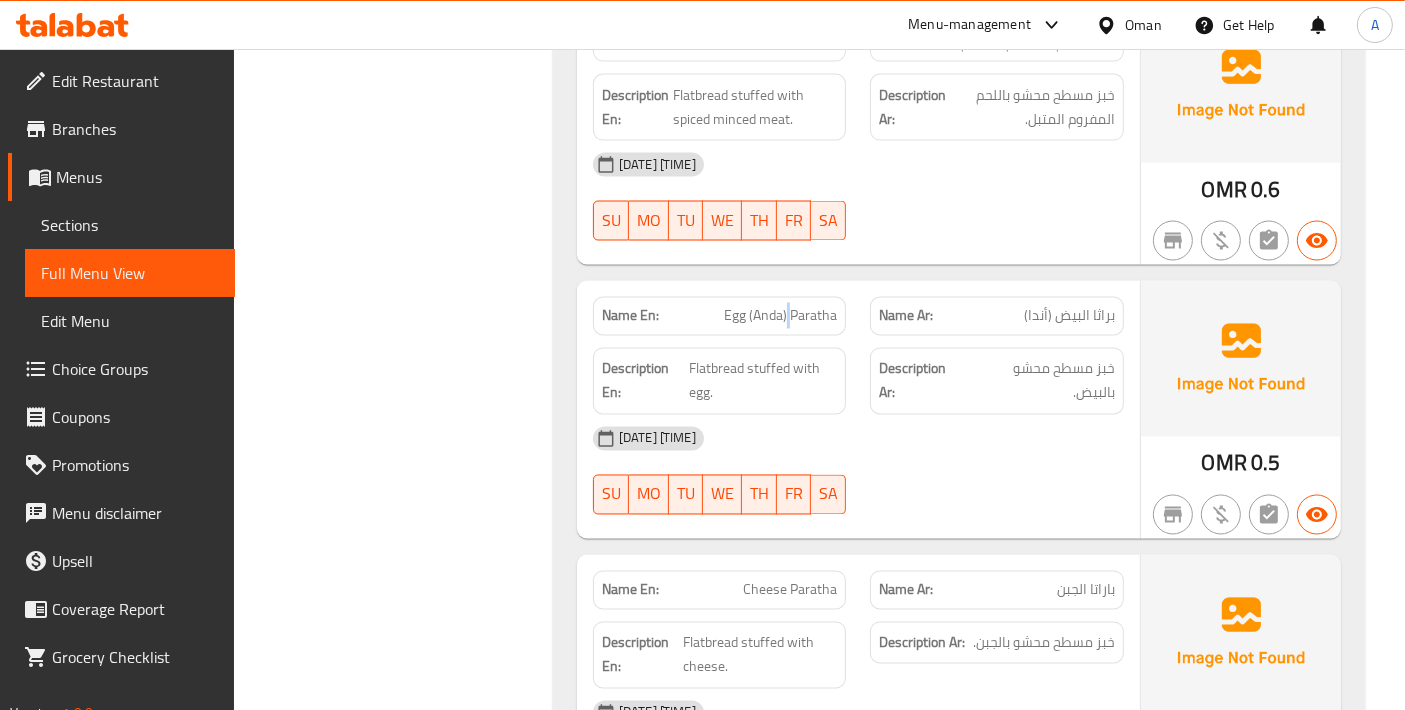 click on "Egg (Anda) Paratha" at bounding box center (780, 316) 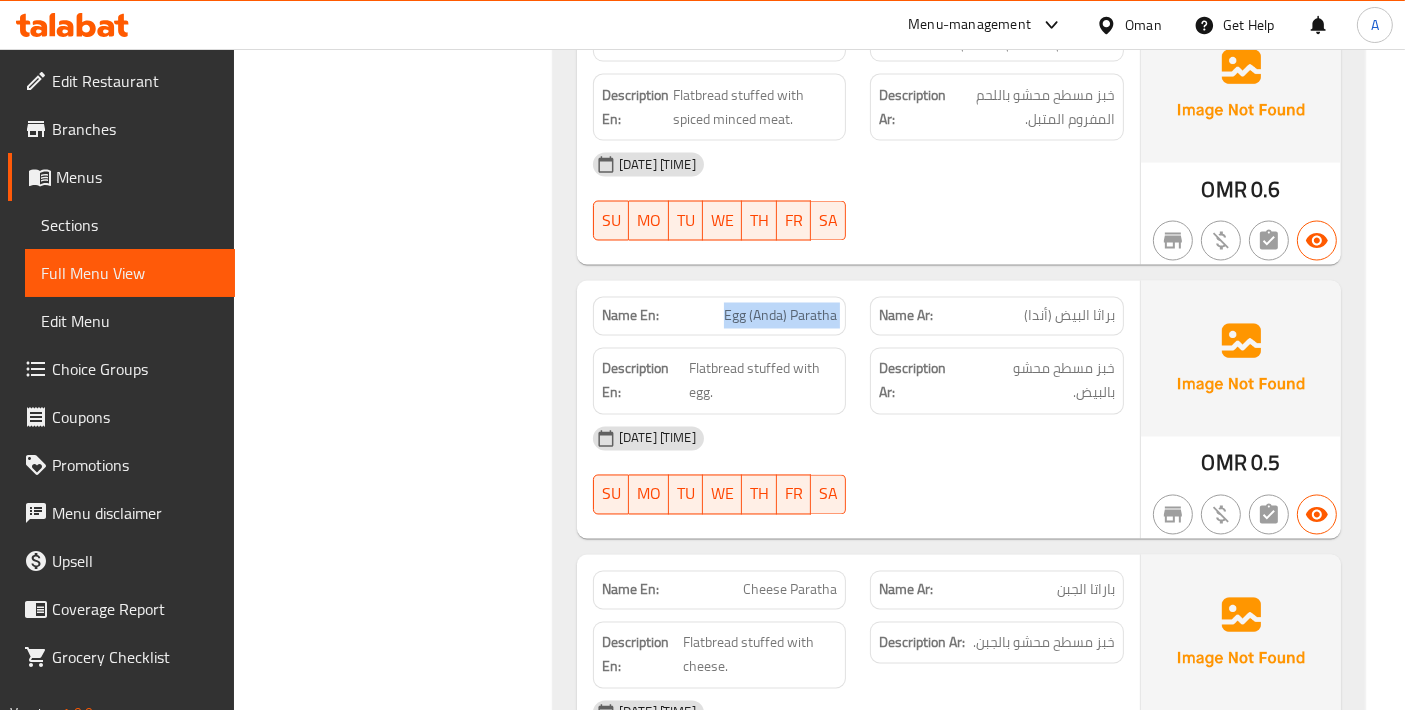 click on "Egg (Anda) Paratha" at bounding box center (780, 316) 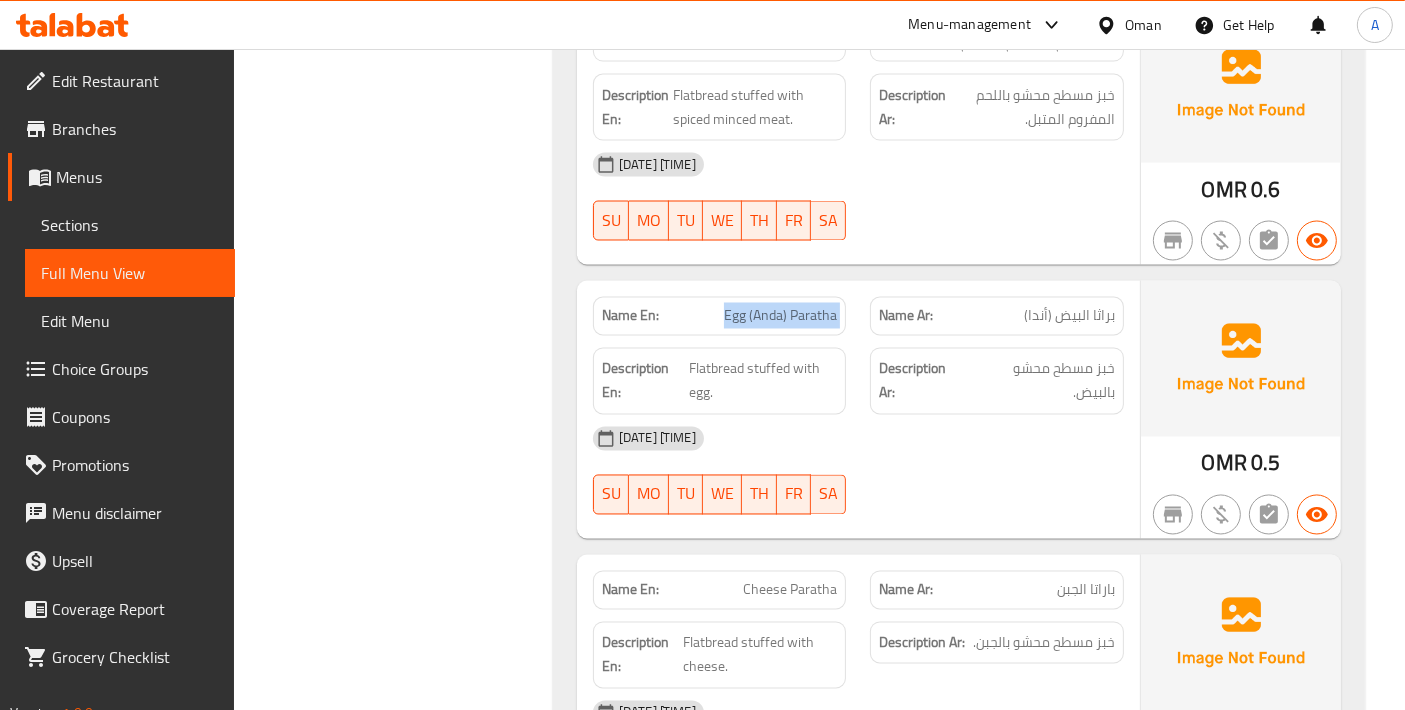 copy on "Egg (Anda) Paratha" 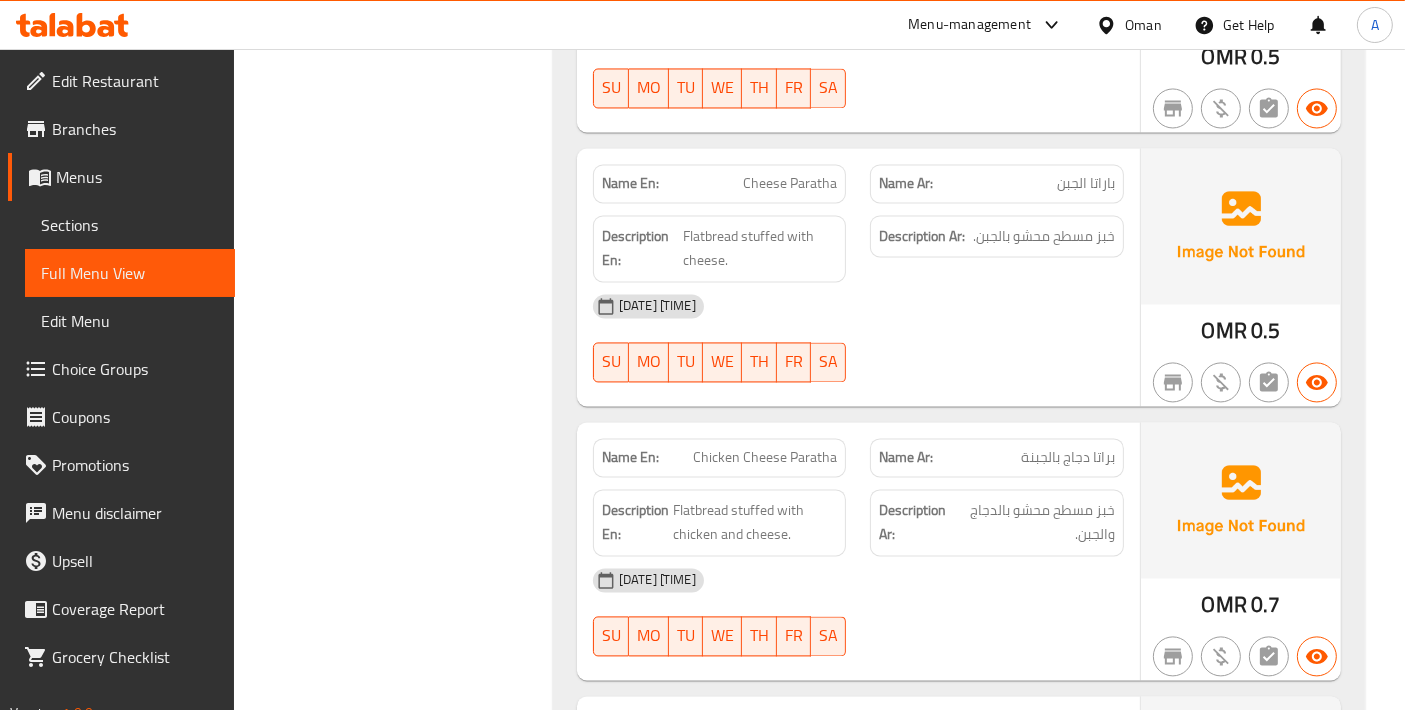scroll, scrollTop: 4000, scrollLeft: 0, axis: vertical 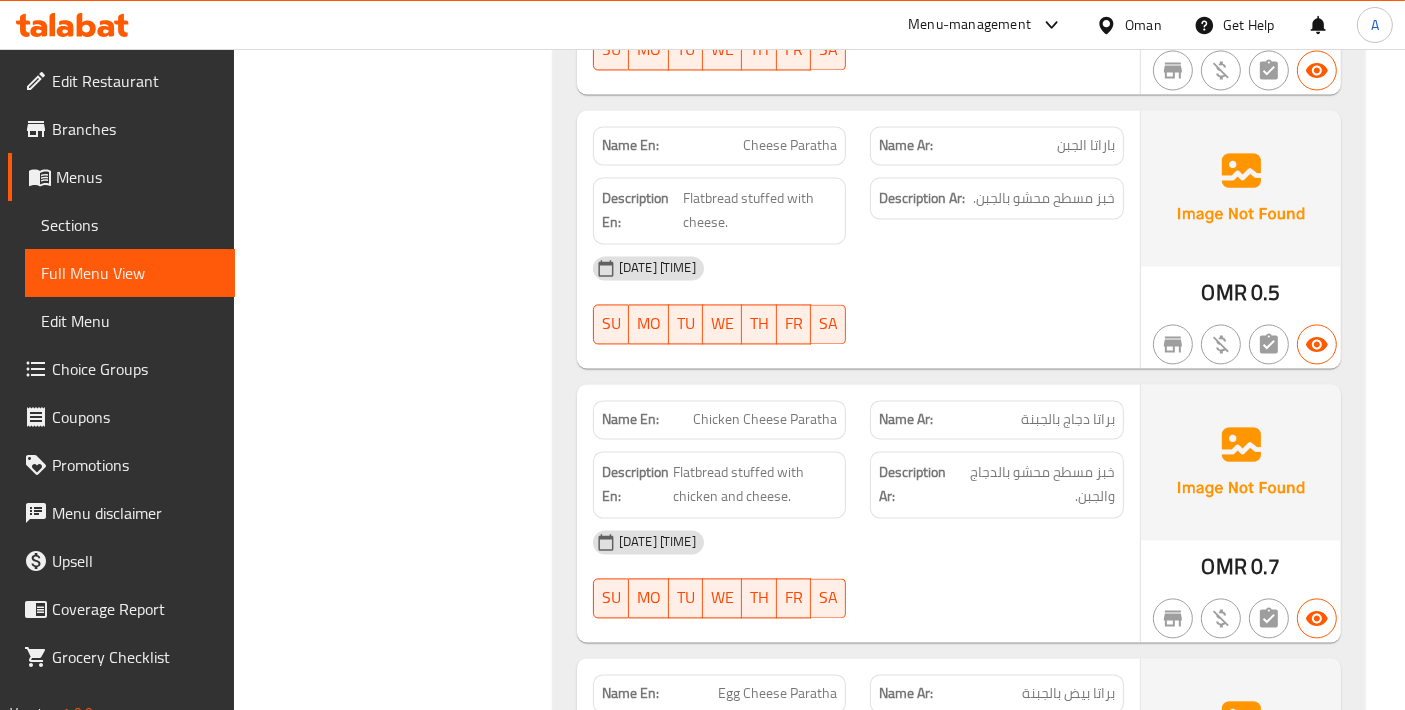 click on "Cheese Paratha" at bounding box center (790, 145) 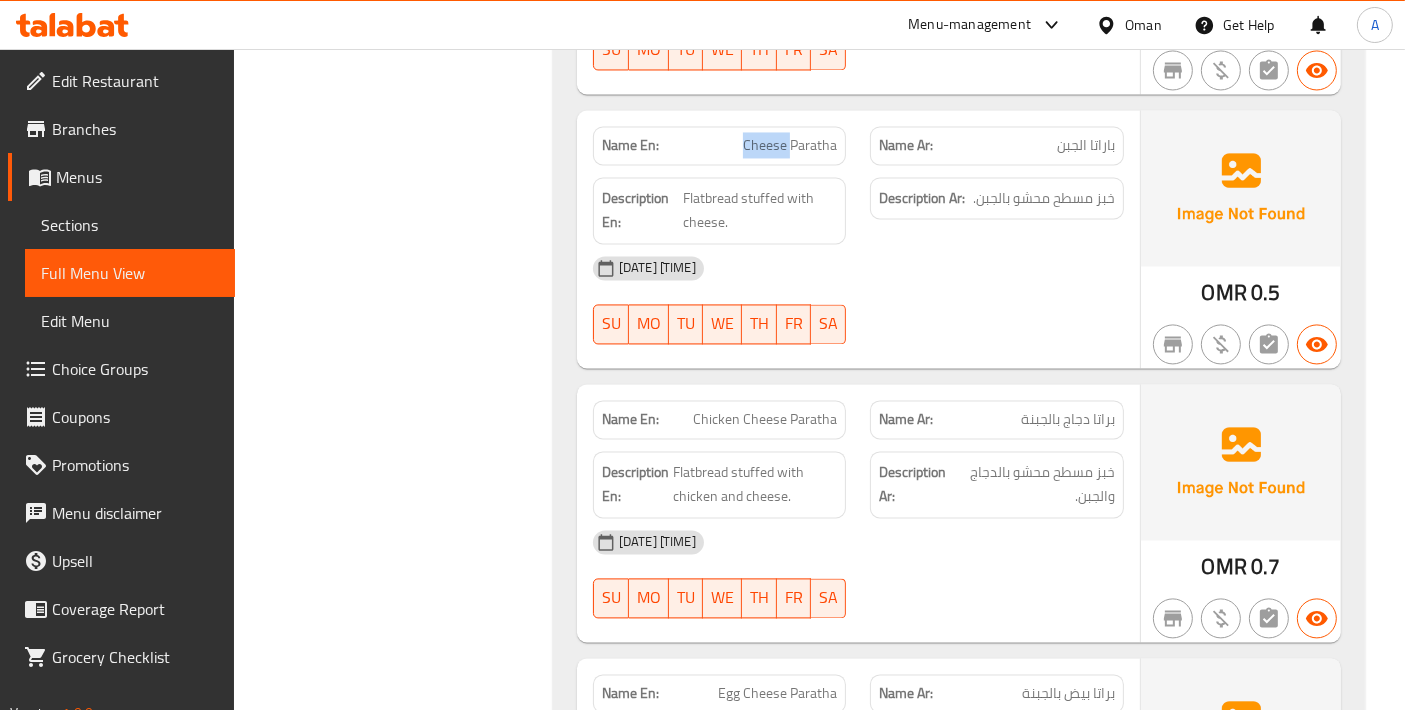 click on "Cheese Paratha" at bounding box center (790, 145) 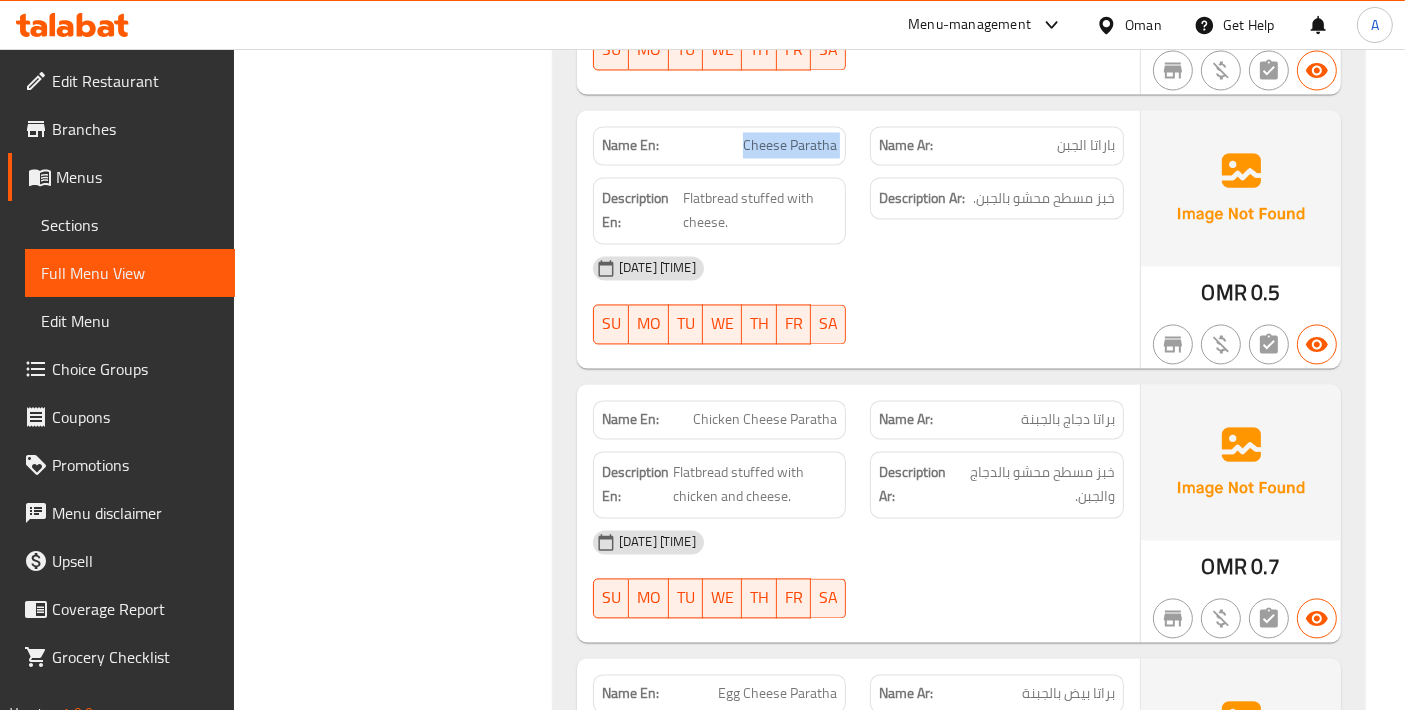 click on "Cheese Paratha" at bounding box center [790, 145] 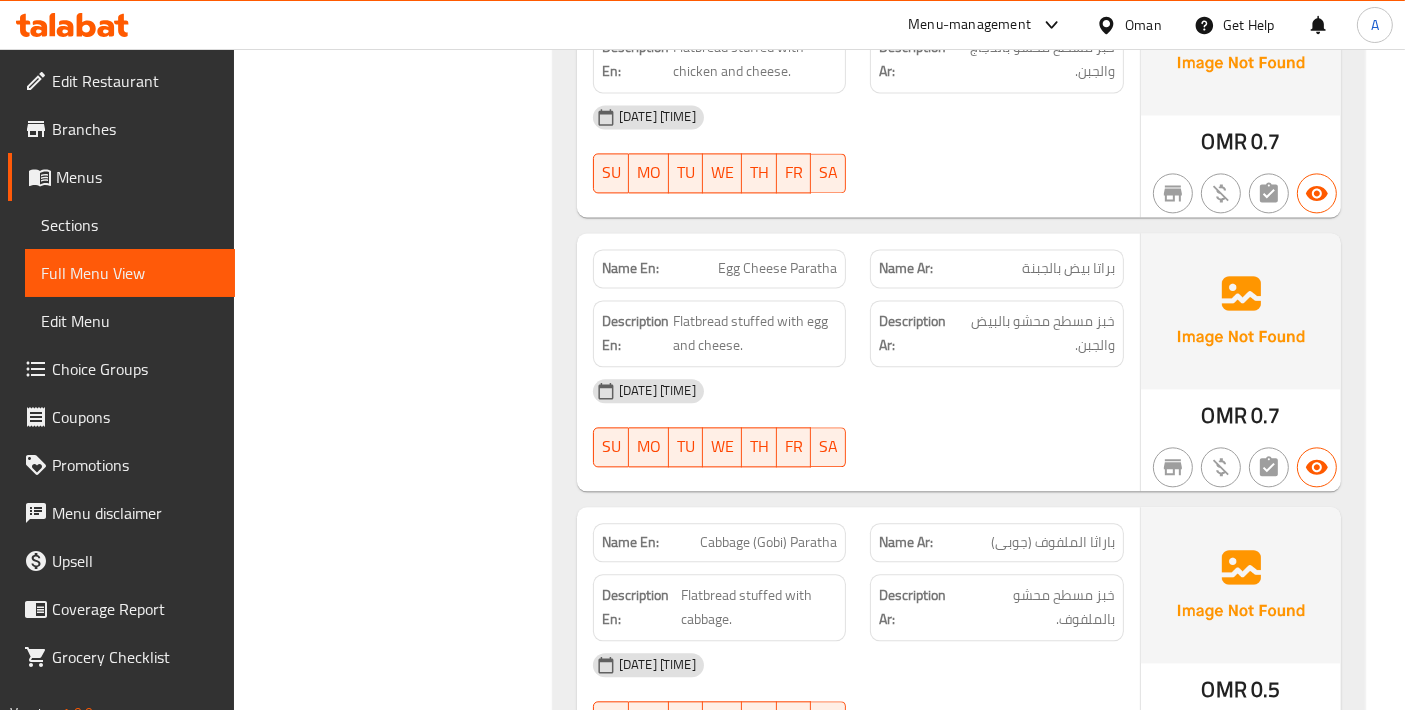 scroll, scrollTop: 4444, scrollLeft: 0, axis: vertical 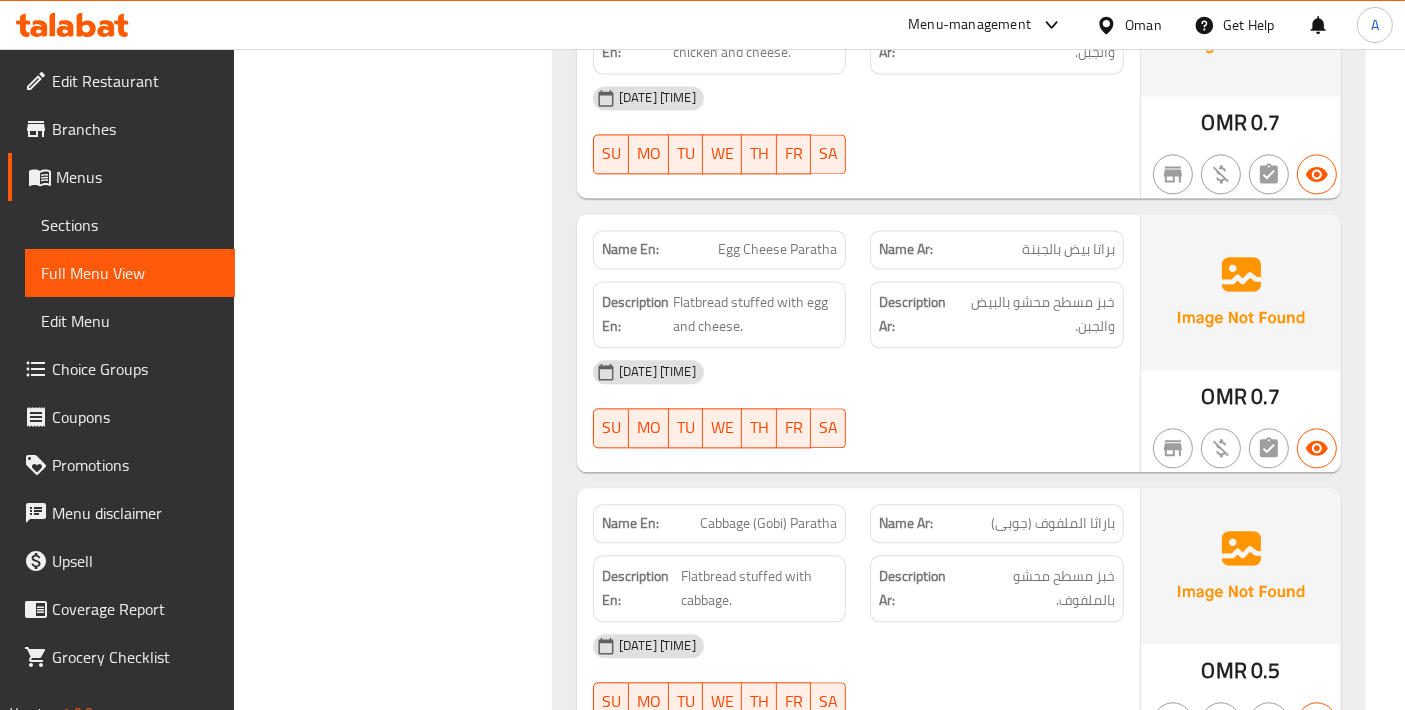 click on "Cabbage (Gobi) Paratha" at bounding box center [768, 523] 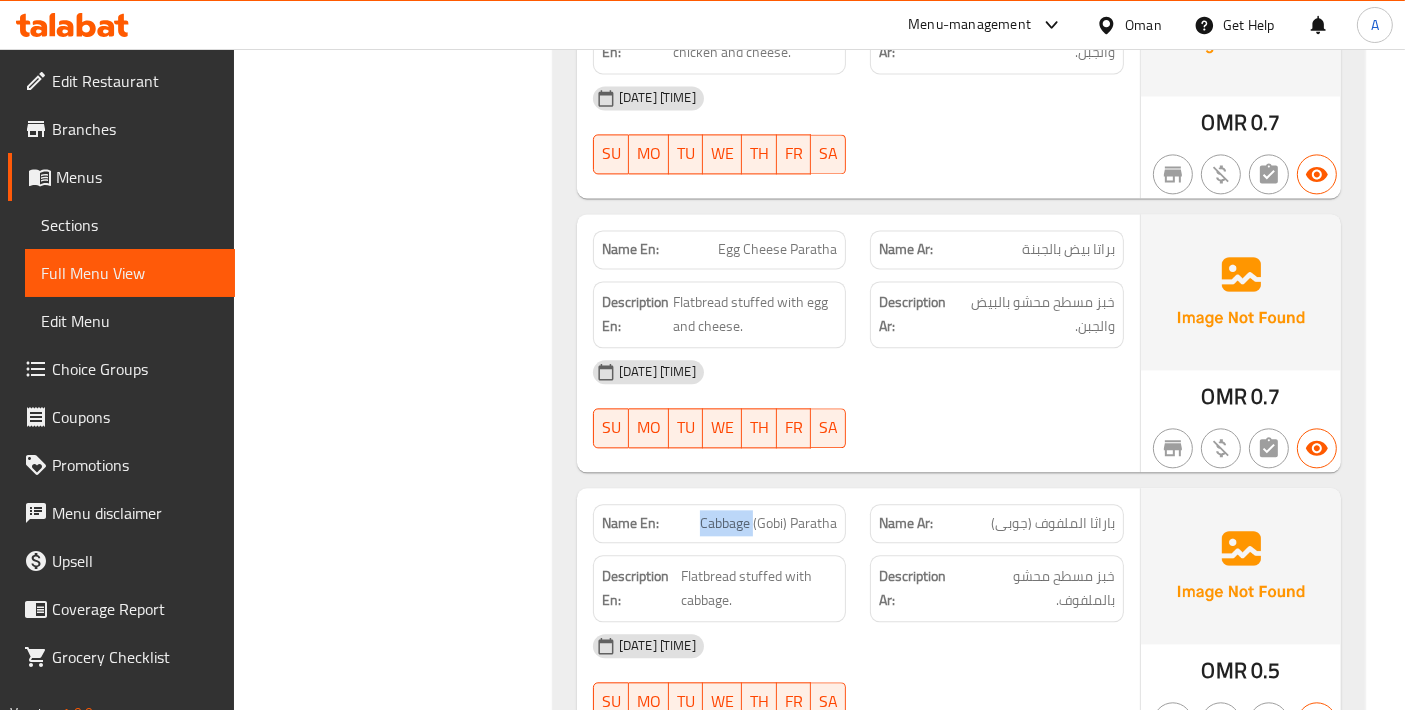 click on "Cabbage (Gobi) Paratha" at bounding box center (768, 523) 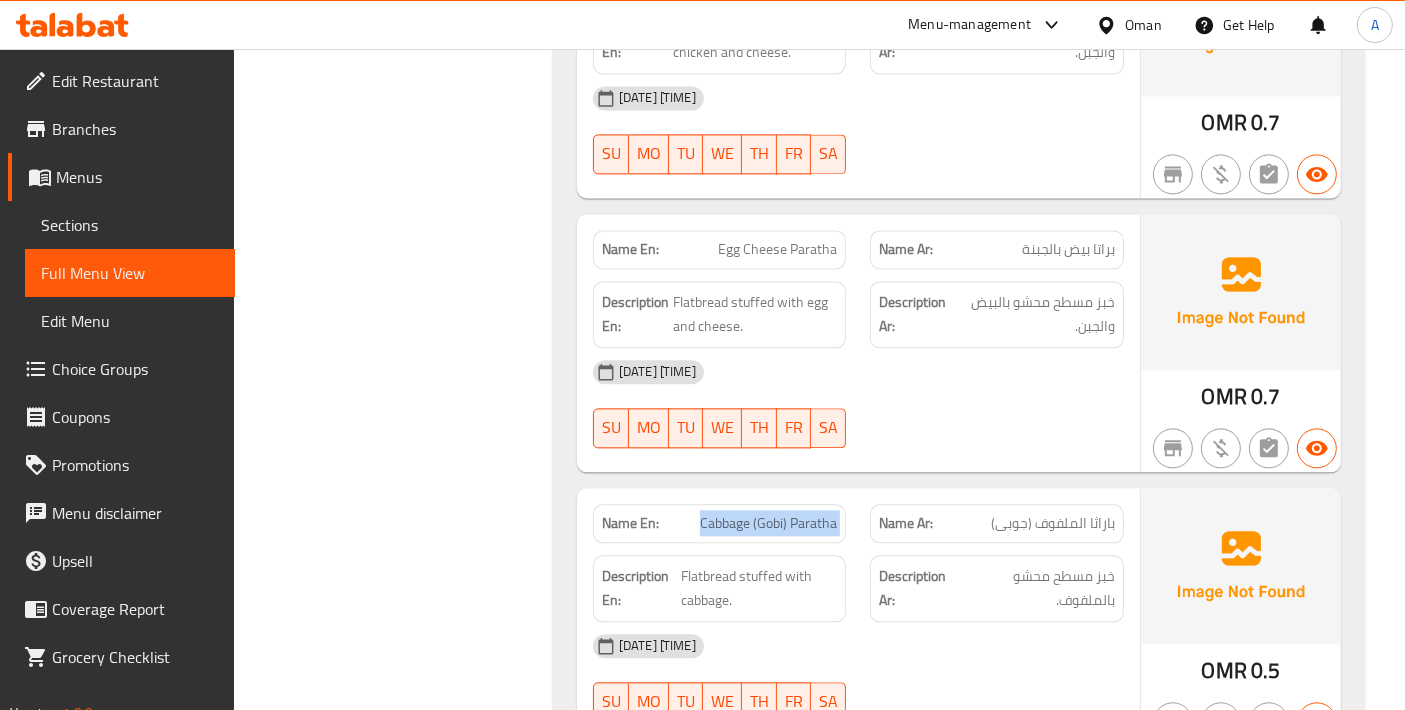 click on "Cabbage (Gobi) Paratha" at bounding box center (768, 523) 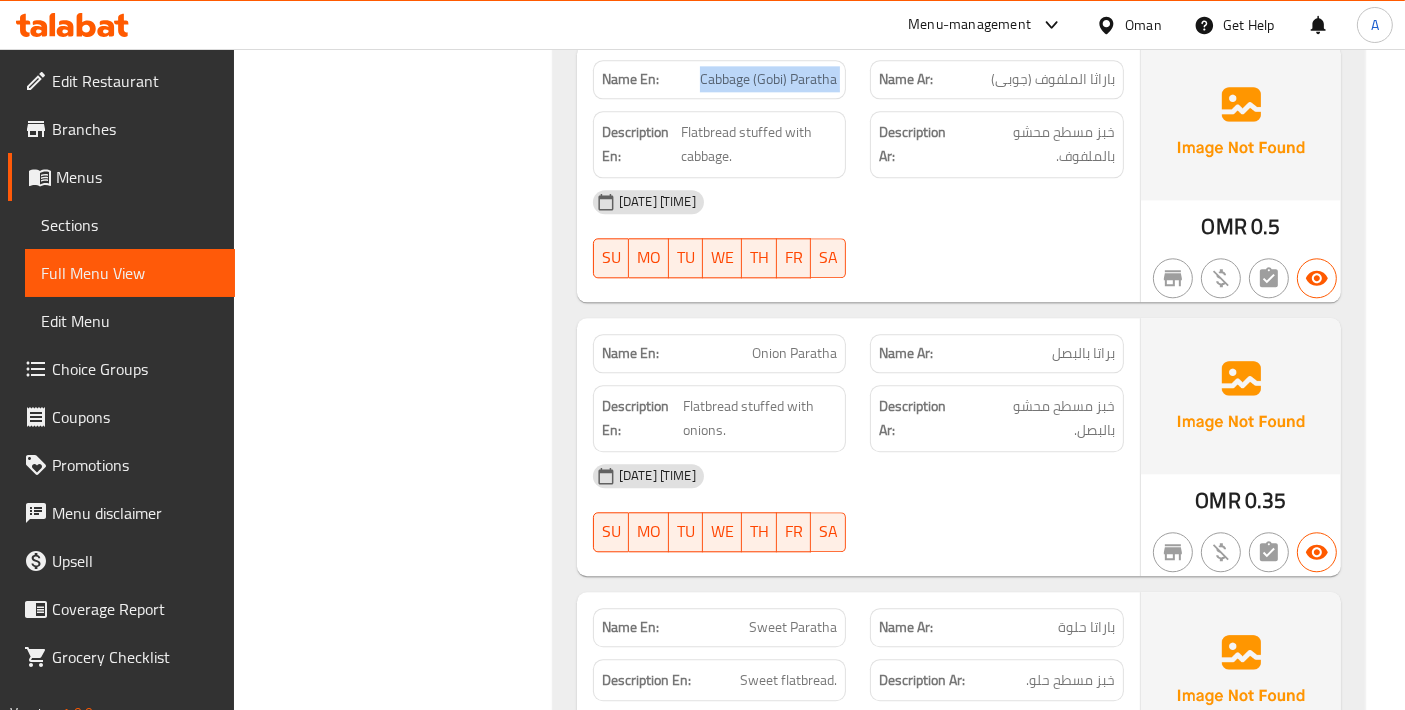 scroll, scrollTop: 5065, scrollLeft: 0, axis: vertical 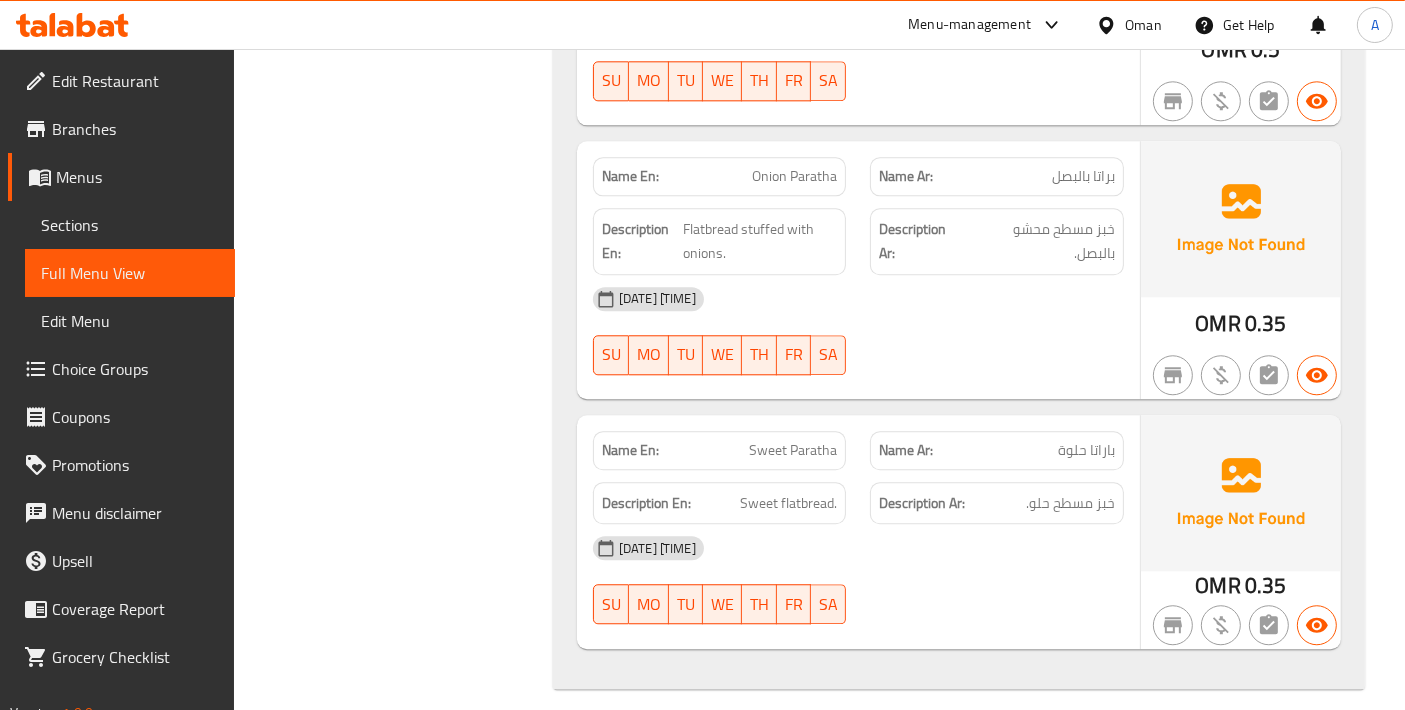 click on "Name En: Sweet Paratha" at bounding box center [720, 450] 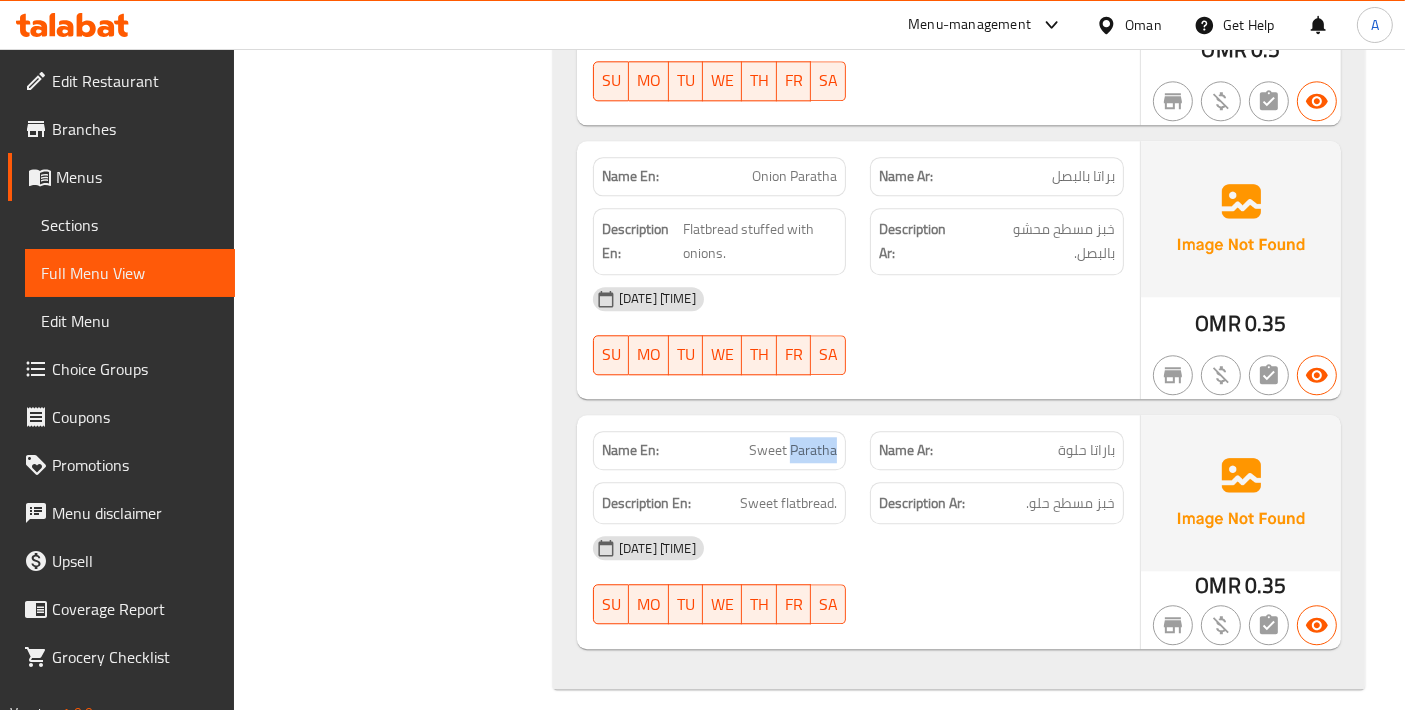 click on "Name En: Sweet Paratha" at bounding box center (720, 450) 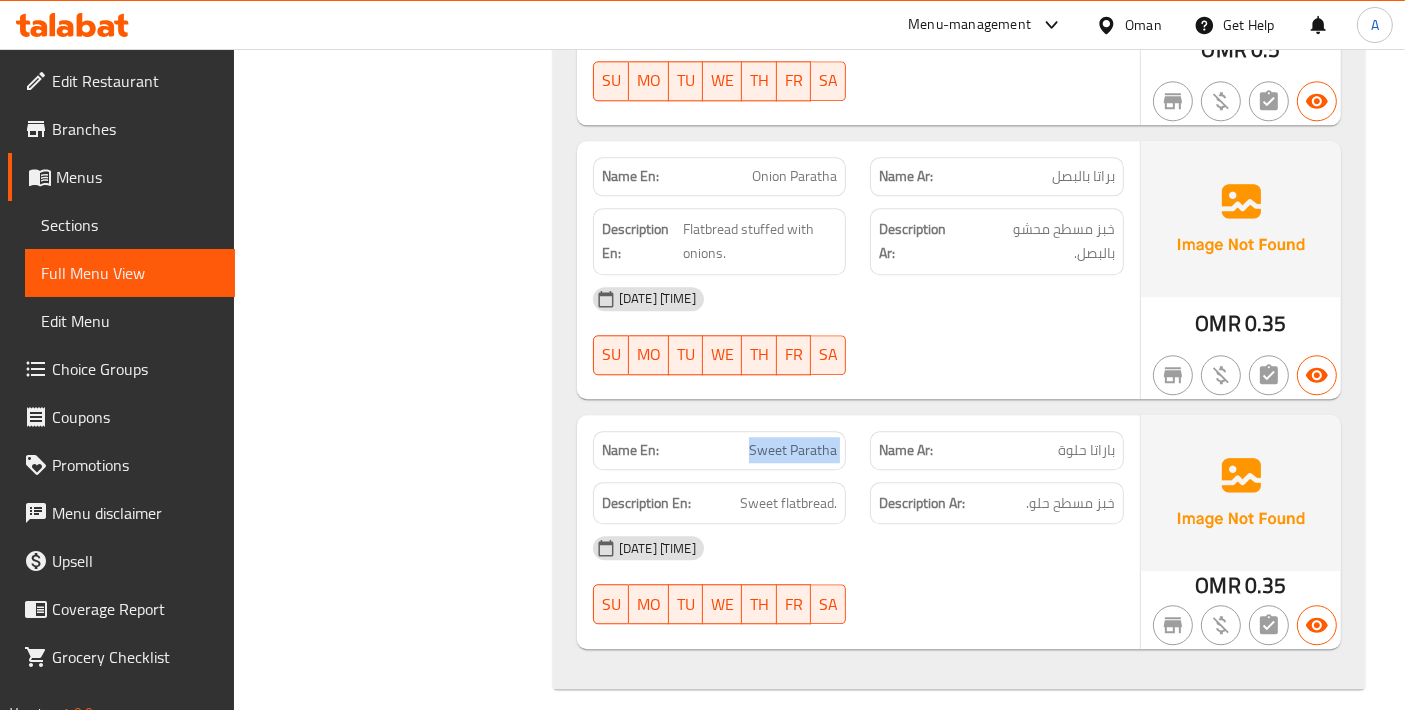 click on "Name En: Sweet Paratha" at bounding box center [720, 450] 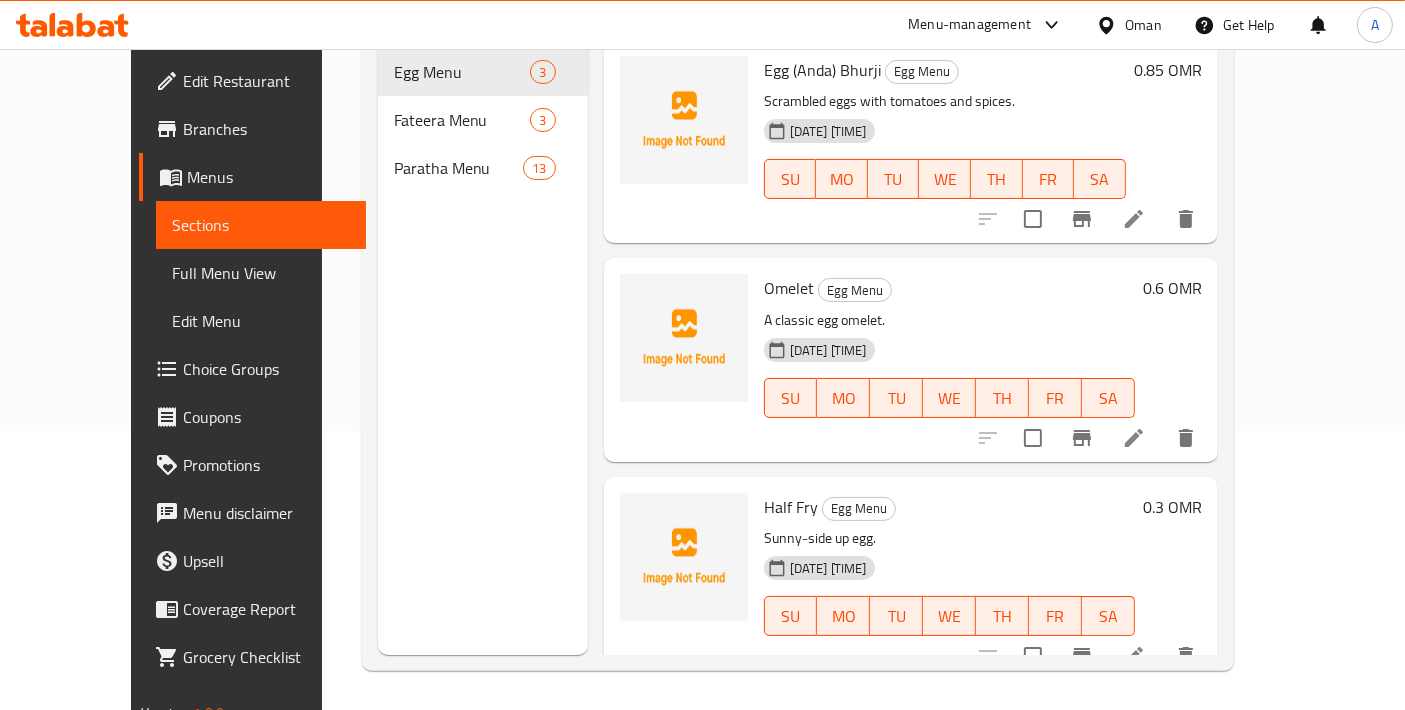 scroll, scrollTop: 0, scrollLeft: 0, axis: both 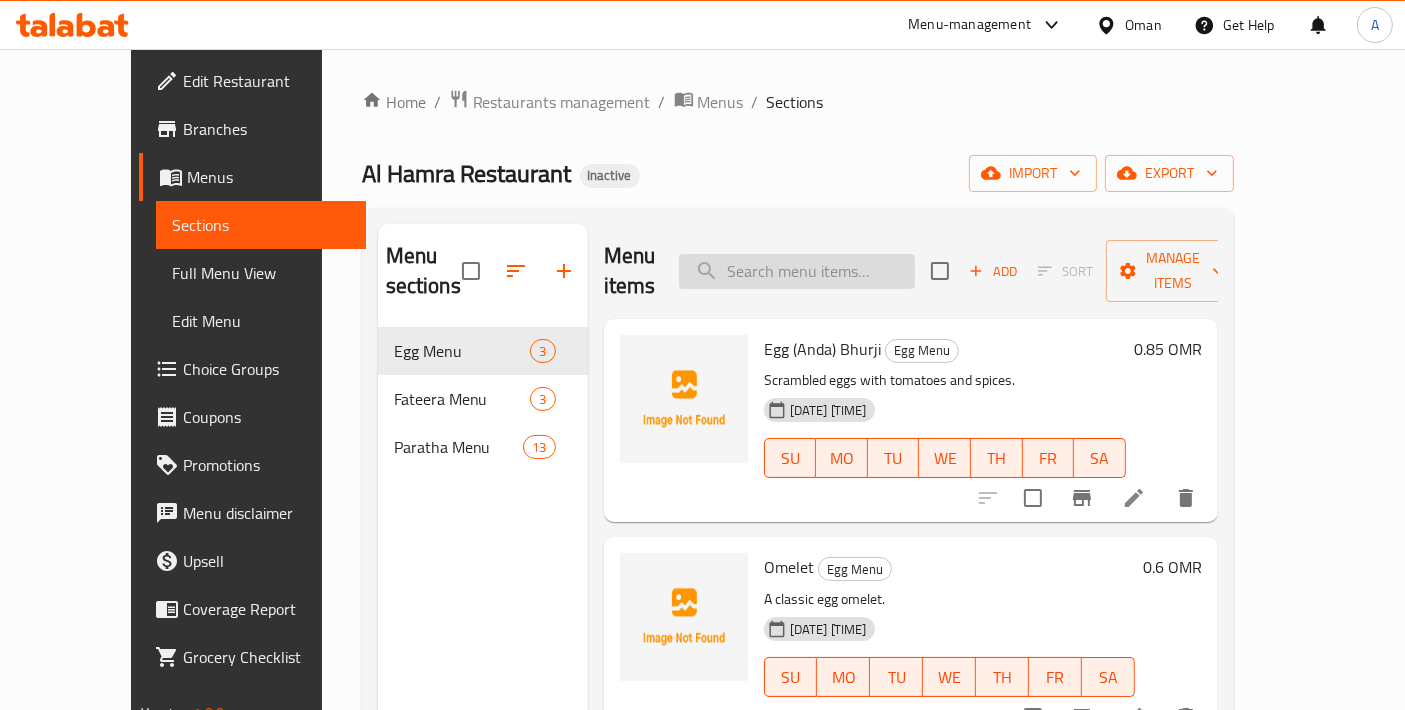 click at bounding box center [797, 271] 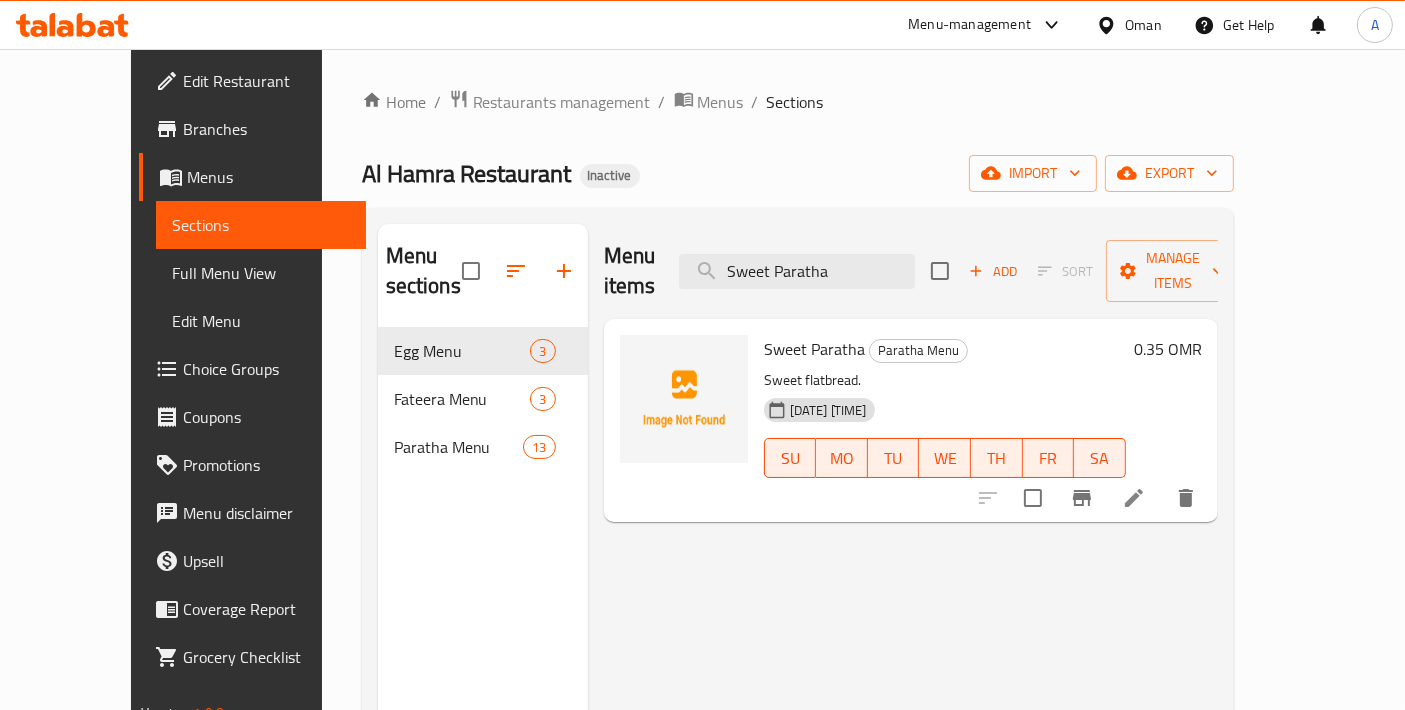 type on "Sweet Paratha" 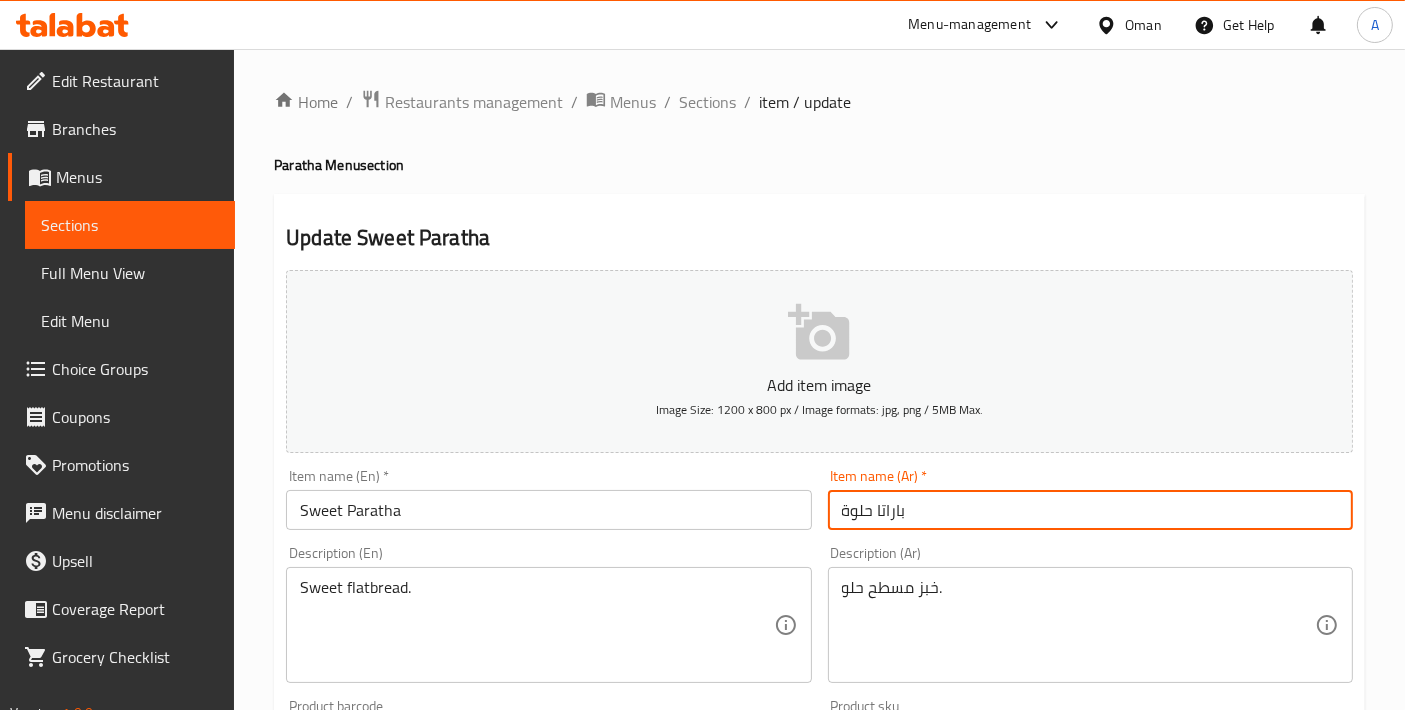 click on "باراتا حلوة" at bounding box center [1090, 510] 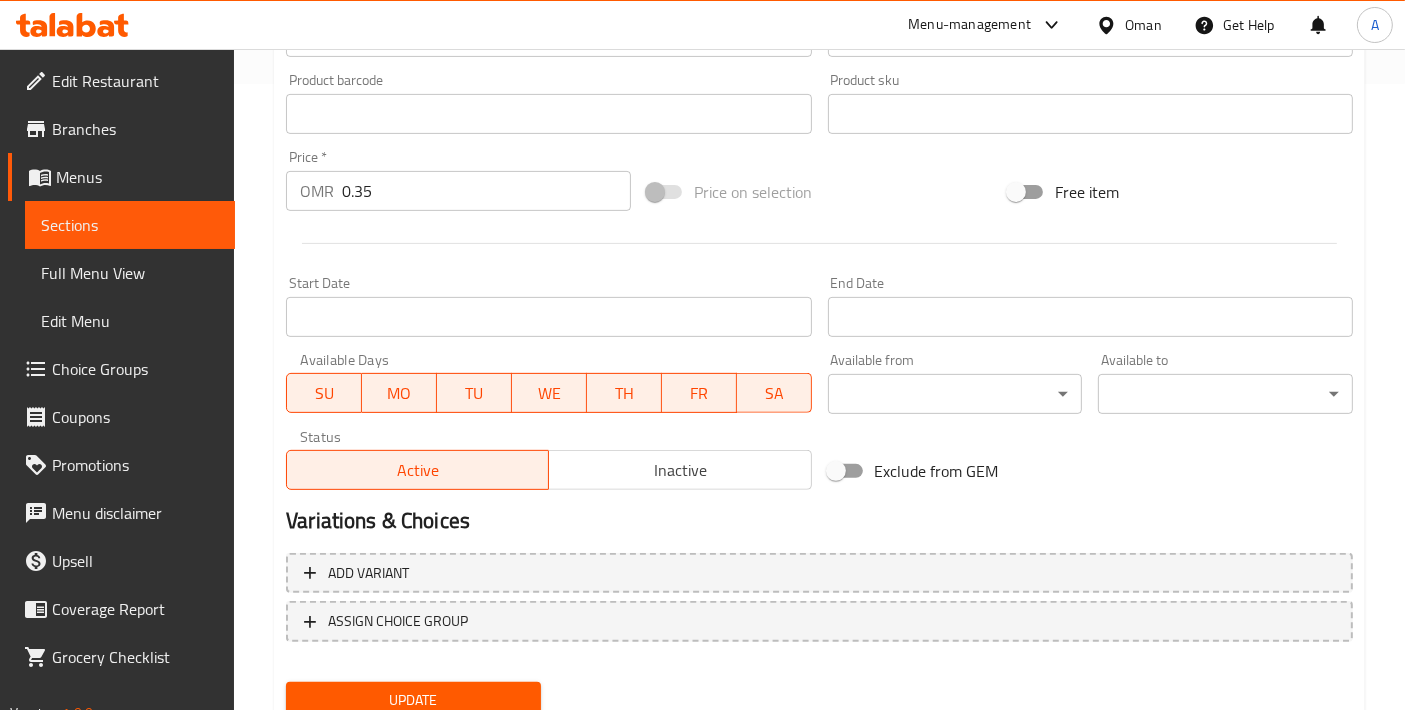 scroll, scrollTop: 699, scrollLeft: 0, axis: vertical 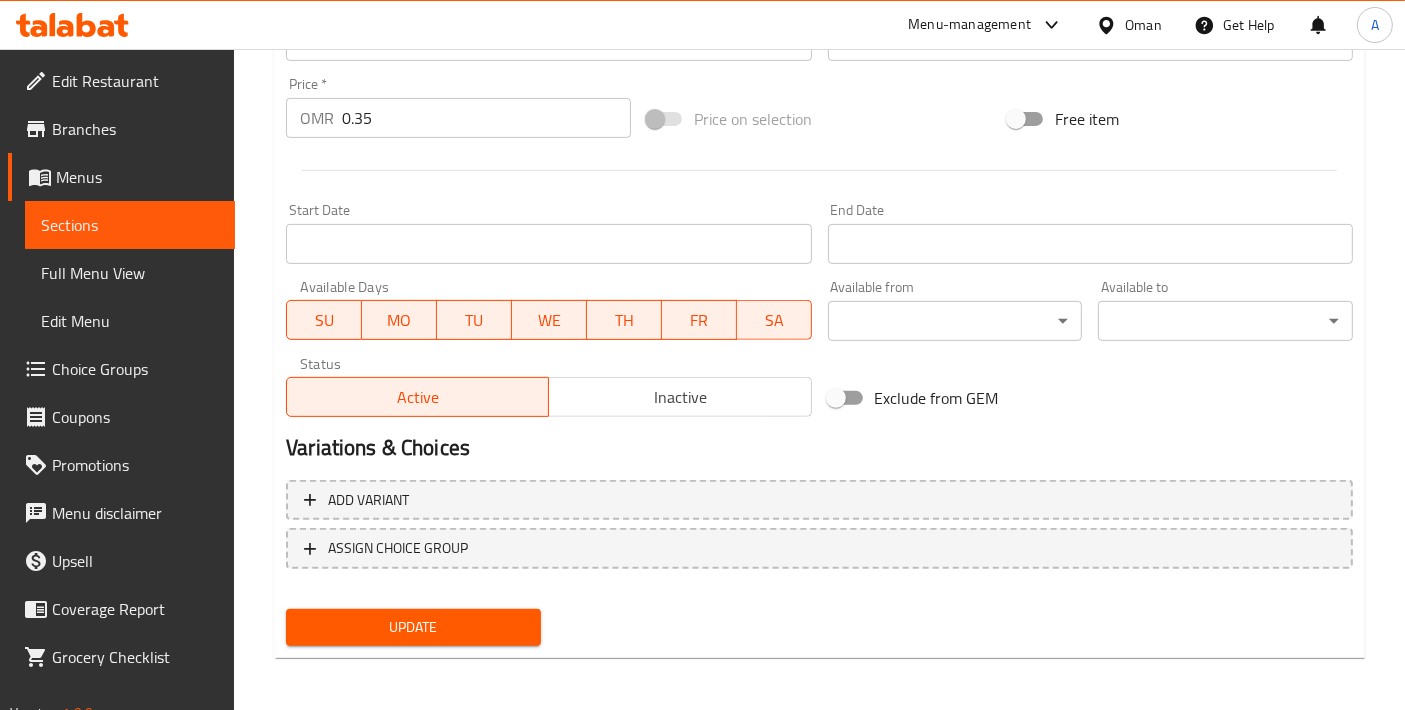 type on "براتا حلوة" 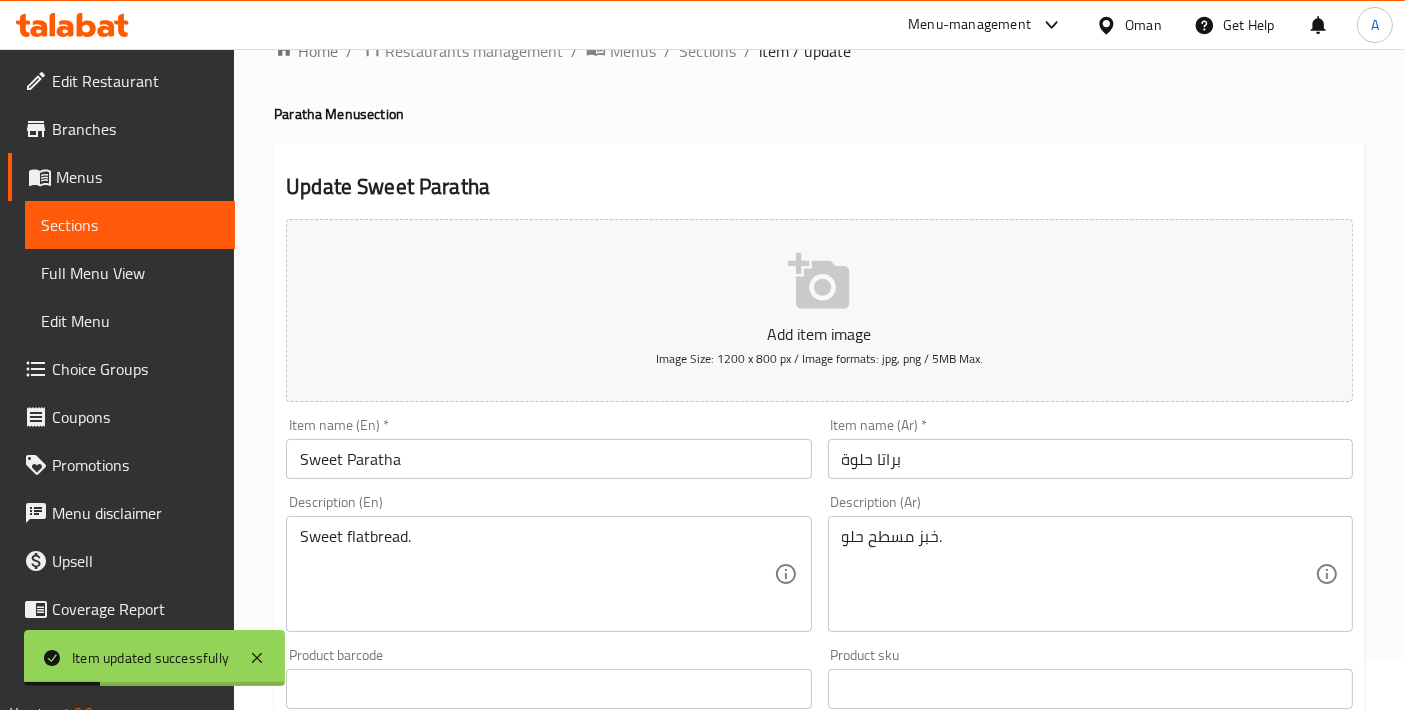 scroll, scrollTop: 0, scrollLeft: 0, axis: both 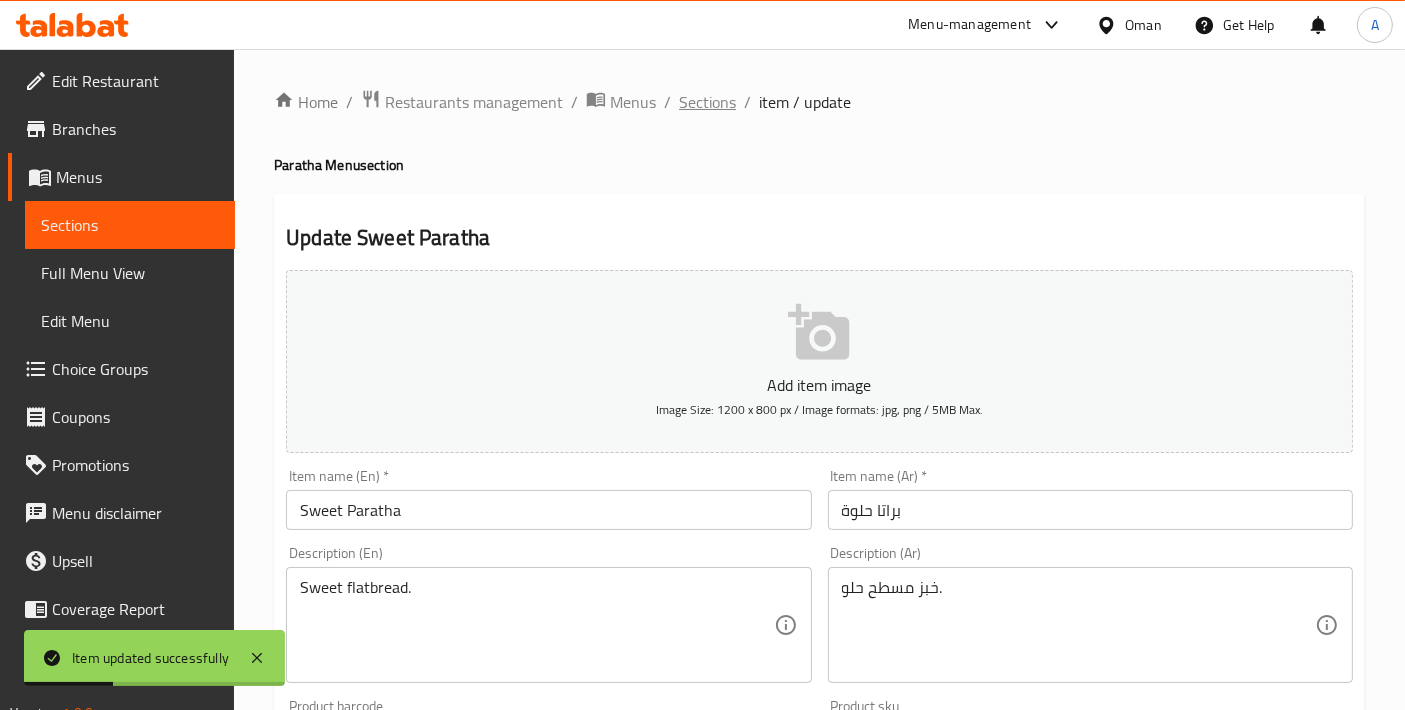 click on "Sections" at bounding box center [707, 102] 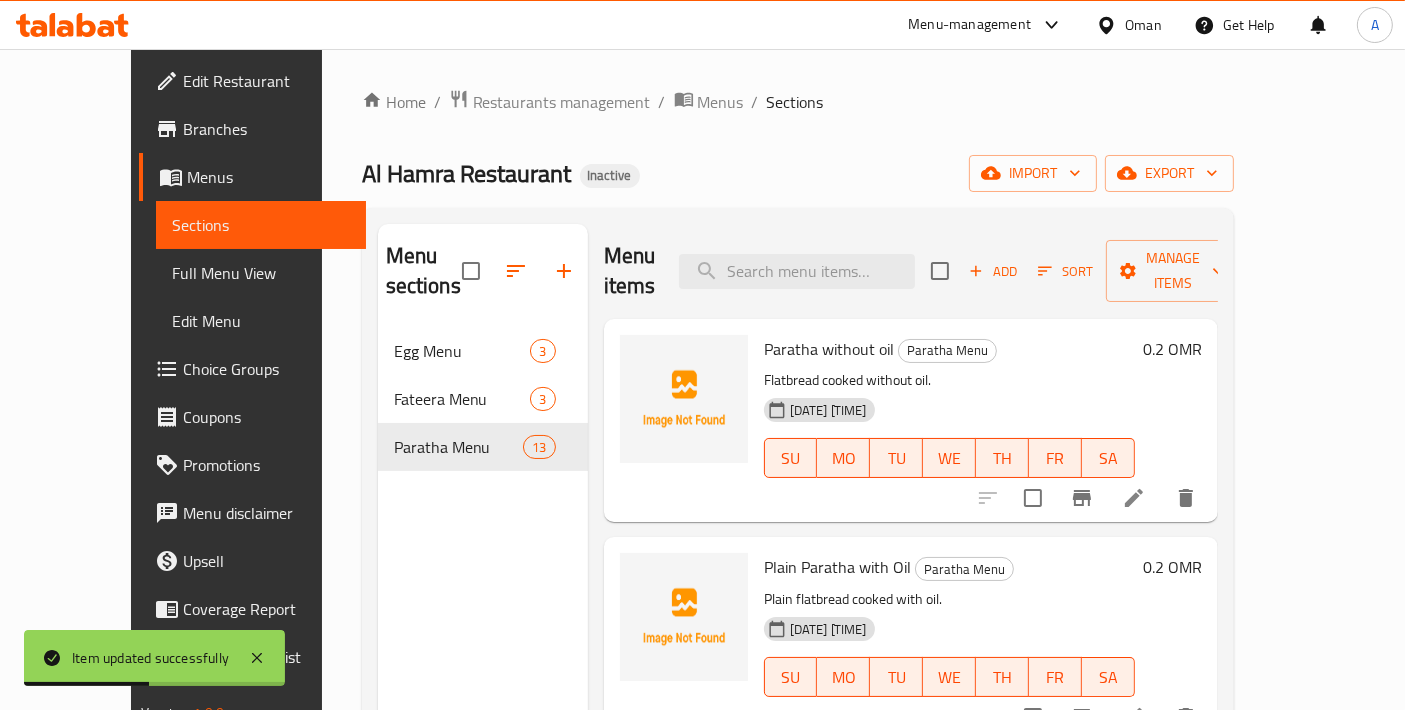 click on "Full Menu View" at bounding box center (261, 273) 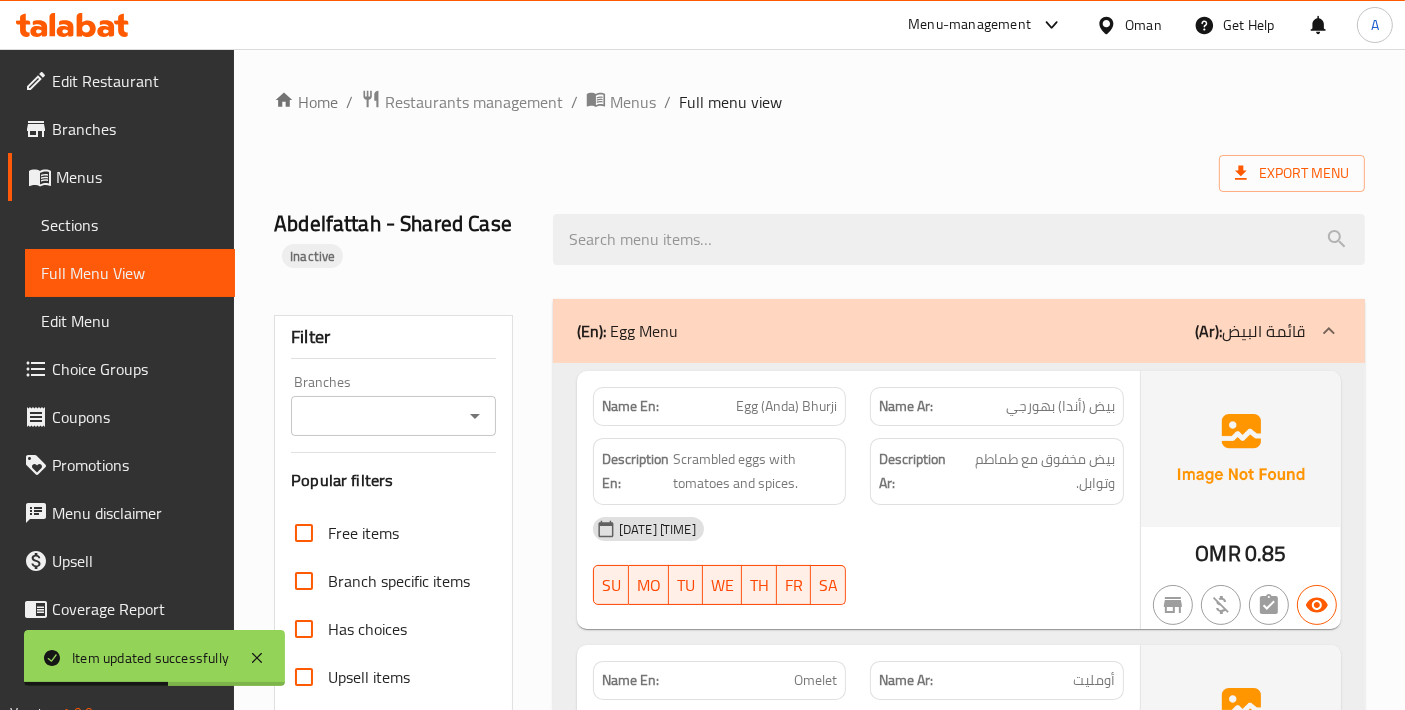 scroll, scrollTop: 666, scrollLeft: 0, axis: vertical 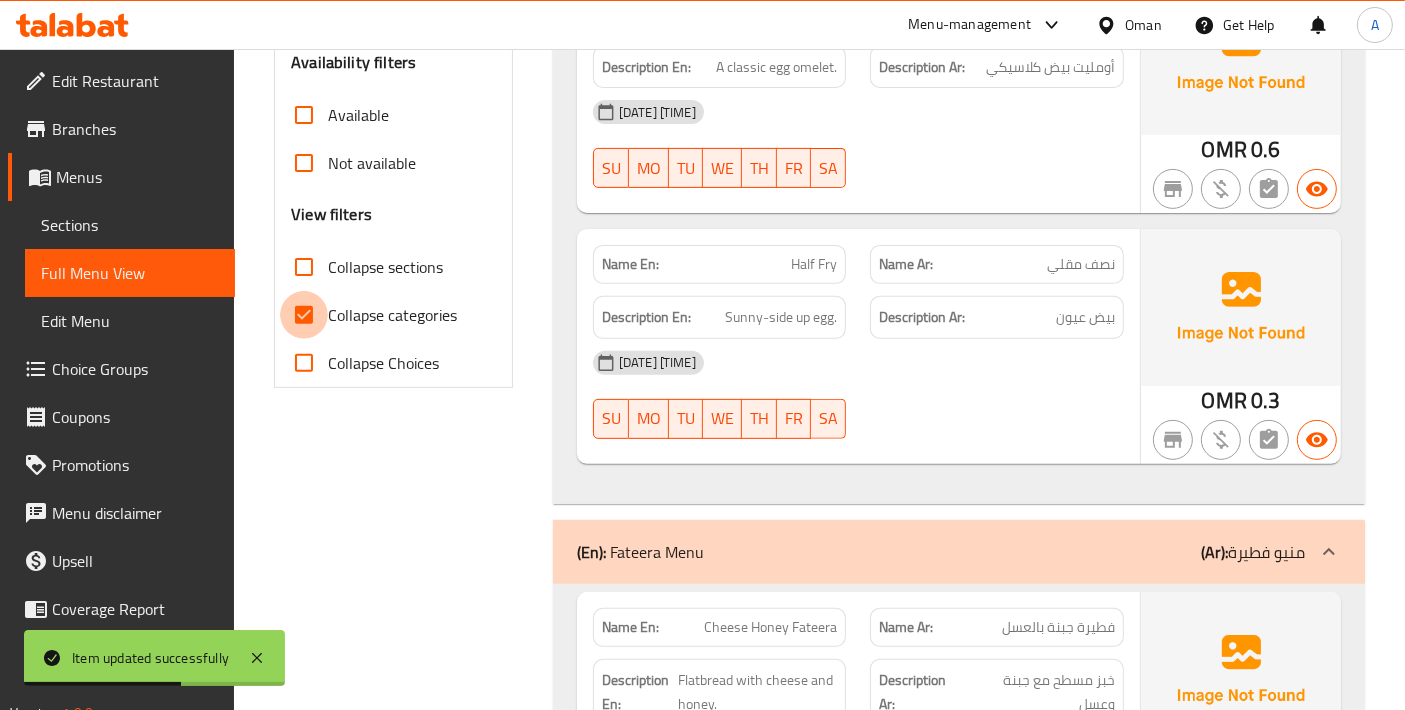 click on "Collapse categories" at bounding box center (304, 315) 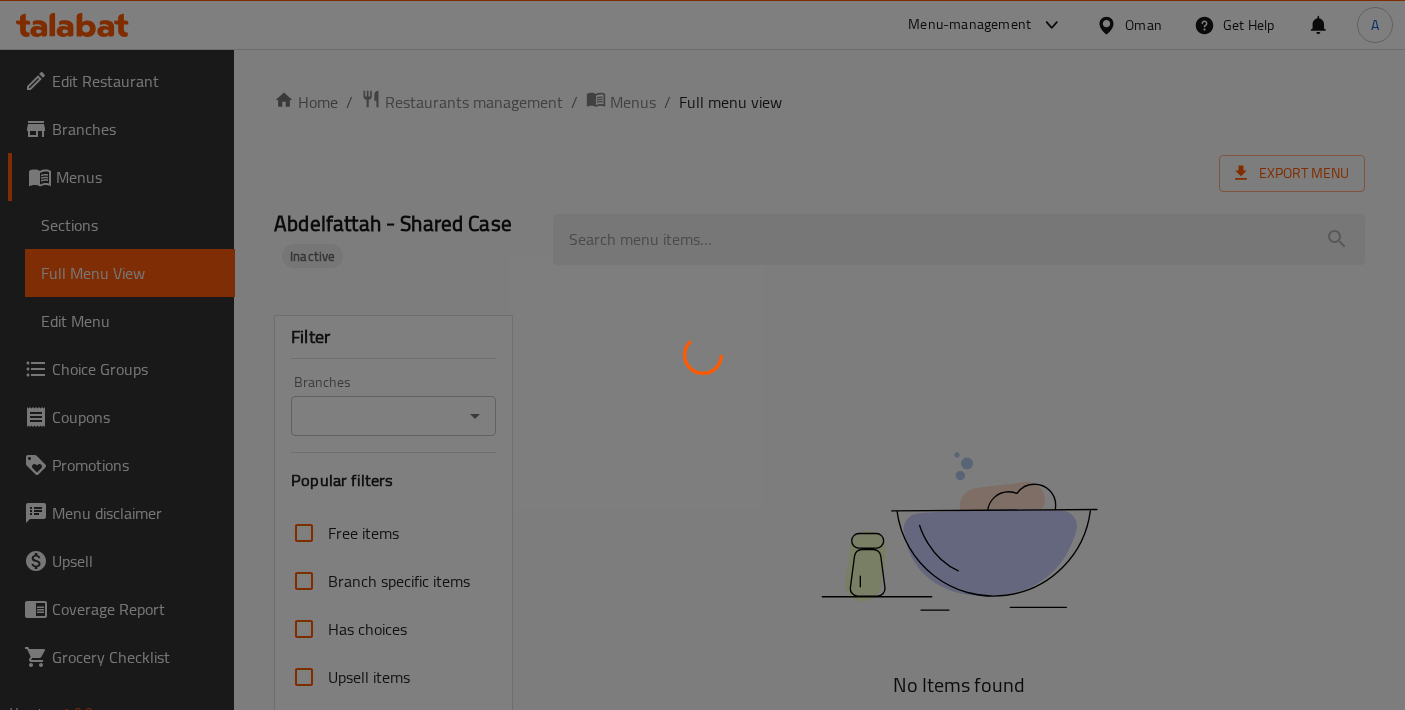 scroll, scrollTop: 0, scrollLeft: 0, axis: both 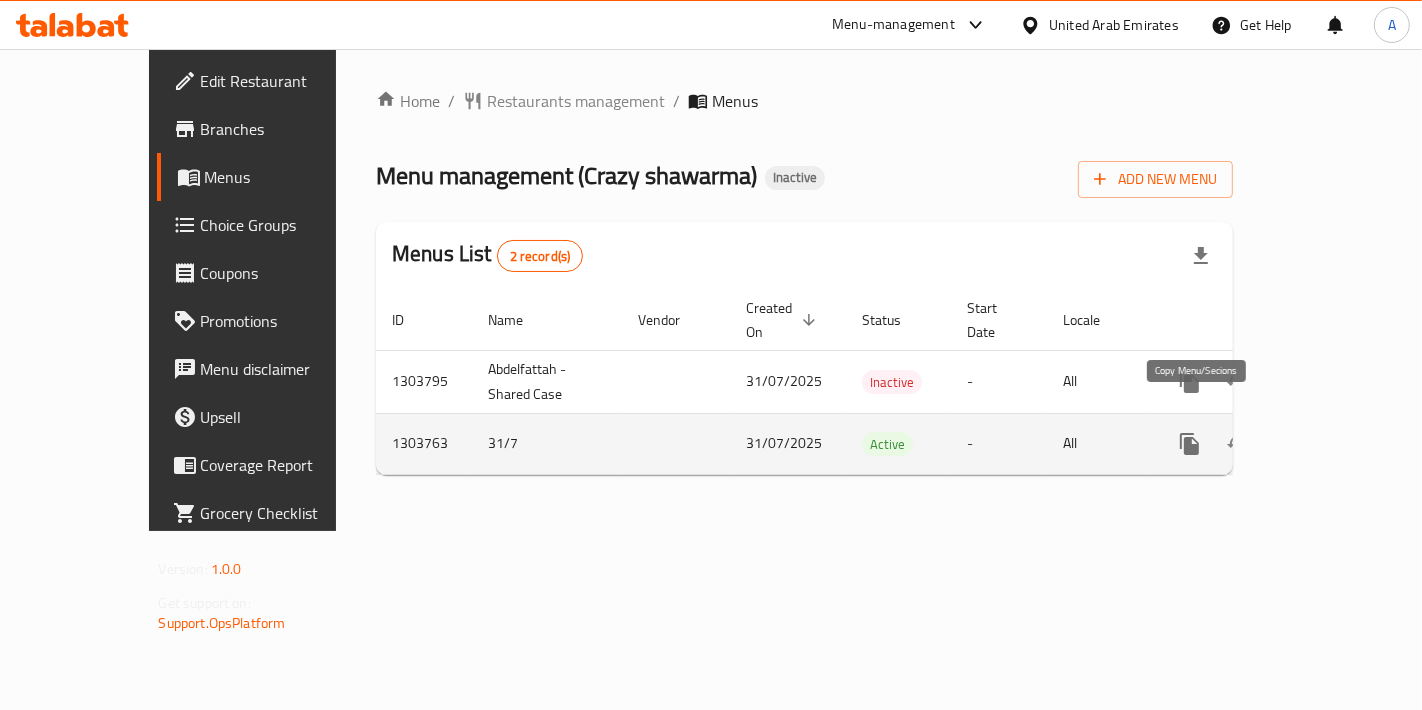 click 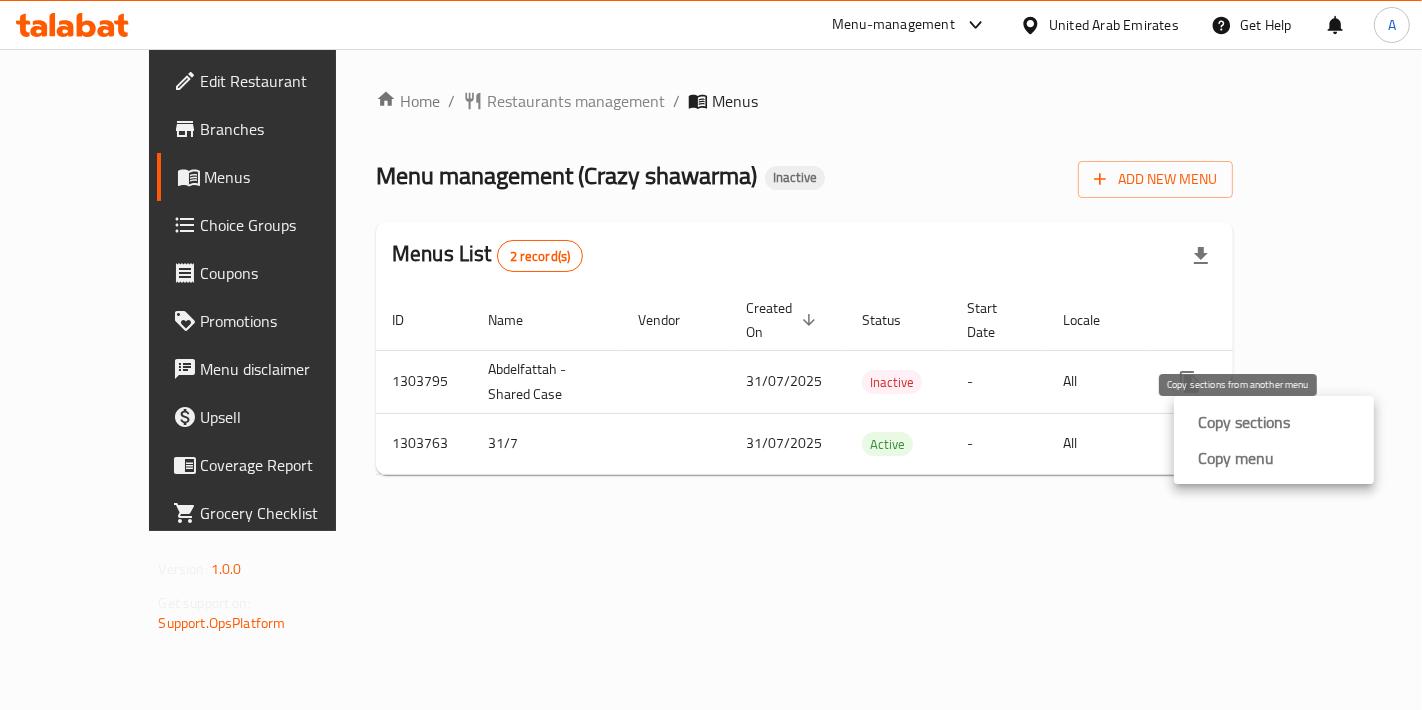 click on "Copy sections" at bounding box center [1244, 422] 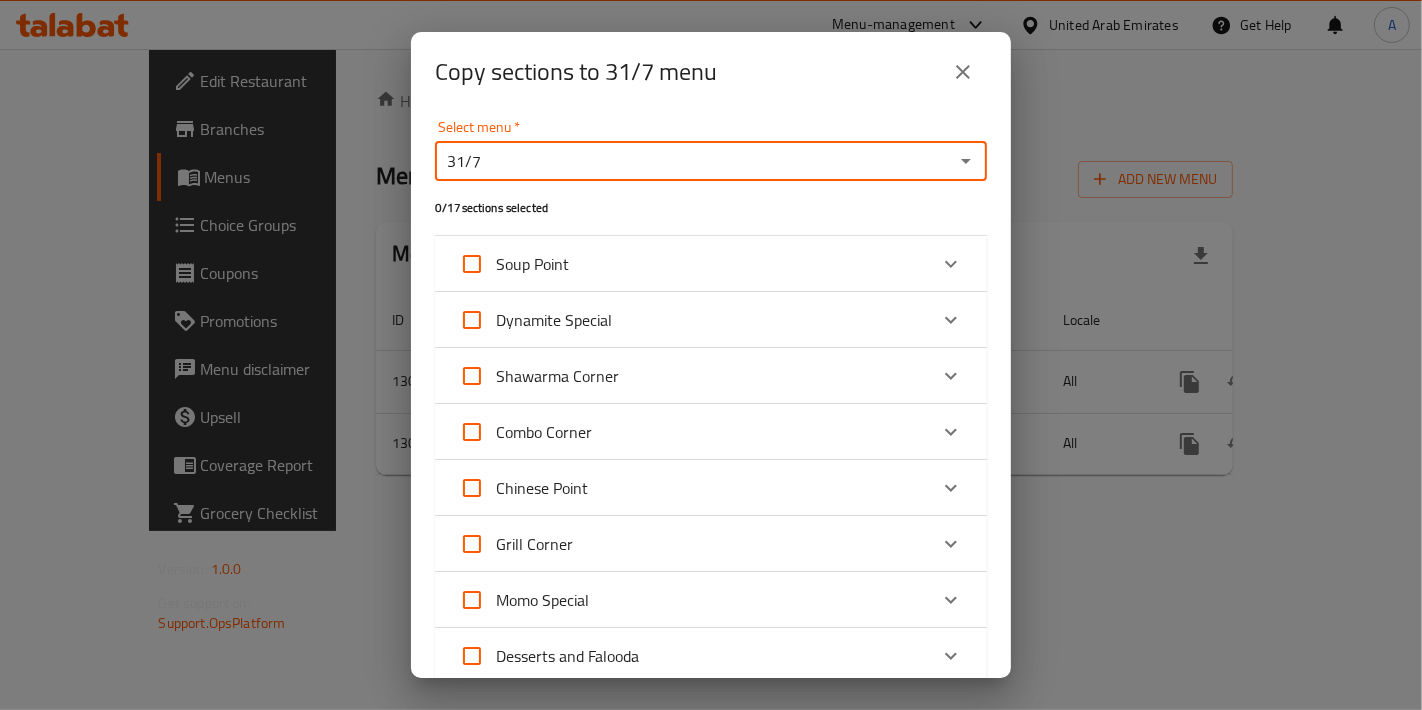 click on "31/7" at bounding box center [694, 161] 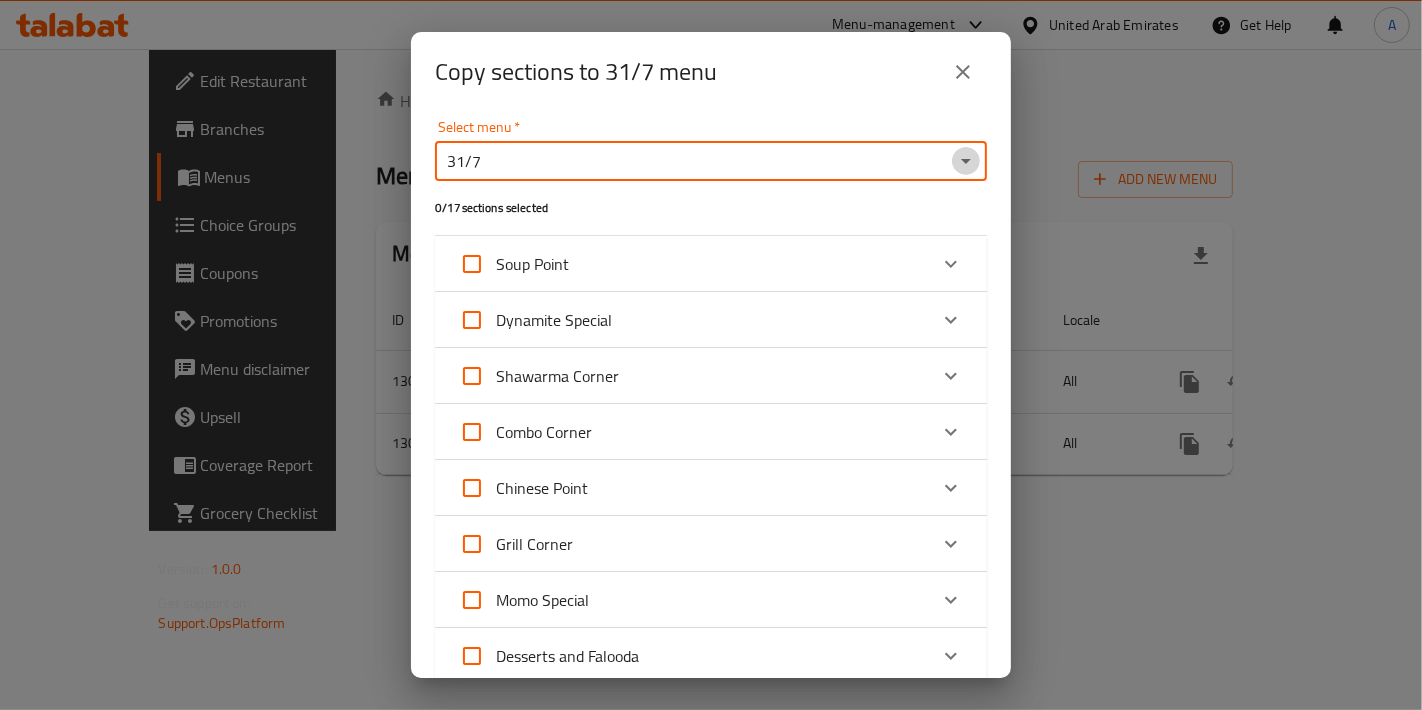click 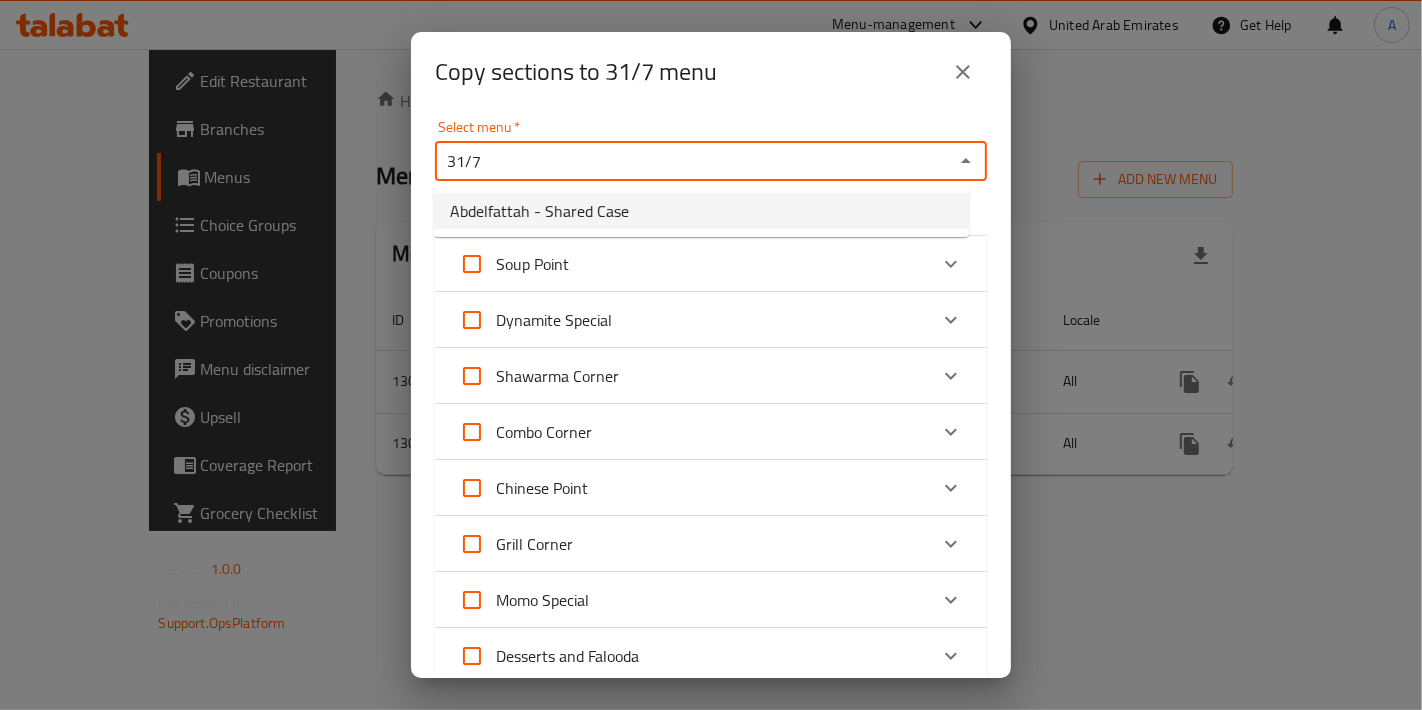 click on "Abdelfattah - Shared Case" at bounding box center [701, 211] 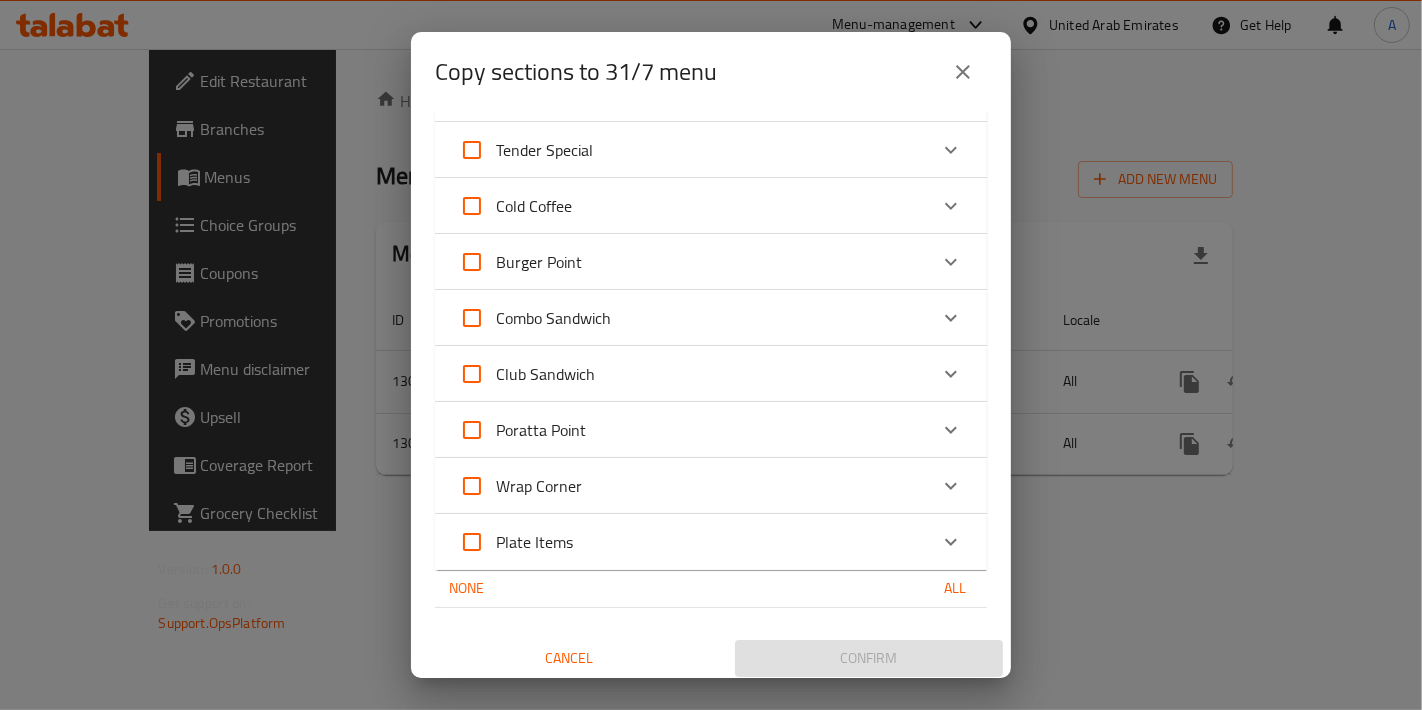 scroll, scrollTop: 456, scrollLeft: 0, axis: vertical 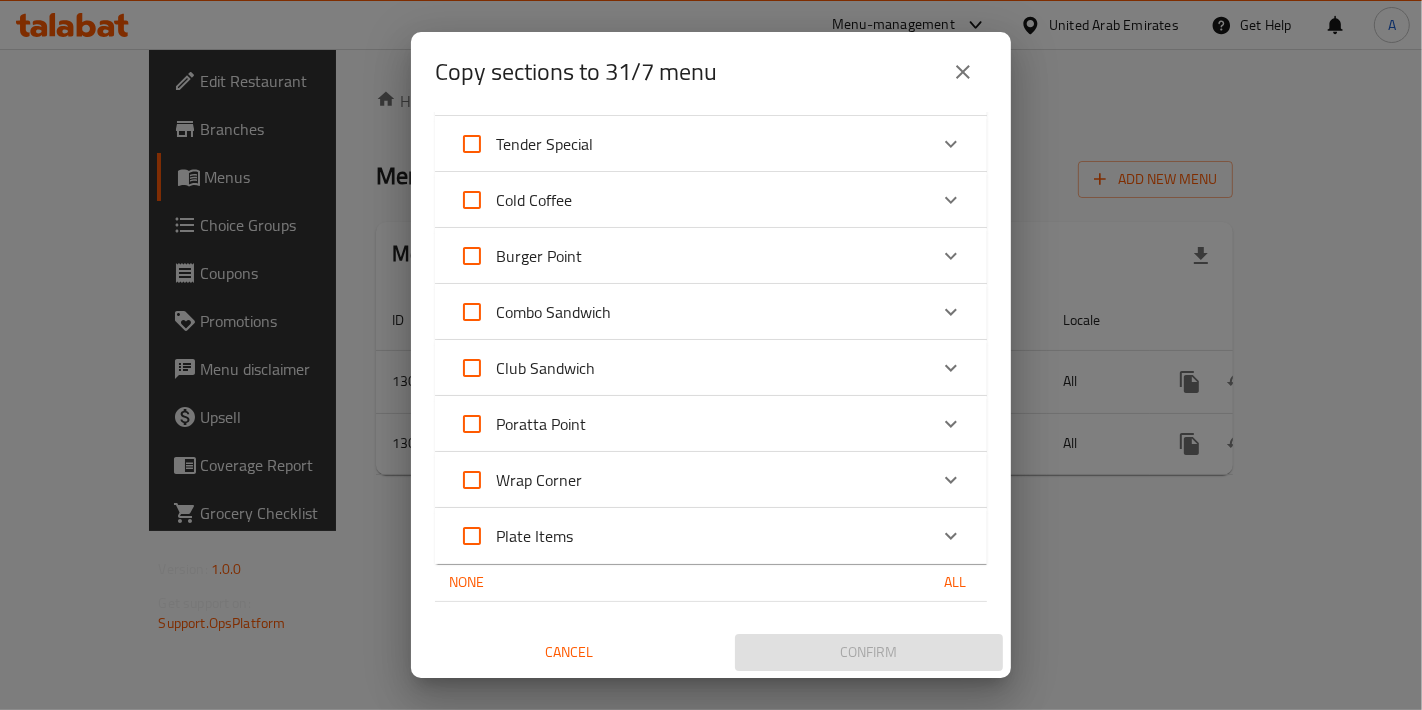 click on "All" at bounding box center [955, 582] 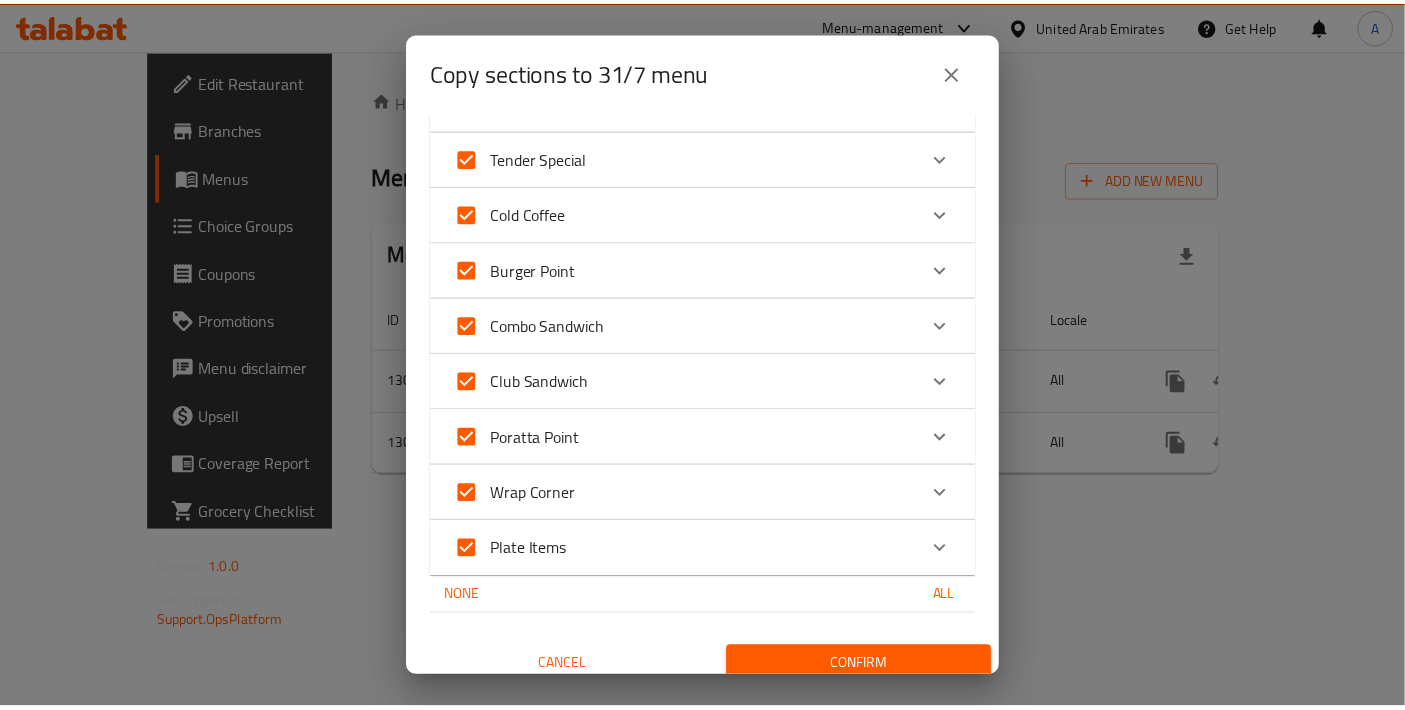 scroll, scrollTop: 456, scrollLeft: 0, axis: vertical 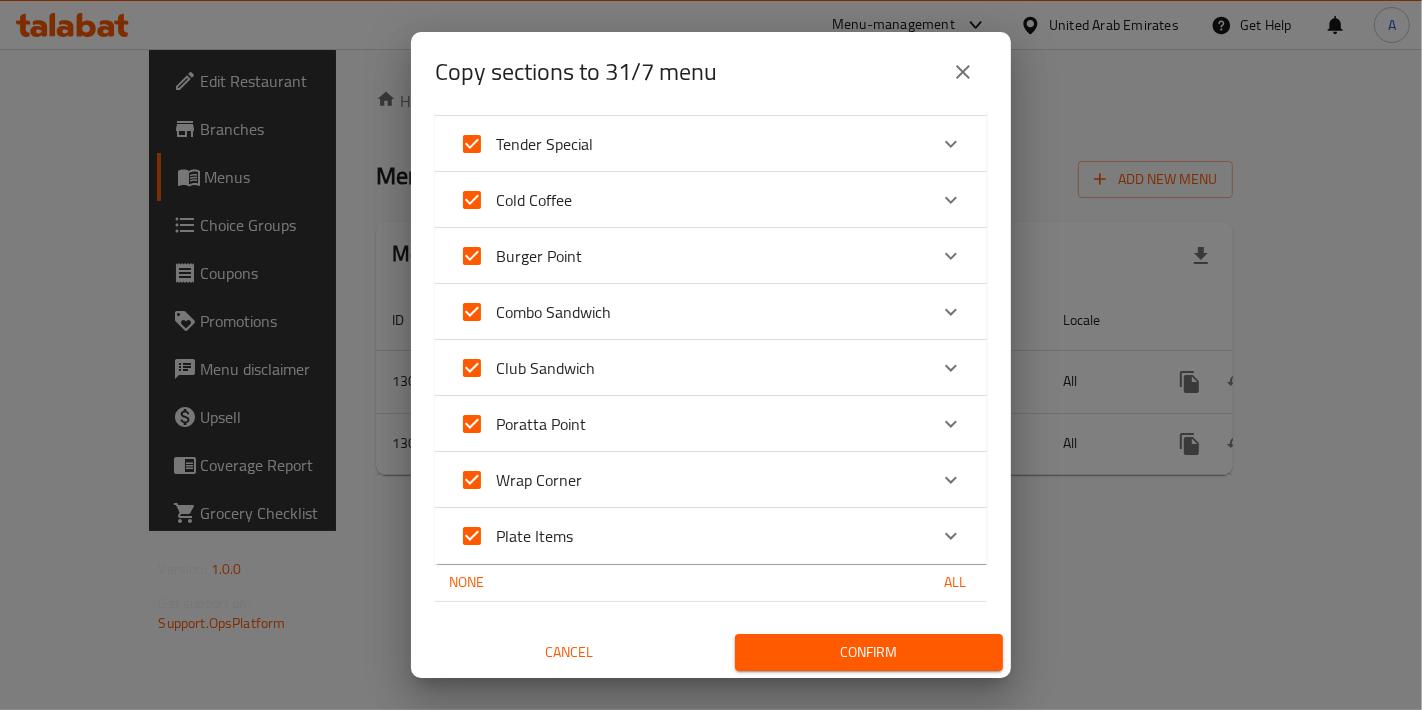 click on "Confirm" at bounding box center (869, 652) 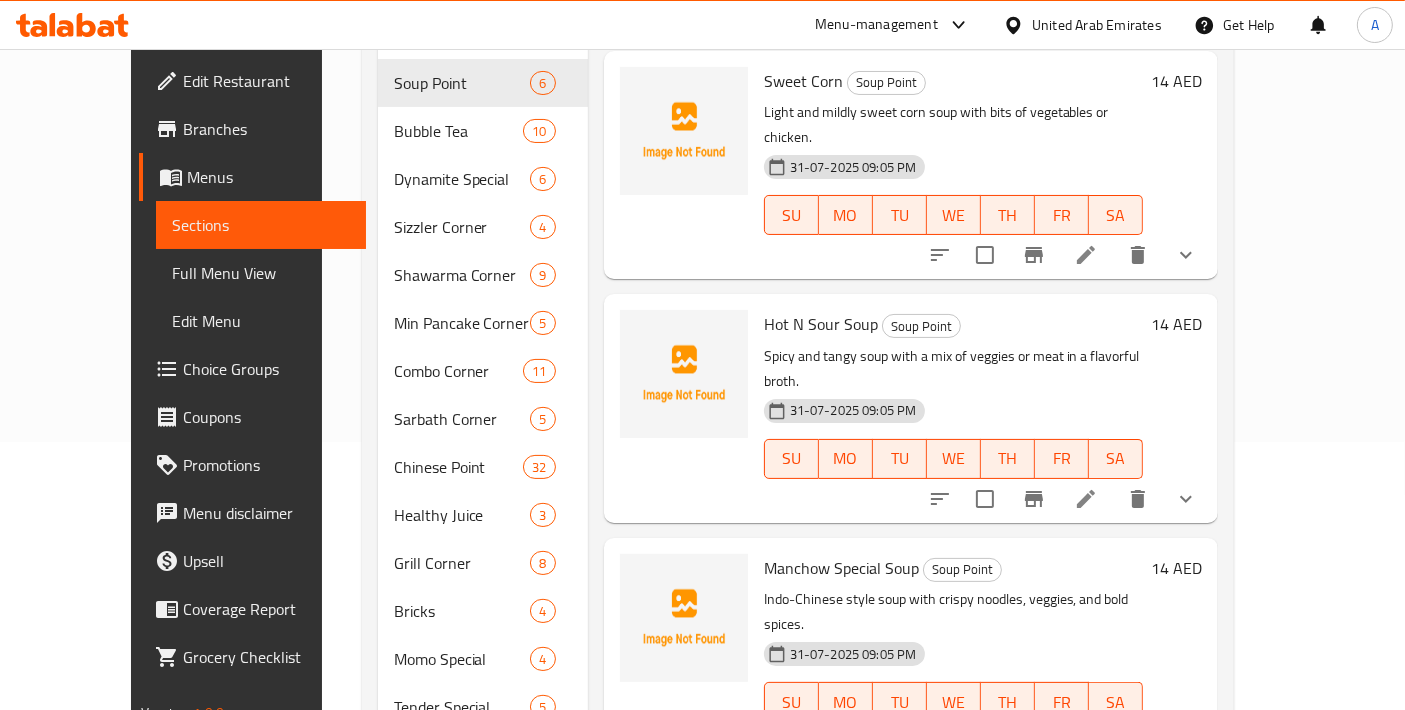 scroll, scrollTop: 248, scrollLeft: 0, axis: vertical 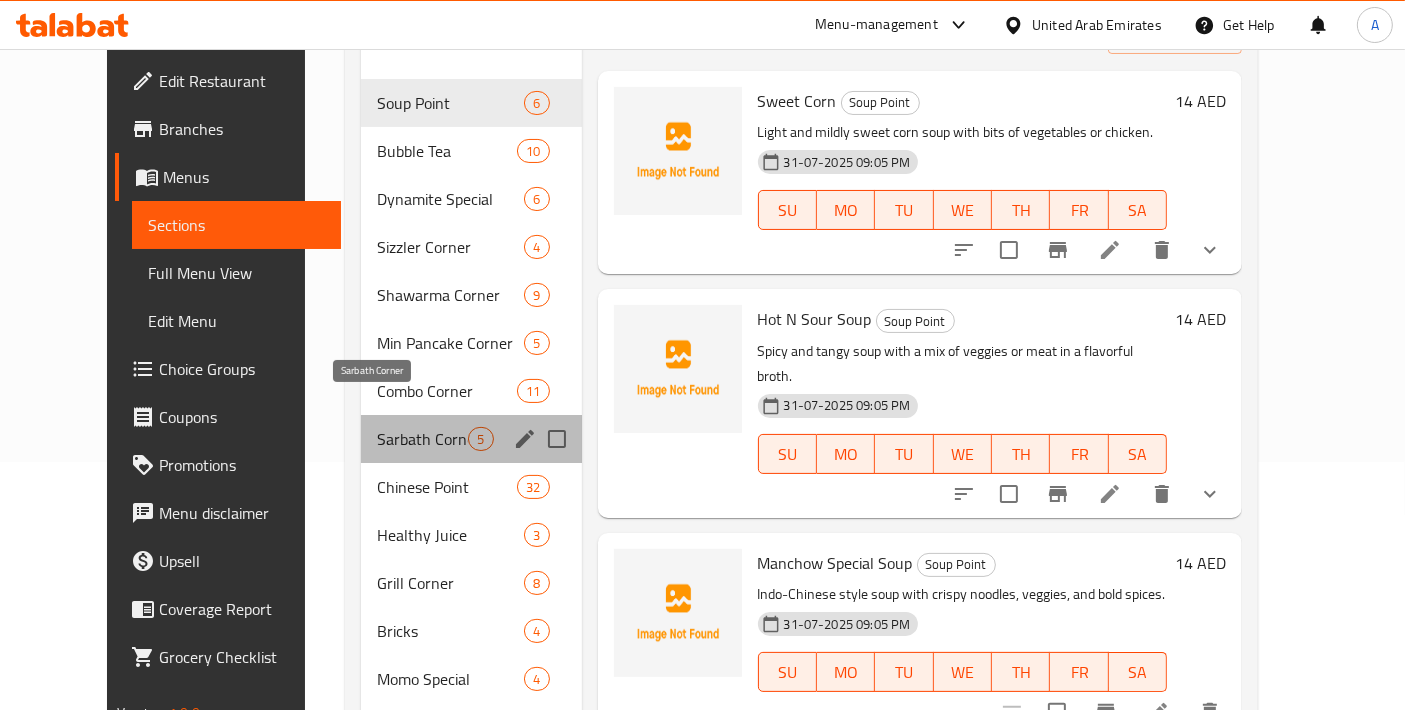 click on "Sarbath Corner" at bounding box center [422, 439] 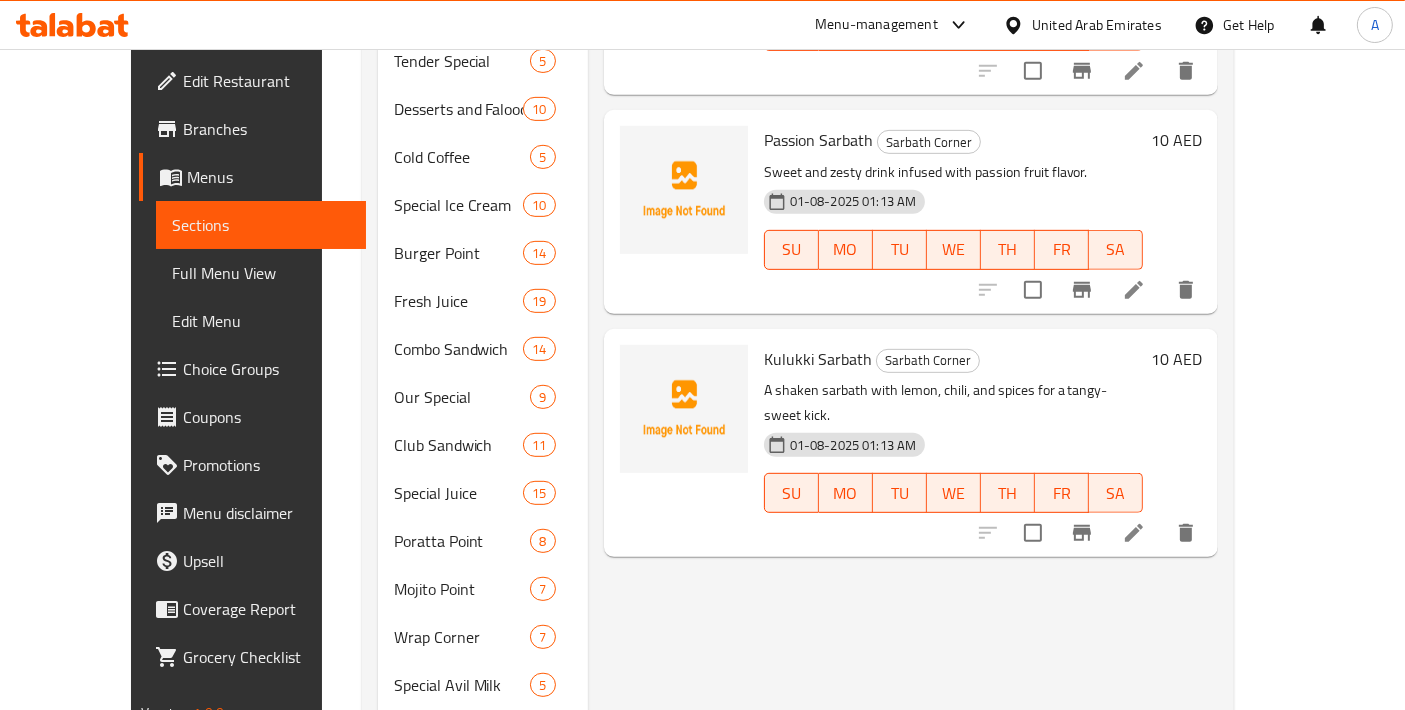 scroll, scrollTop: 1137, scrollLeft: 0, axis: vertical 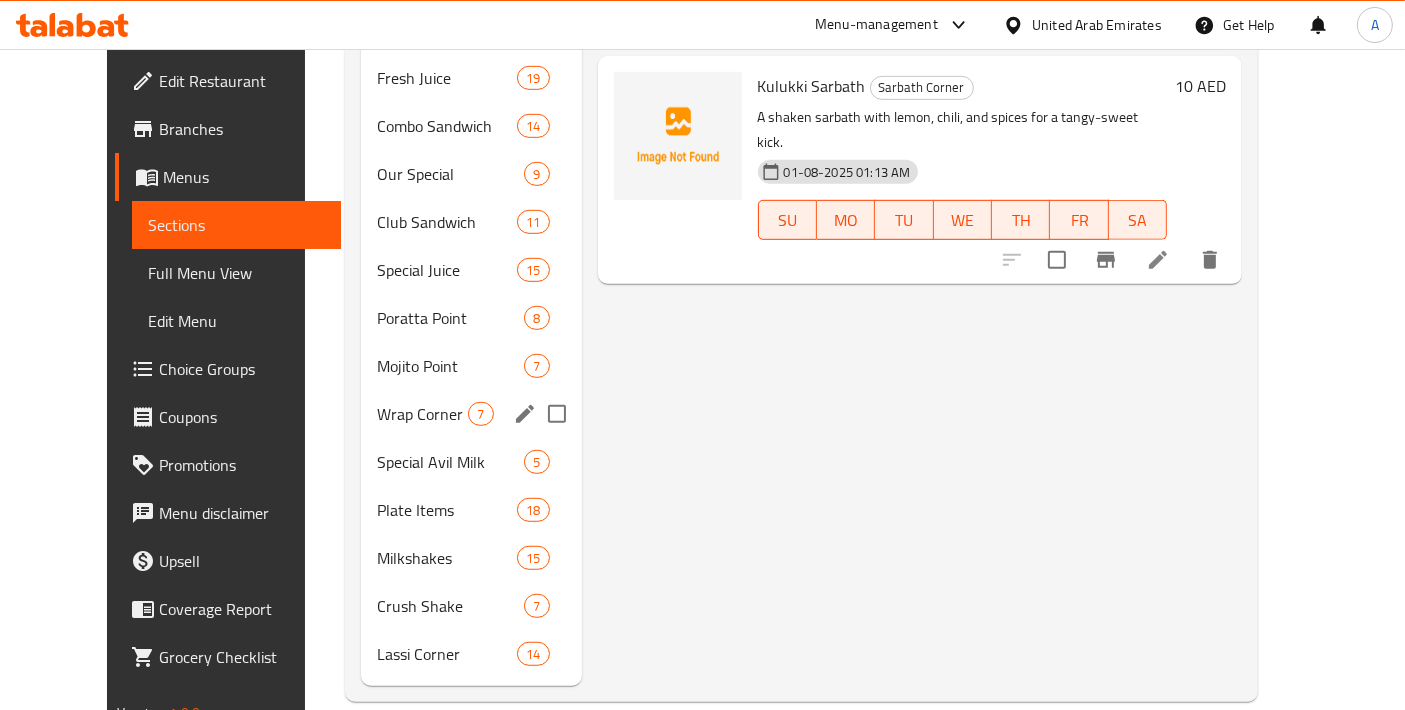 click on "Wrap Corner 7" at bounding box center (471, 414) 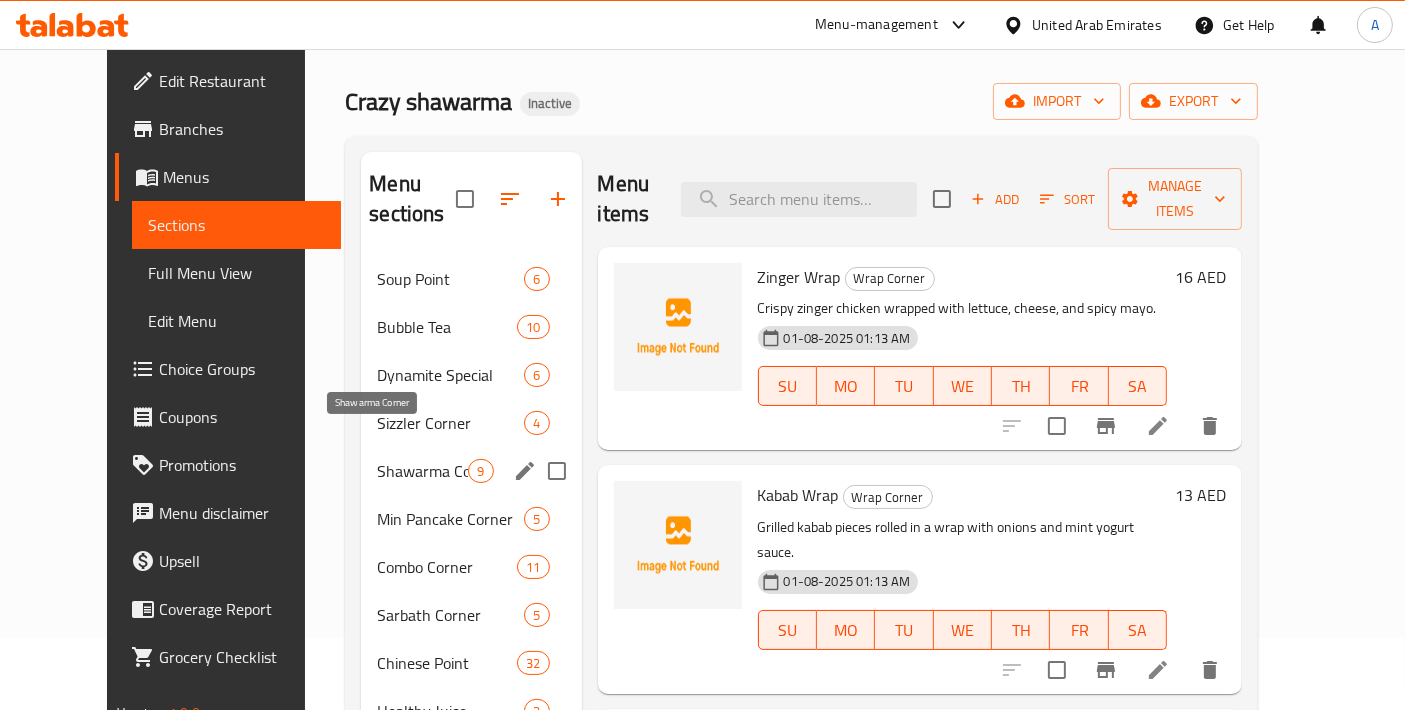 scroll, scrollTop: 0, scrollLeft: 0, axis: both 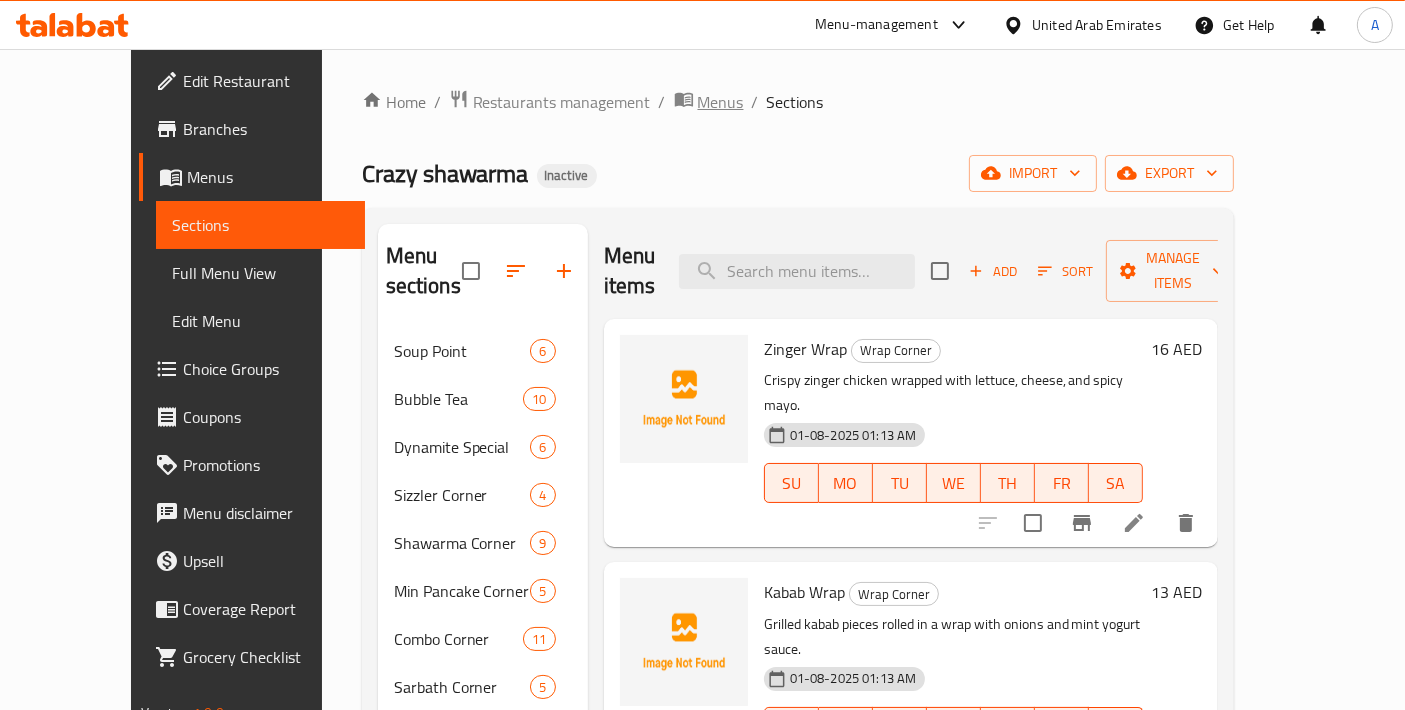 click on "Menus" at bounding box center [721, 102] 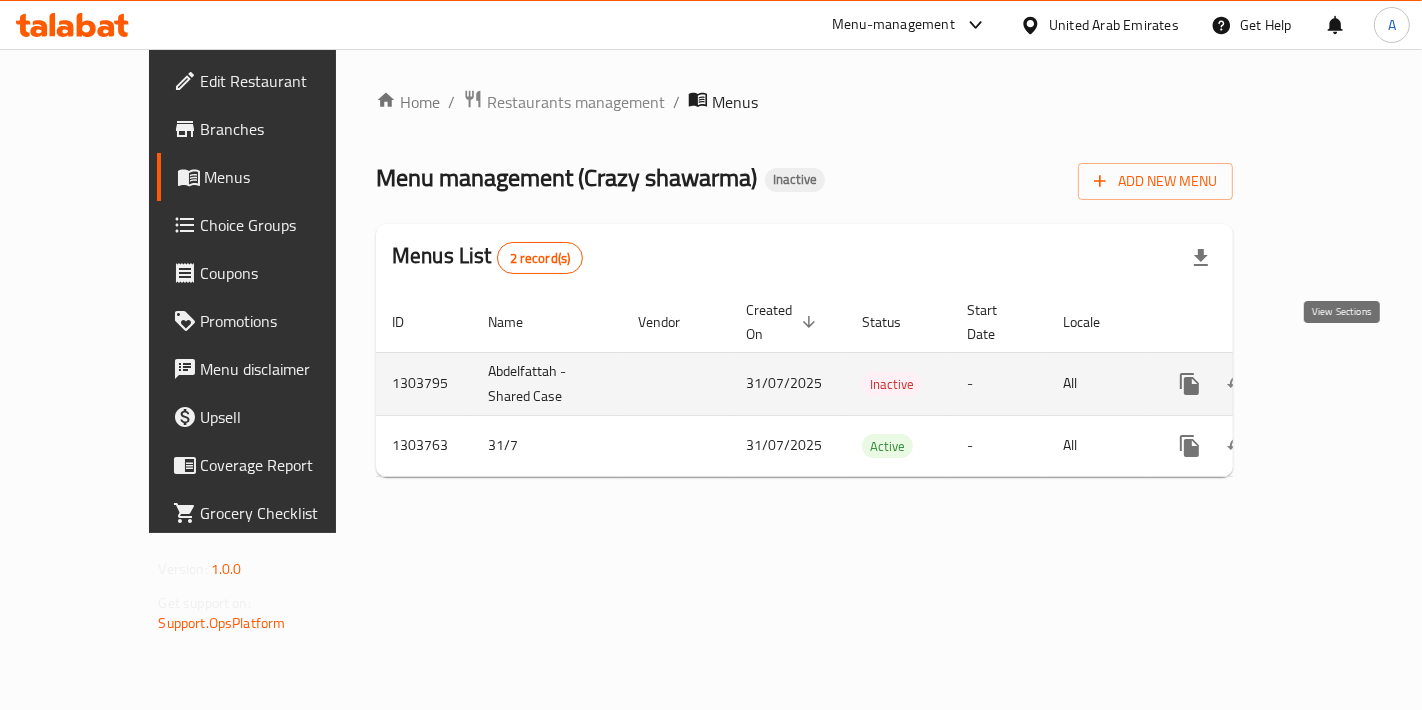 click 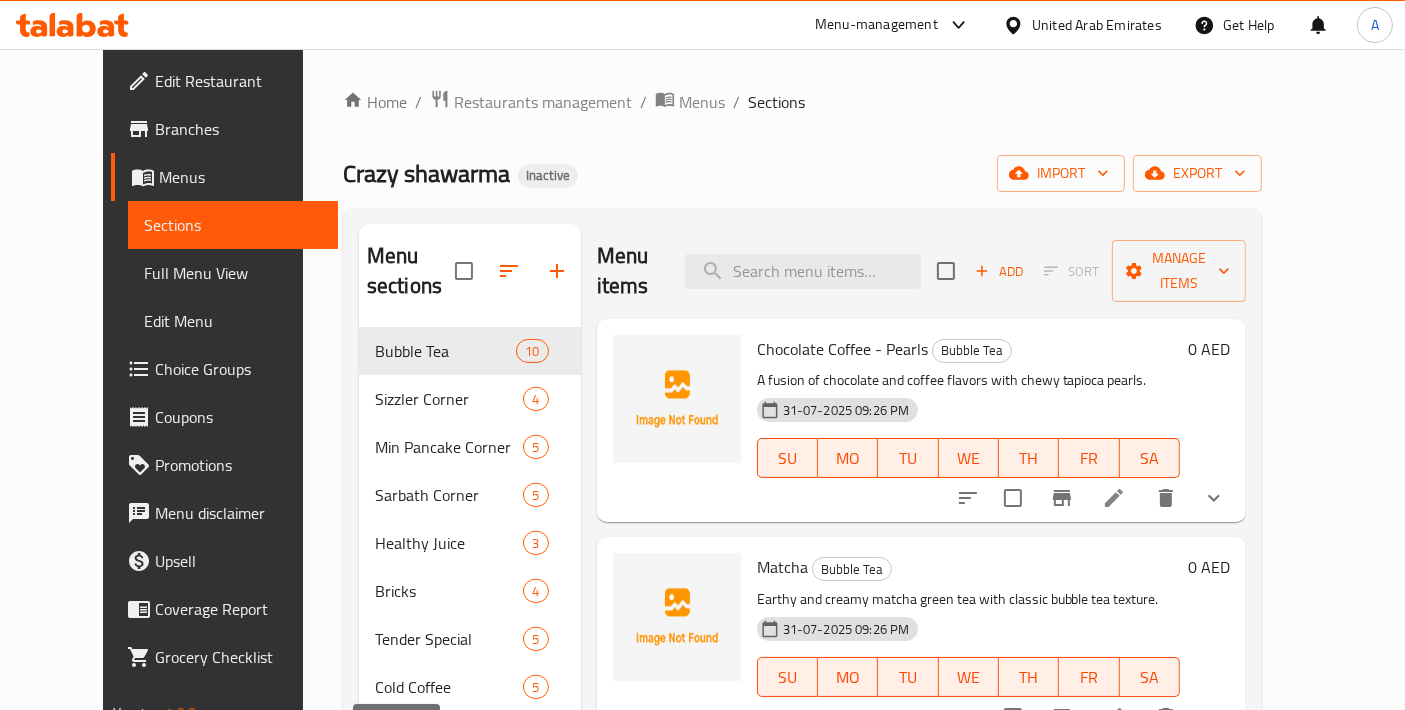 scroll, scrollTop: 321, scrollLeft: 0, axis: vertical 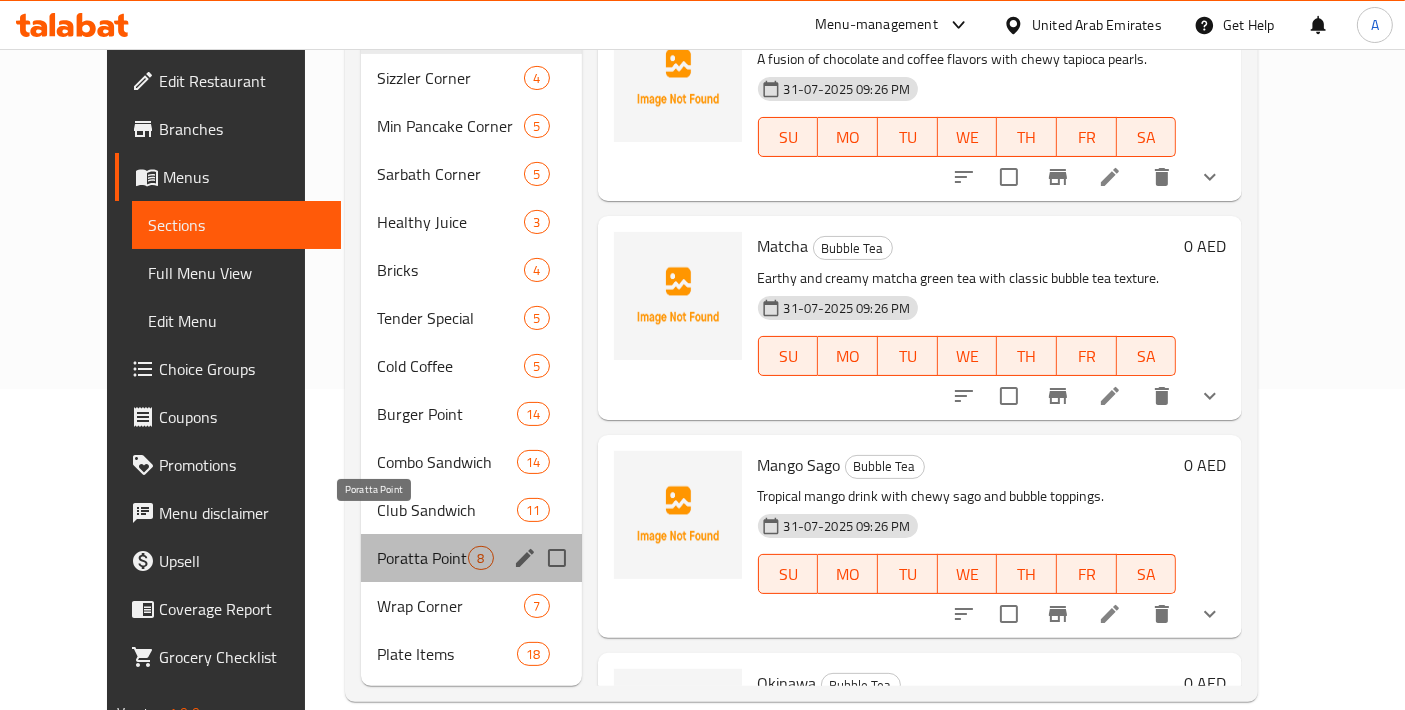 click on "Poratta Point" at bounding box center (422, 558) 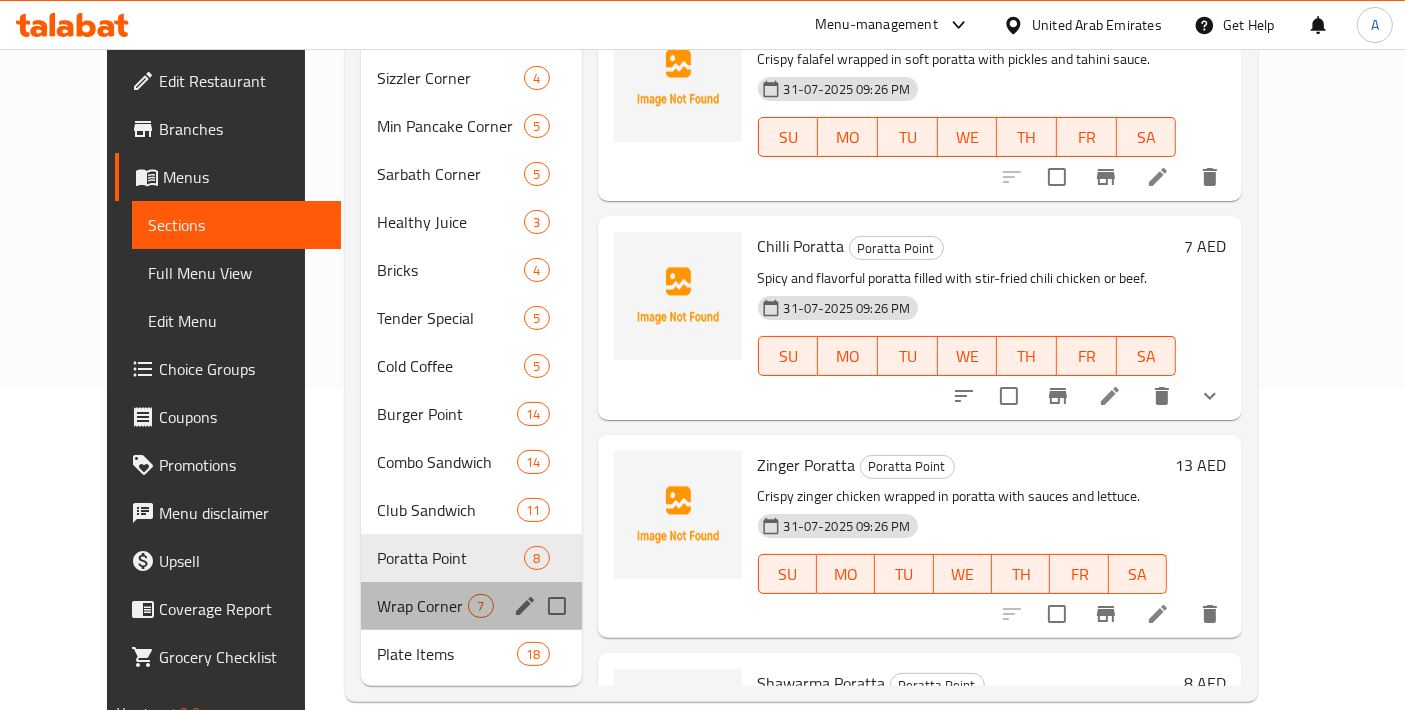 click on "Wrap Corner 7" at bounding box center (471, 606) 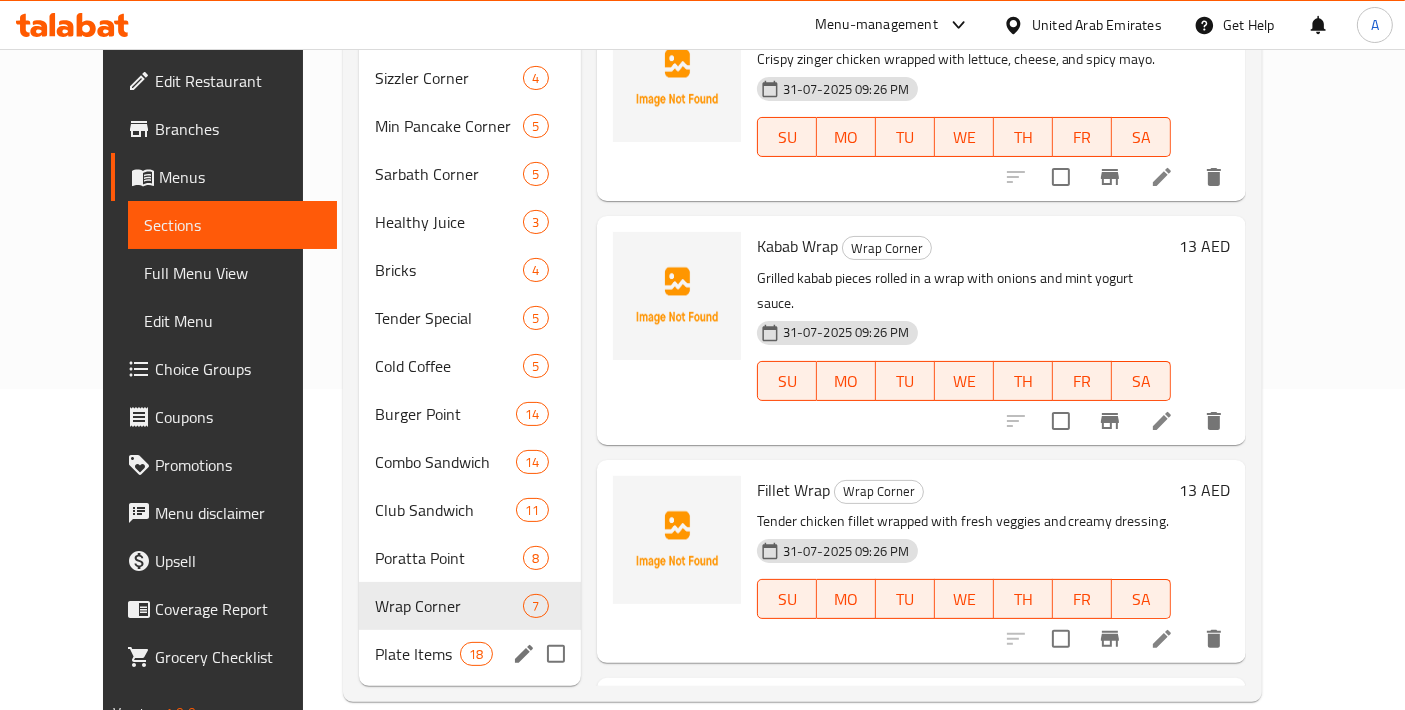click on "Plate Items 18" at bounding box center [470, 654] 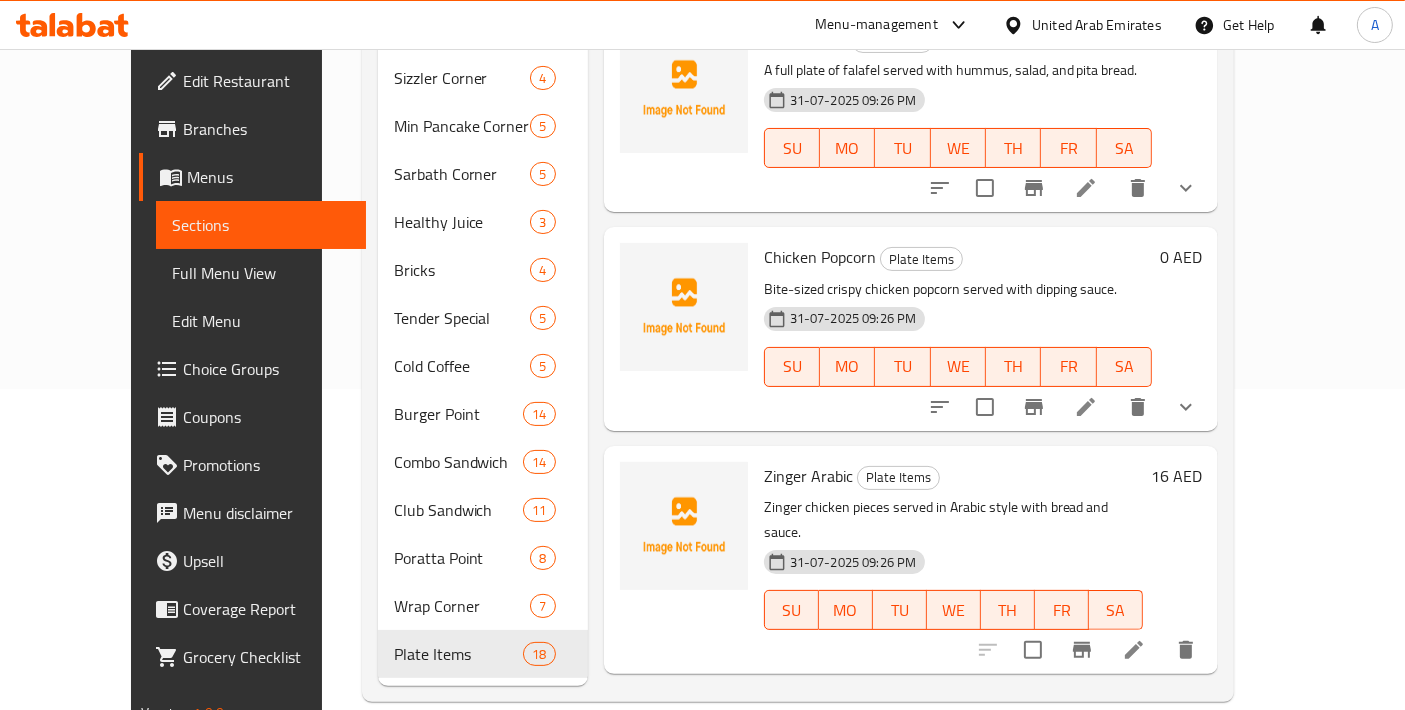 scroll, scrollTop: 0, scrollLeft: 0, axis: both 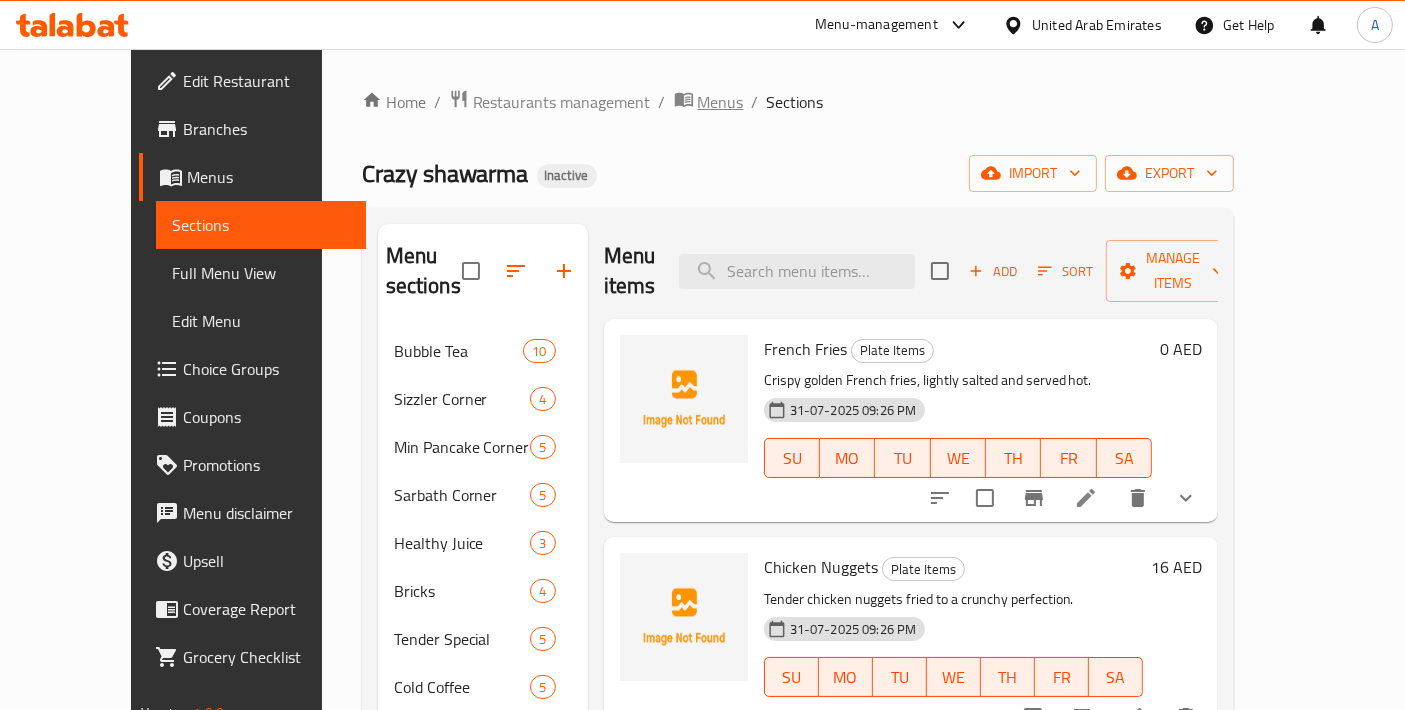 click 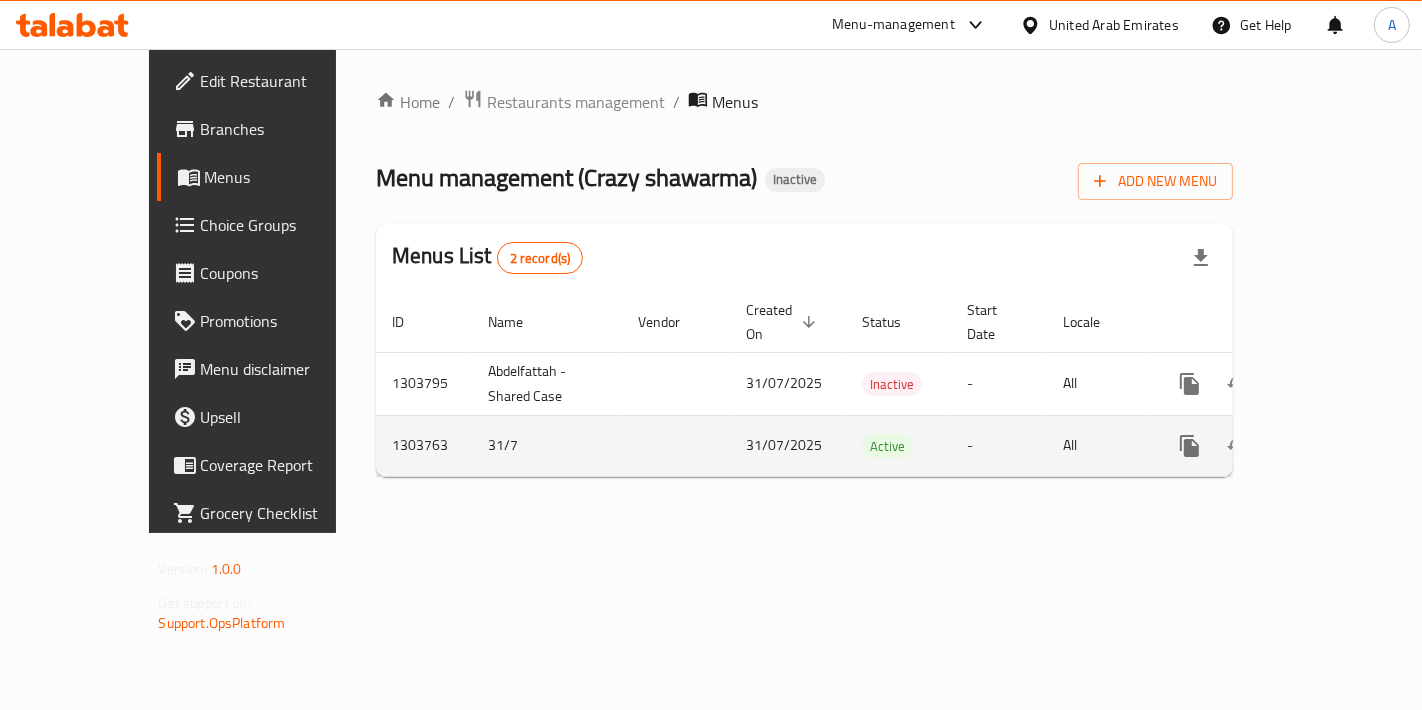click at bounding box center [1334, 446] 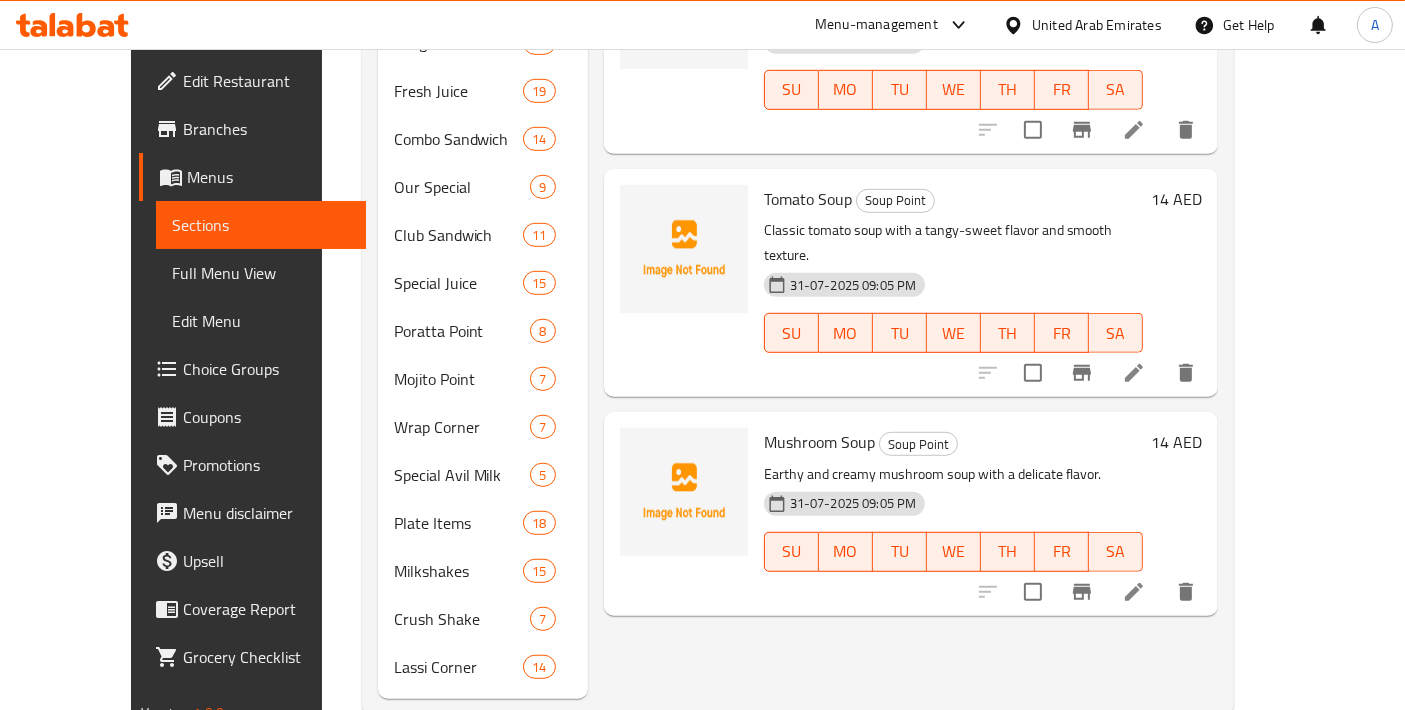 scroll, scrollTop: 1137, scrollLeft: 0, axis: vertical 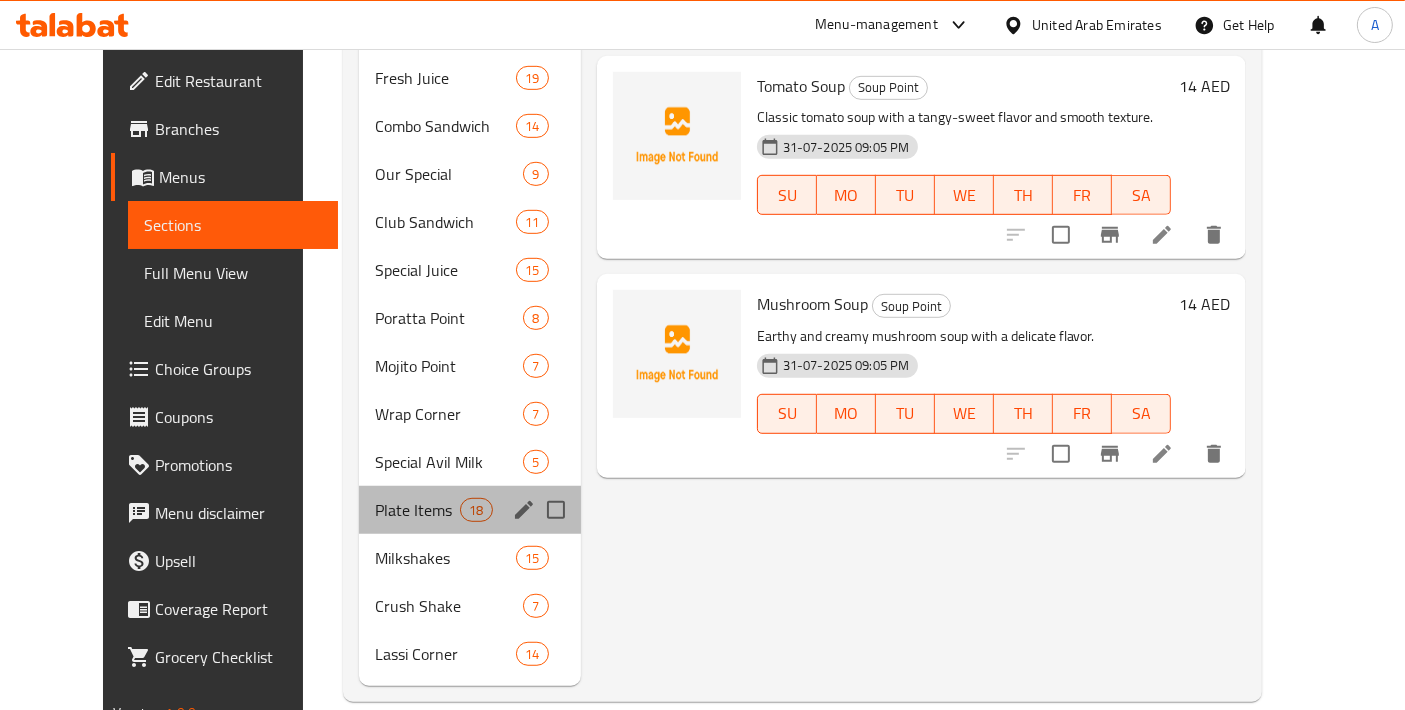 click on "Plate Items 18" at bounding box center (470, 510) 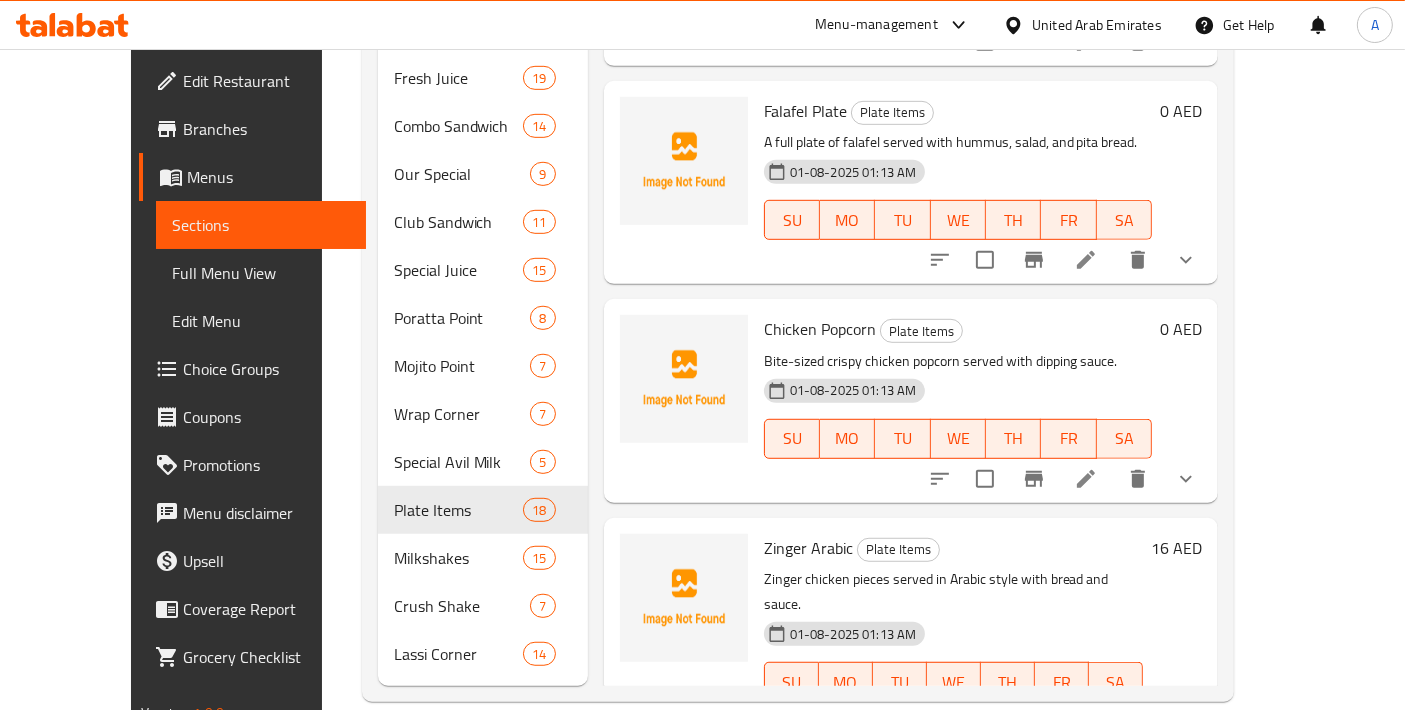 scroll, scrollTop: 888, scrollLeft: 0, axis: vertical 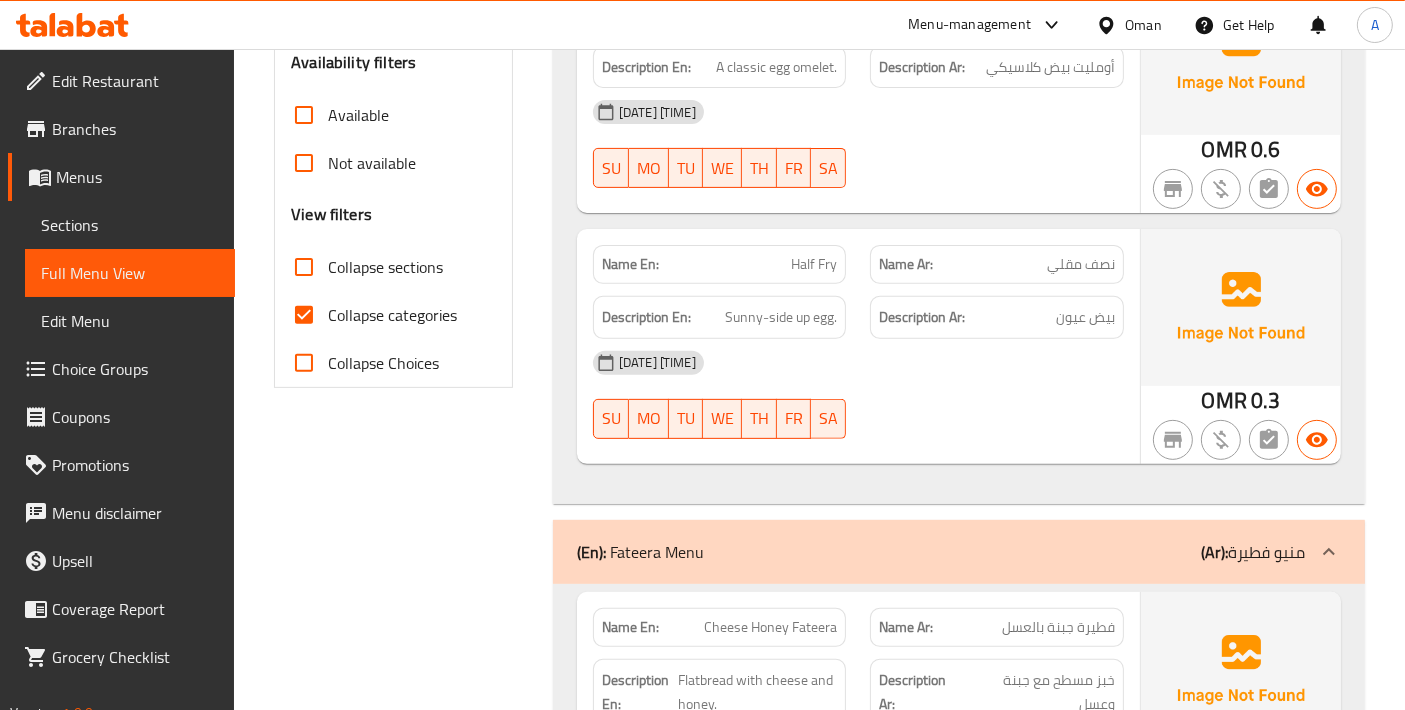 click on "Collapse categories" at bounding box center [304, 315] 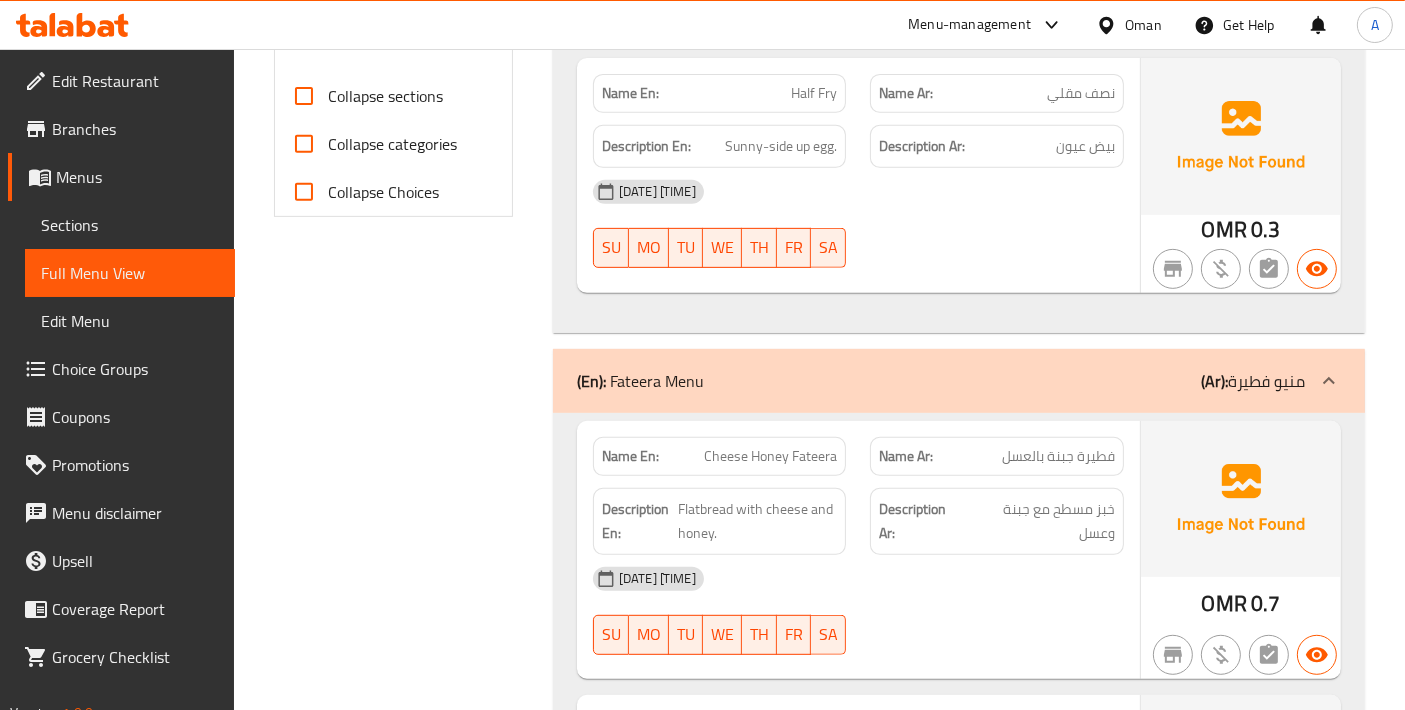 scroll, scrollTop: 0, scrollLeft: 0, axis: both 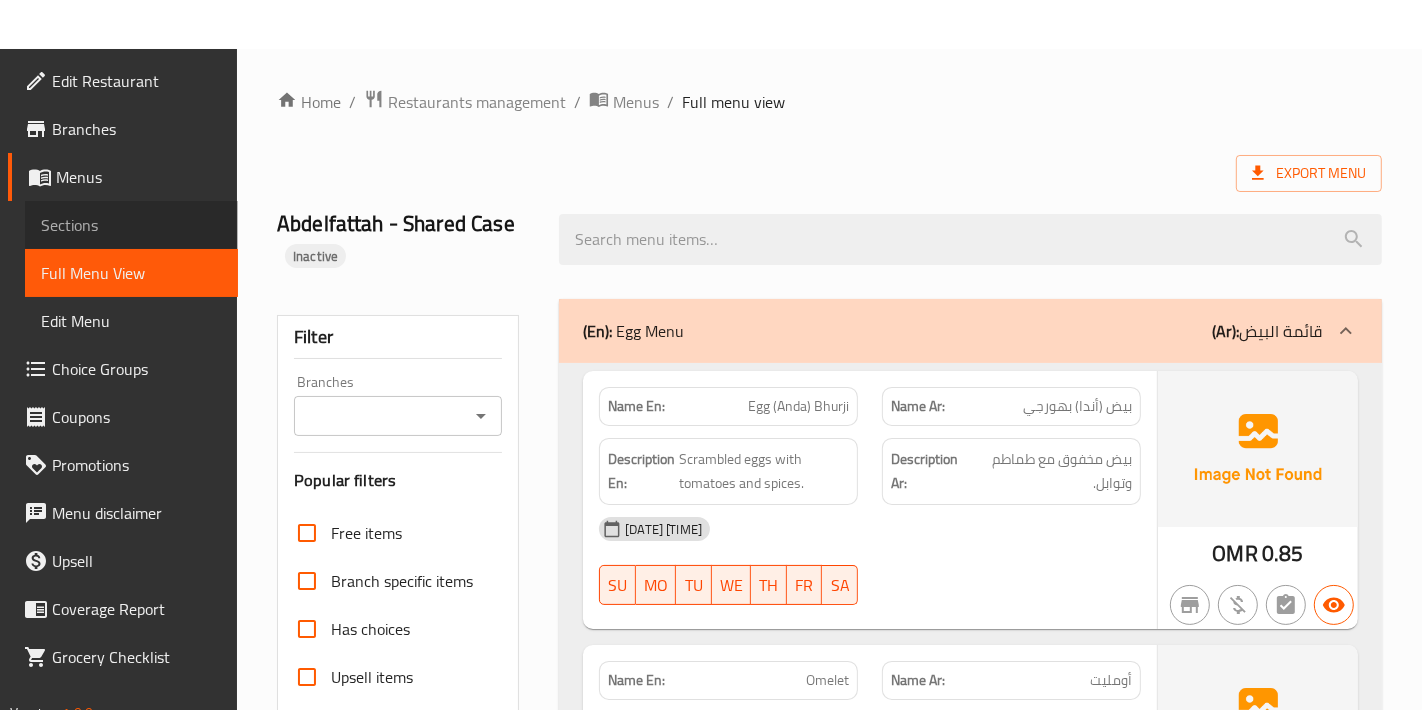 click on "Sections" at bounding box center (131, 225) 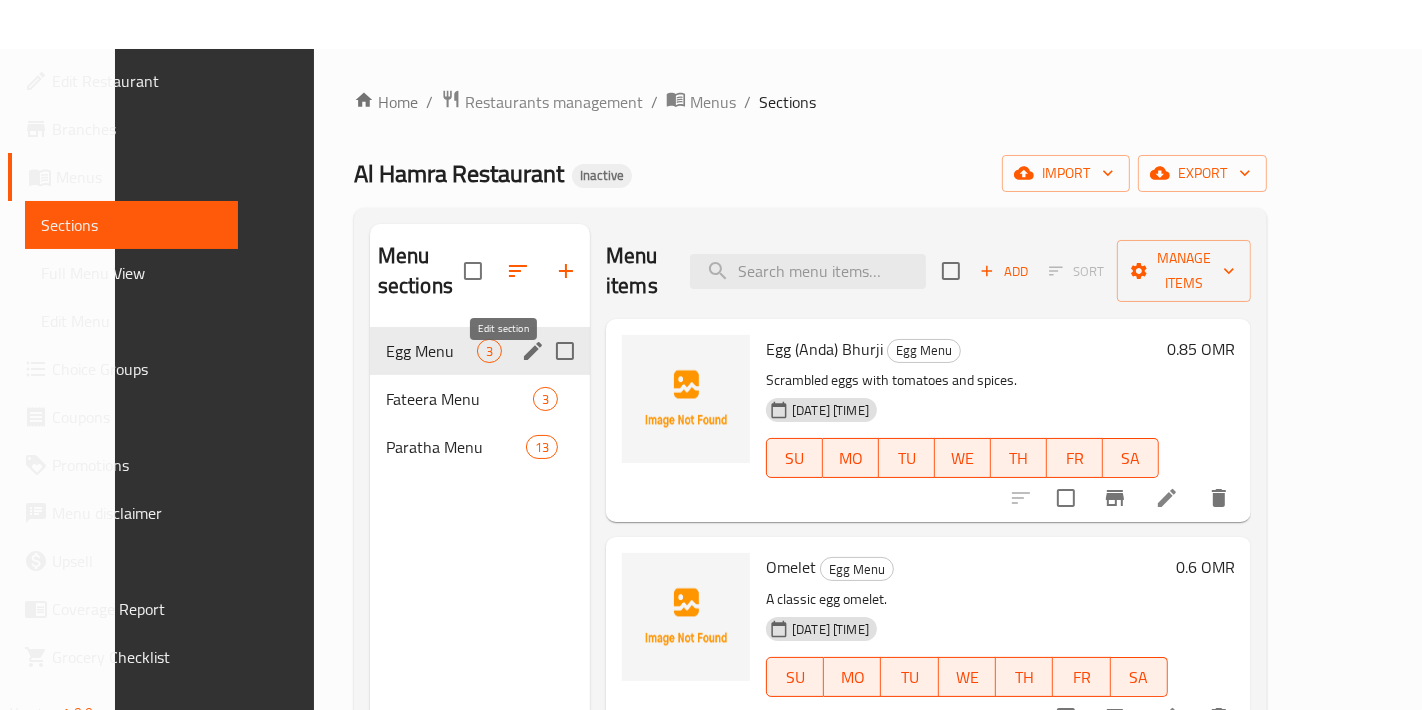 click 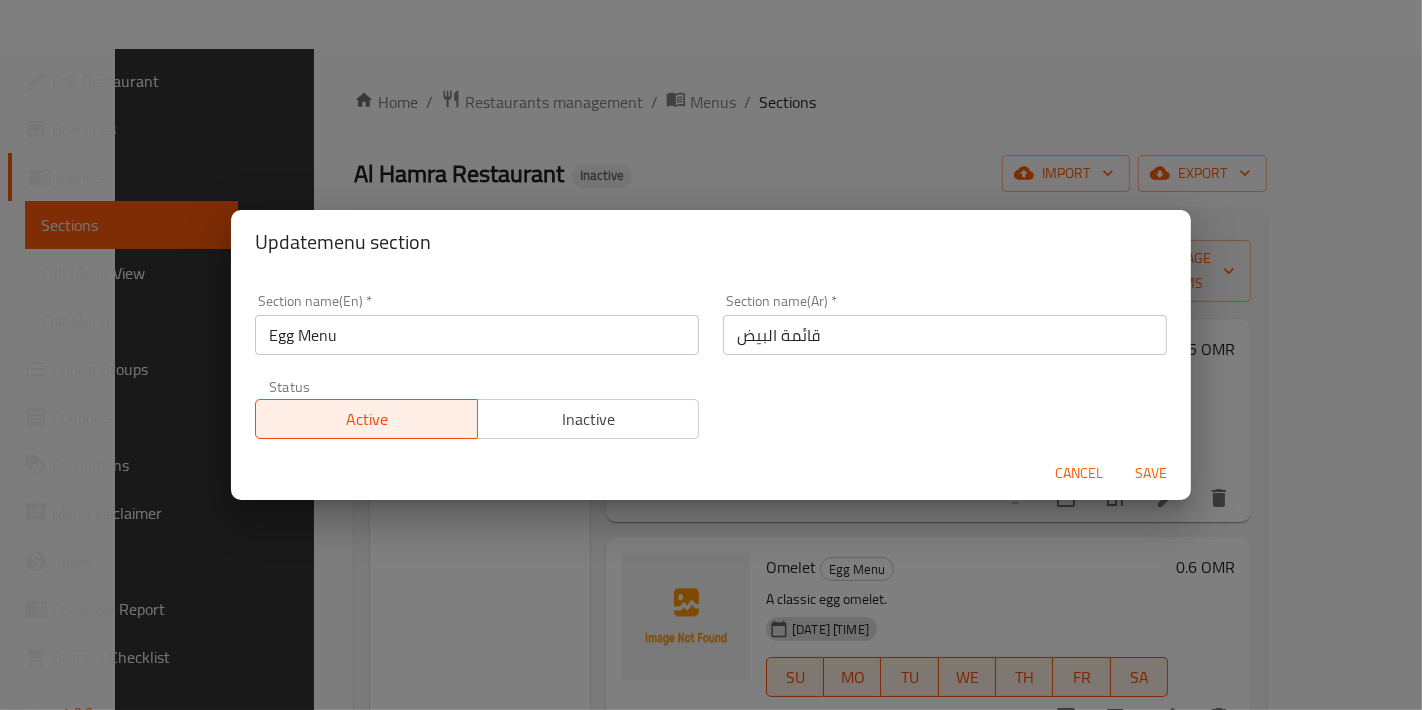click on "Cancel" at bounding box center (1079, 473) 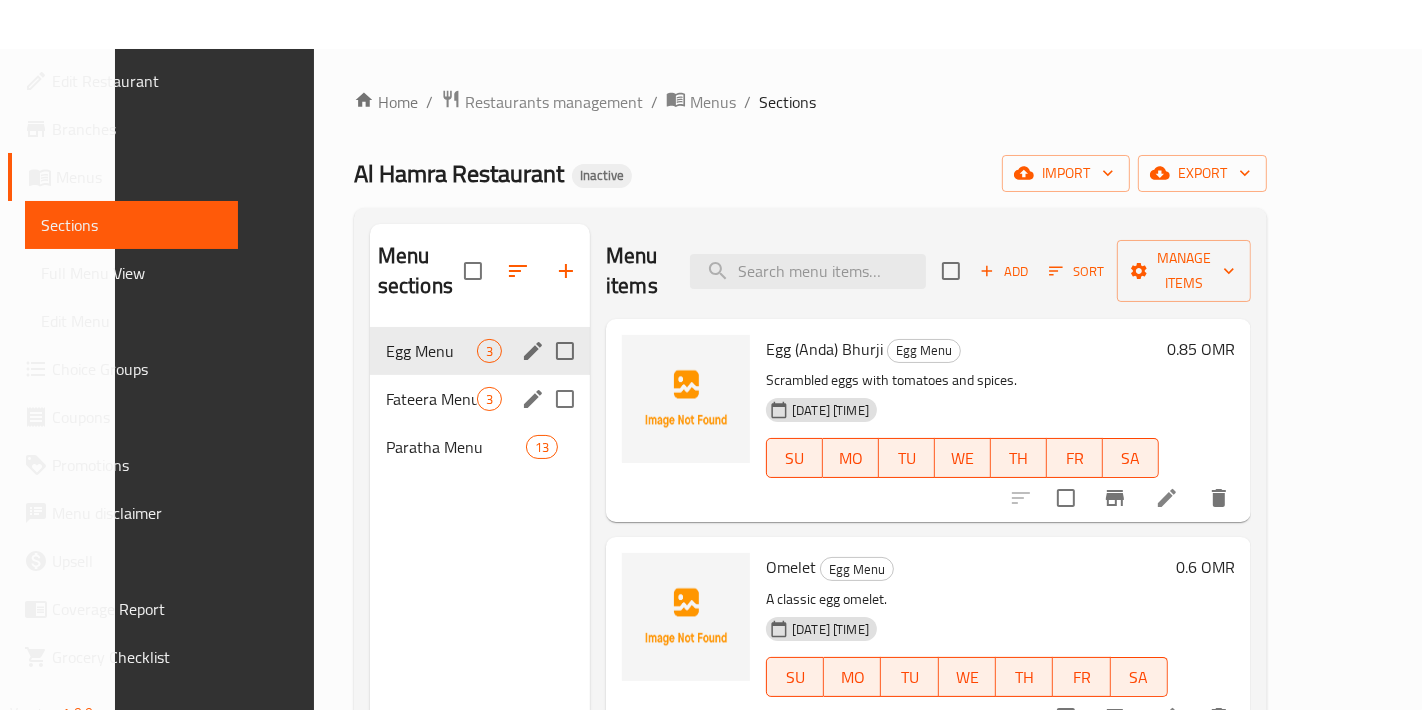 click 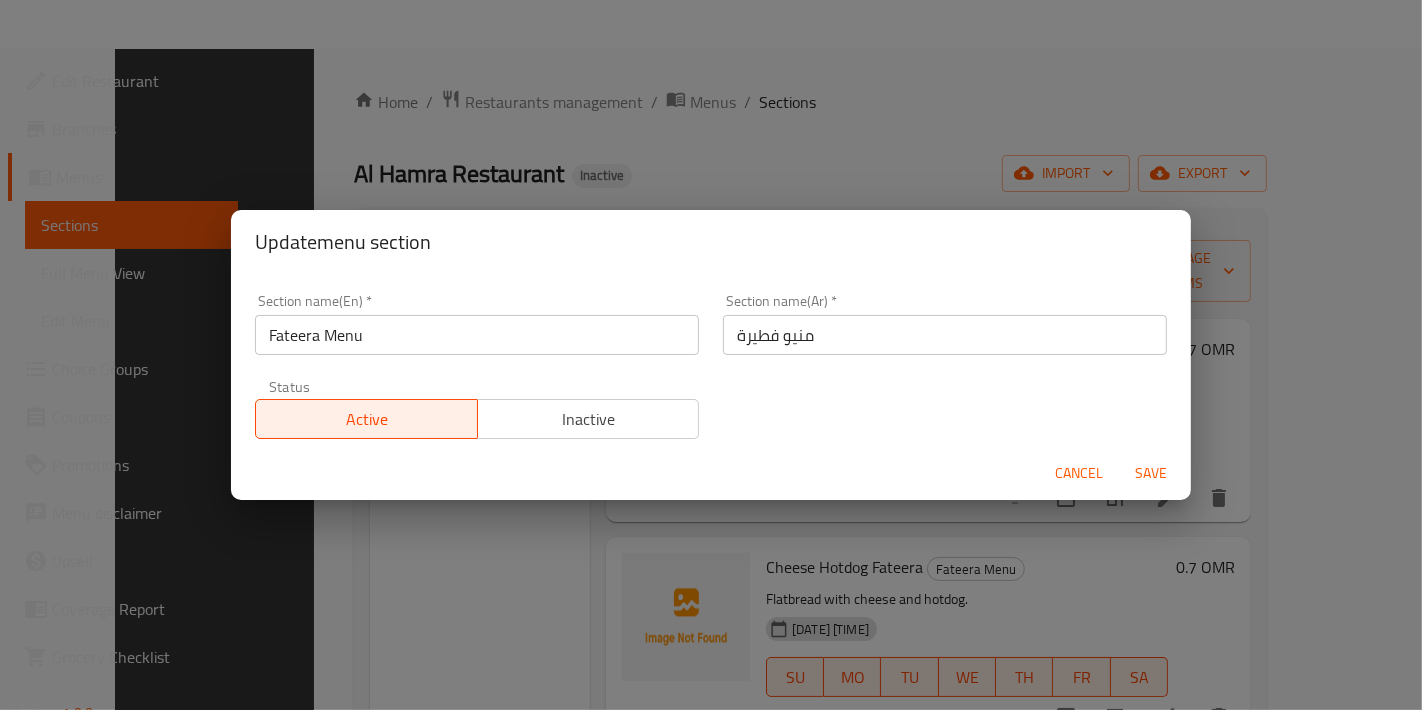 click on "Fateera Menu" at bounding box center [477, 335] 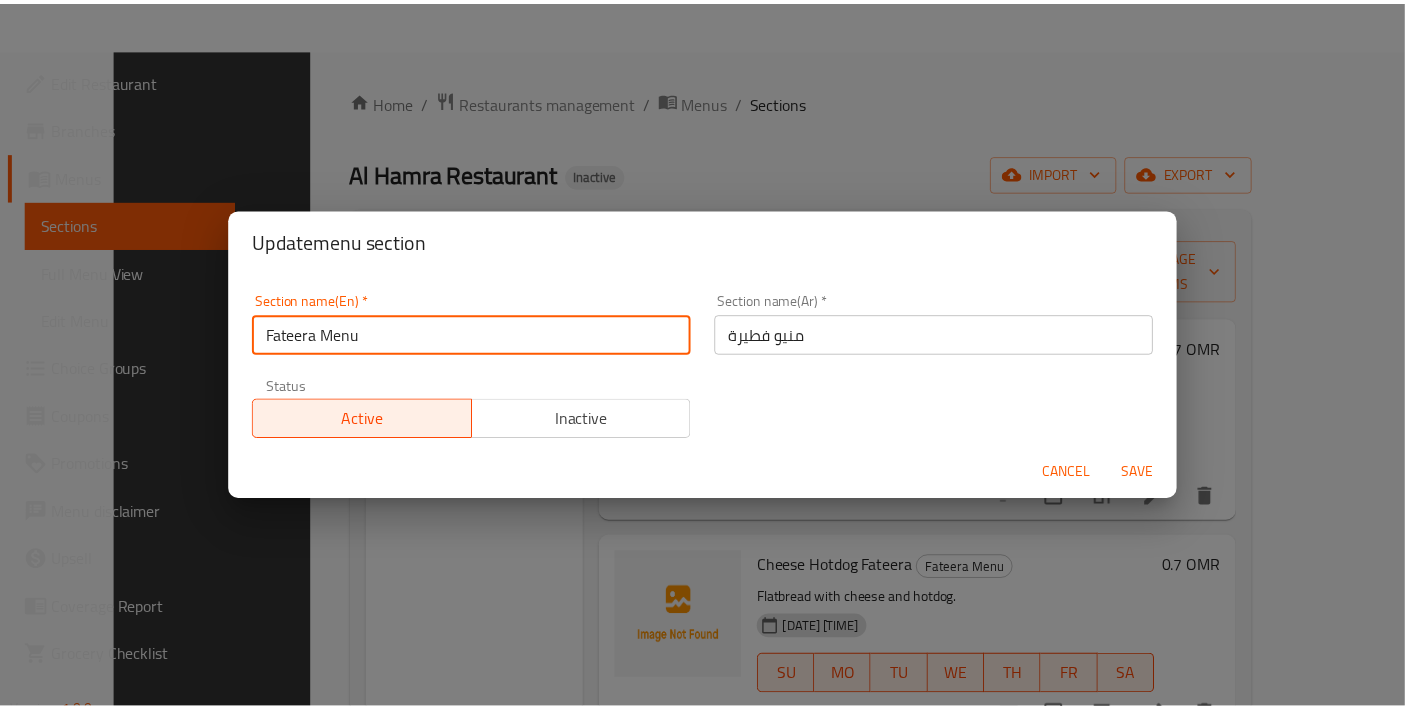 scroll, scrollTop: 279, scrollLeft: 0, axis: vertical 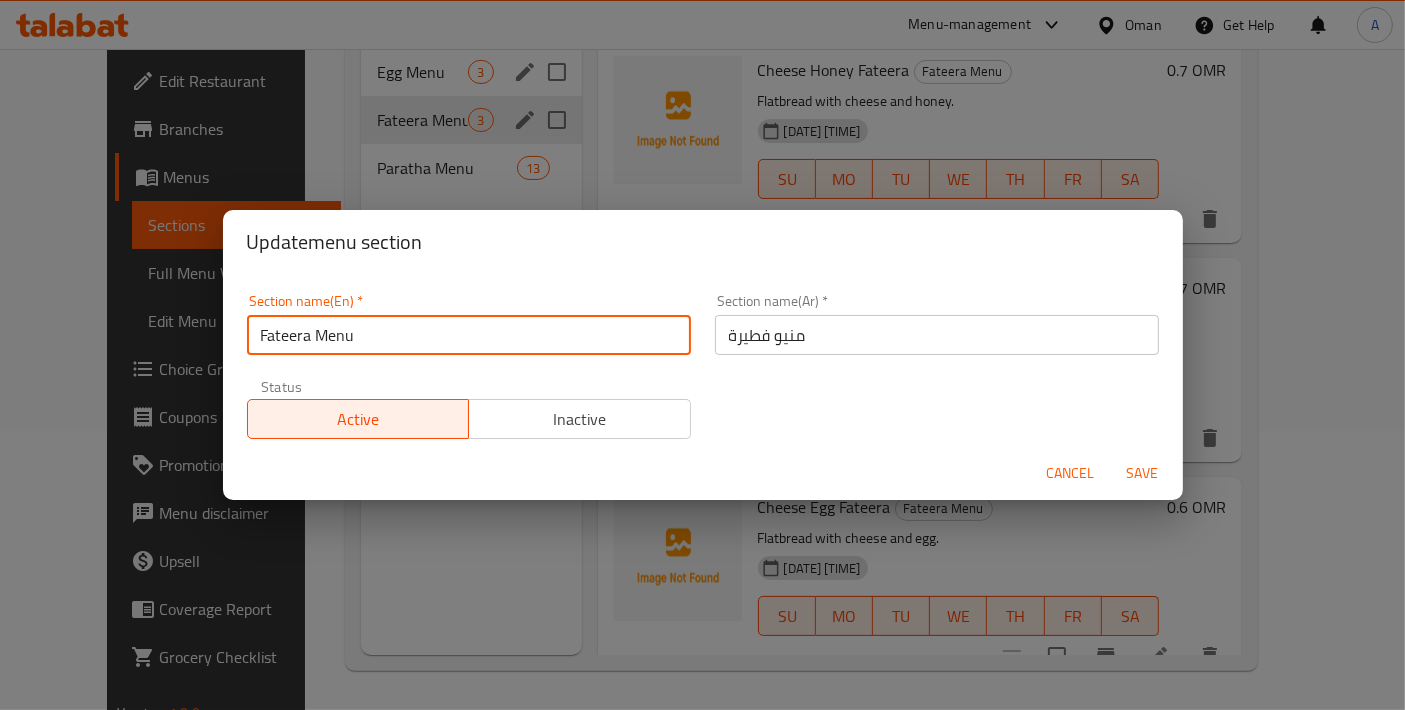 drag, startPoint x: 270, startPoint y: 338, endPoint x: 628, endPoint y: 336, distance: 358.00558 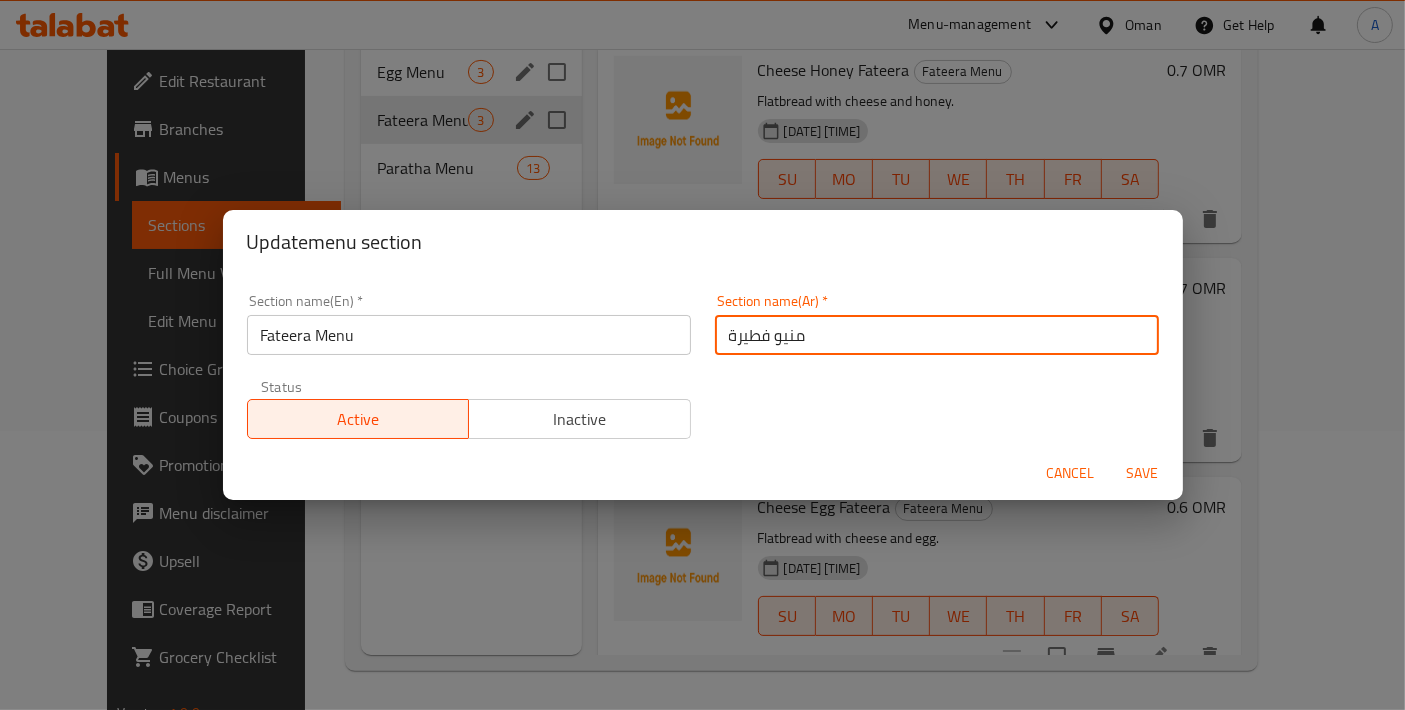 click on "منيو فطيرة" at bounding box center (937, 335) 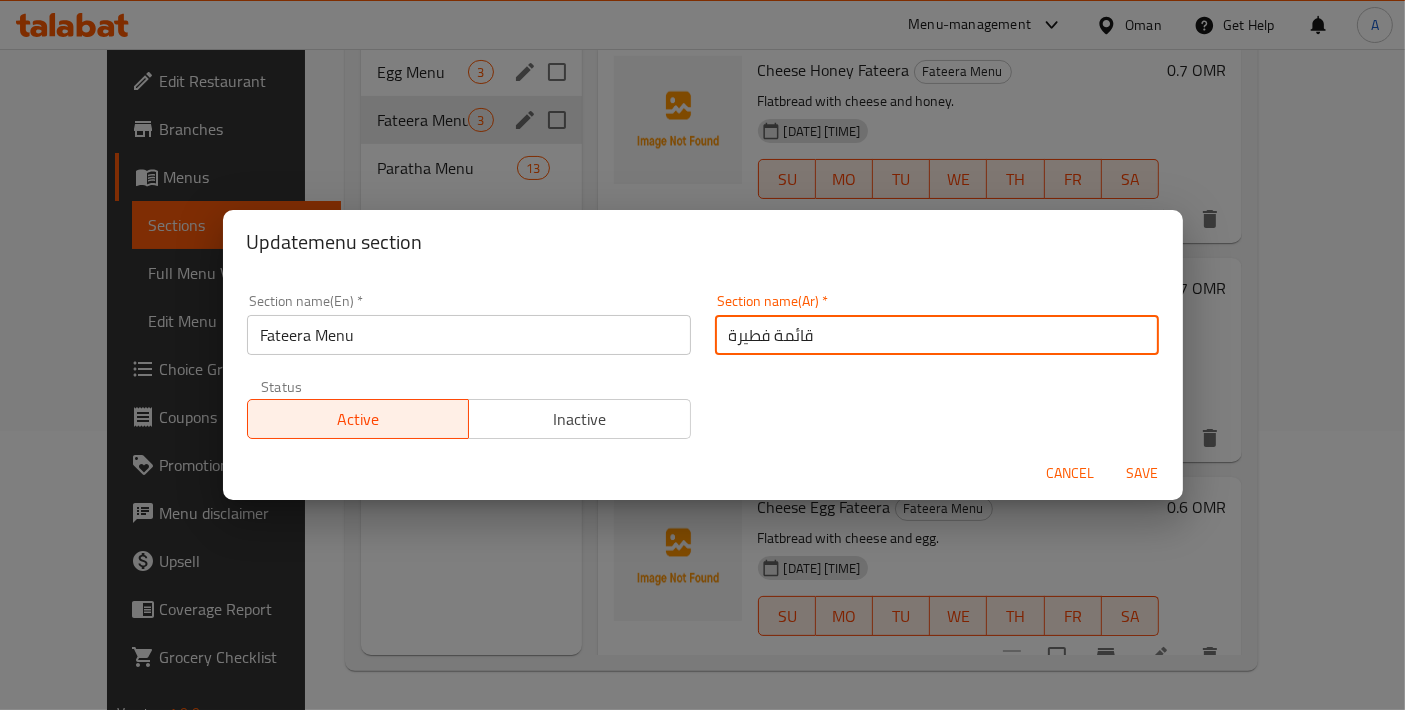 type on "قائمة فطيرة" 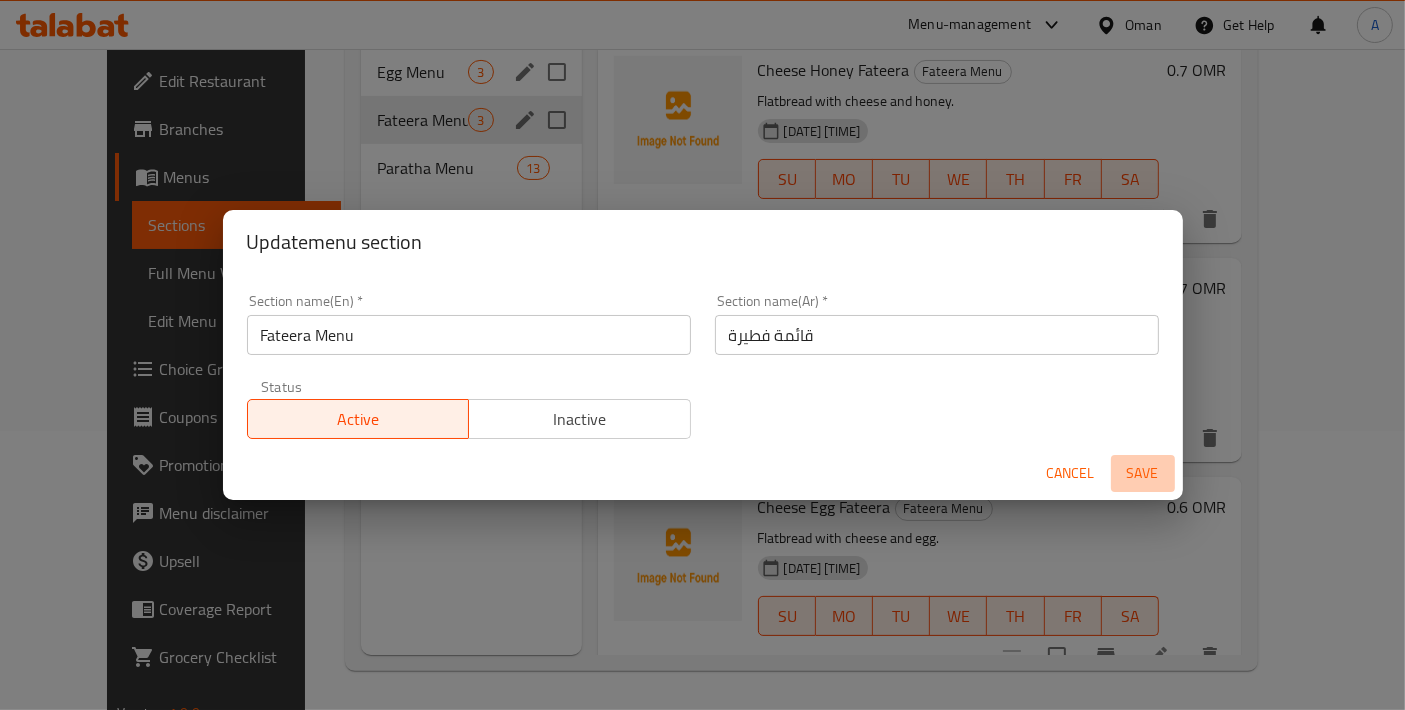 click on "Save" at bounding box center [1143, 473] 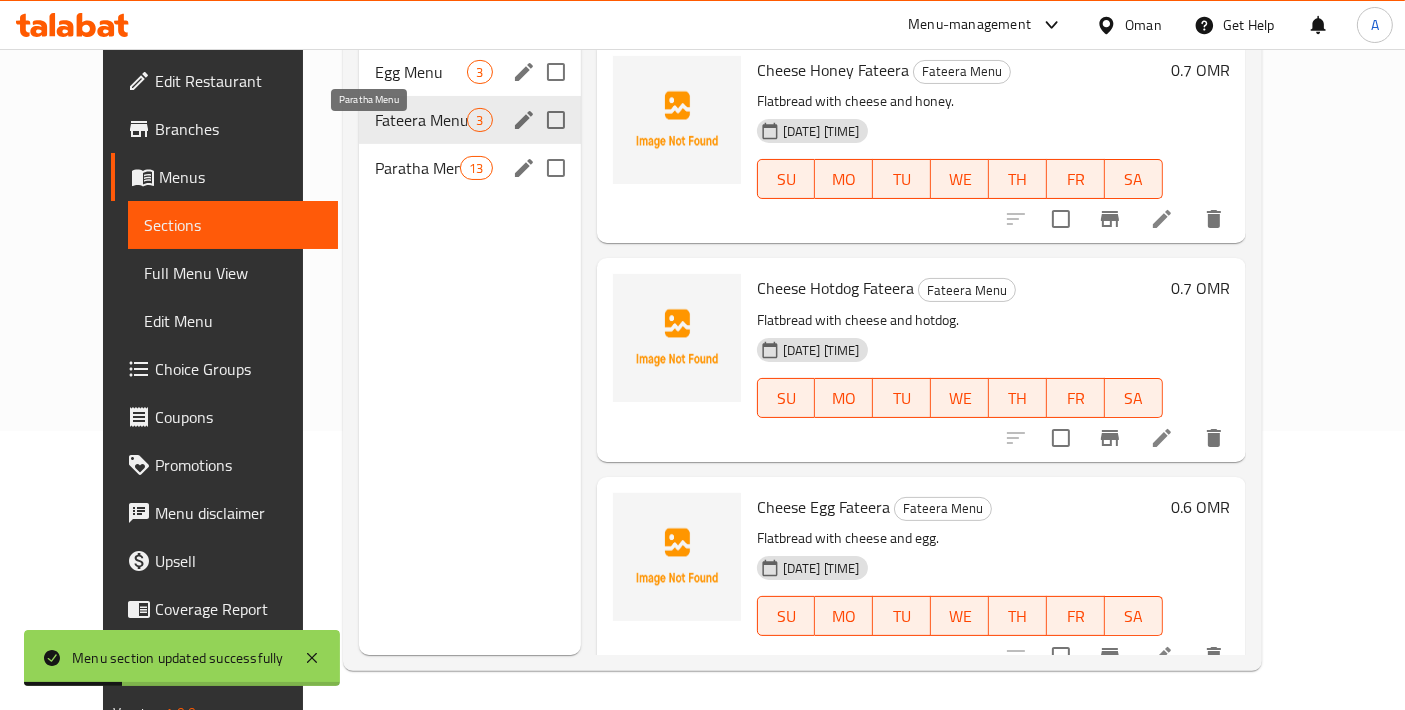 click on "Paratha Menu" at bounding box center (417, 168) 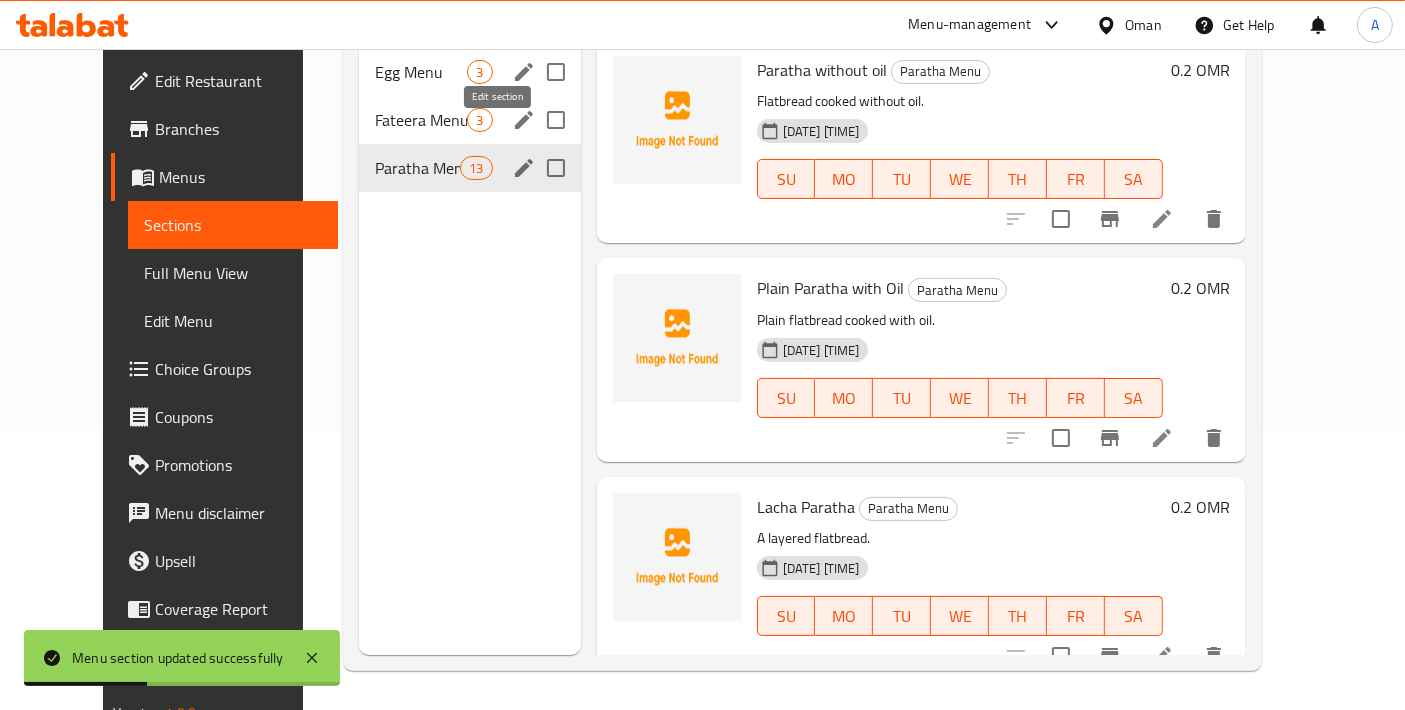 click 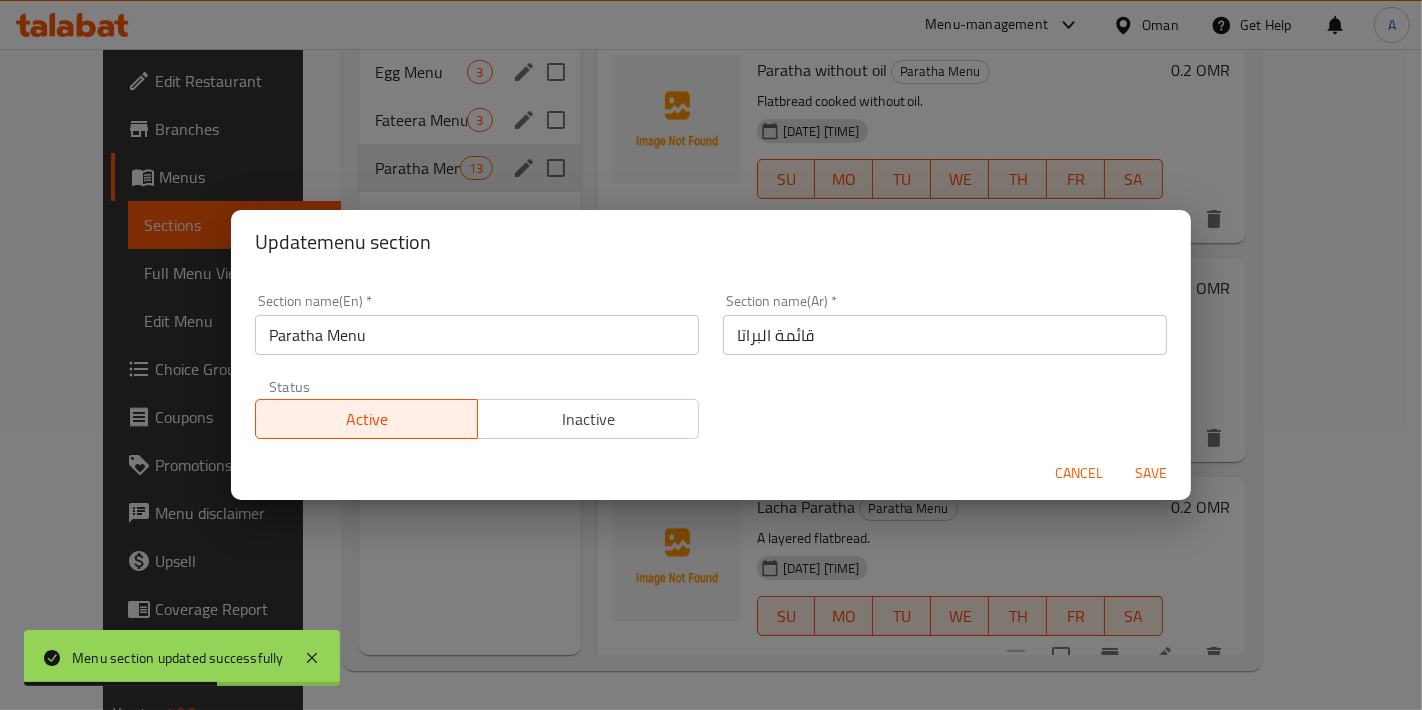 click on "Cancel" at bounding box center (1079, 473) 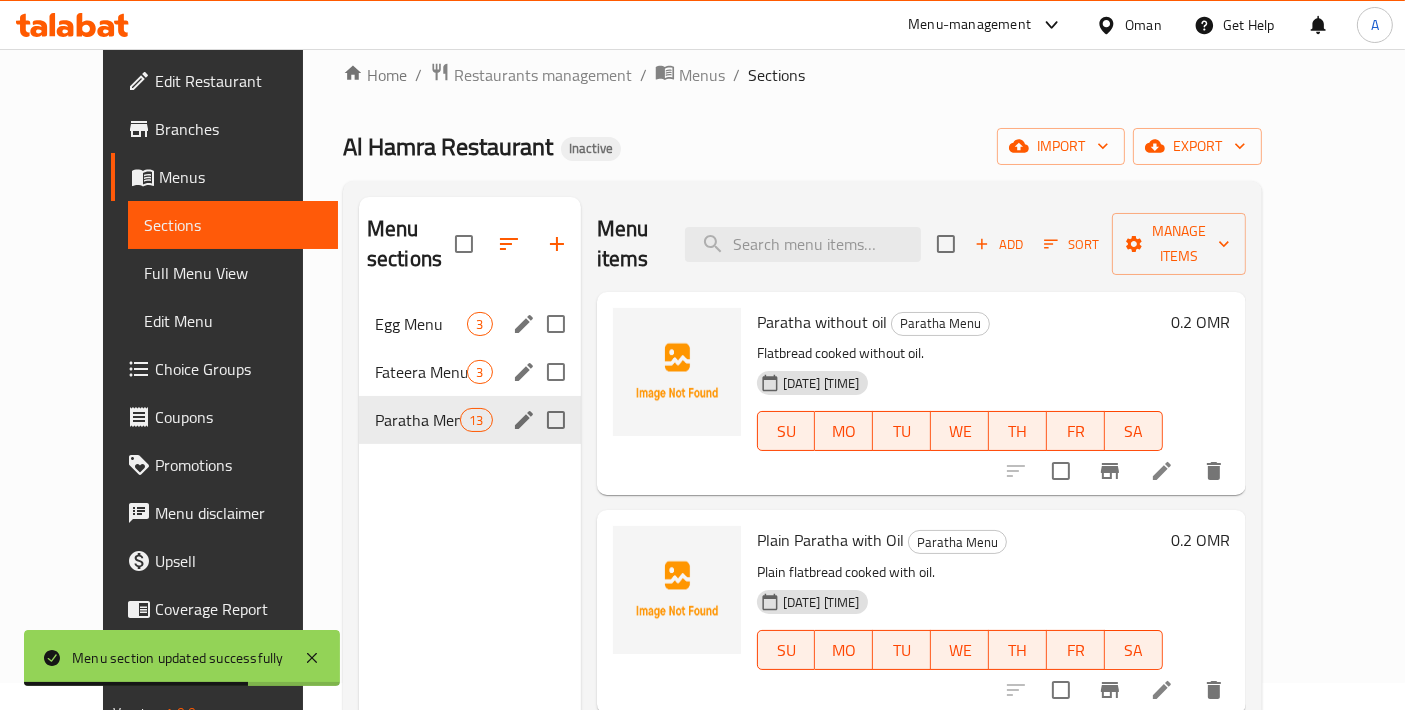 scroll, scrollTop: 0, scrollLeft: 0, axis: both 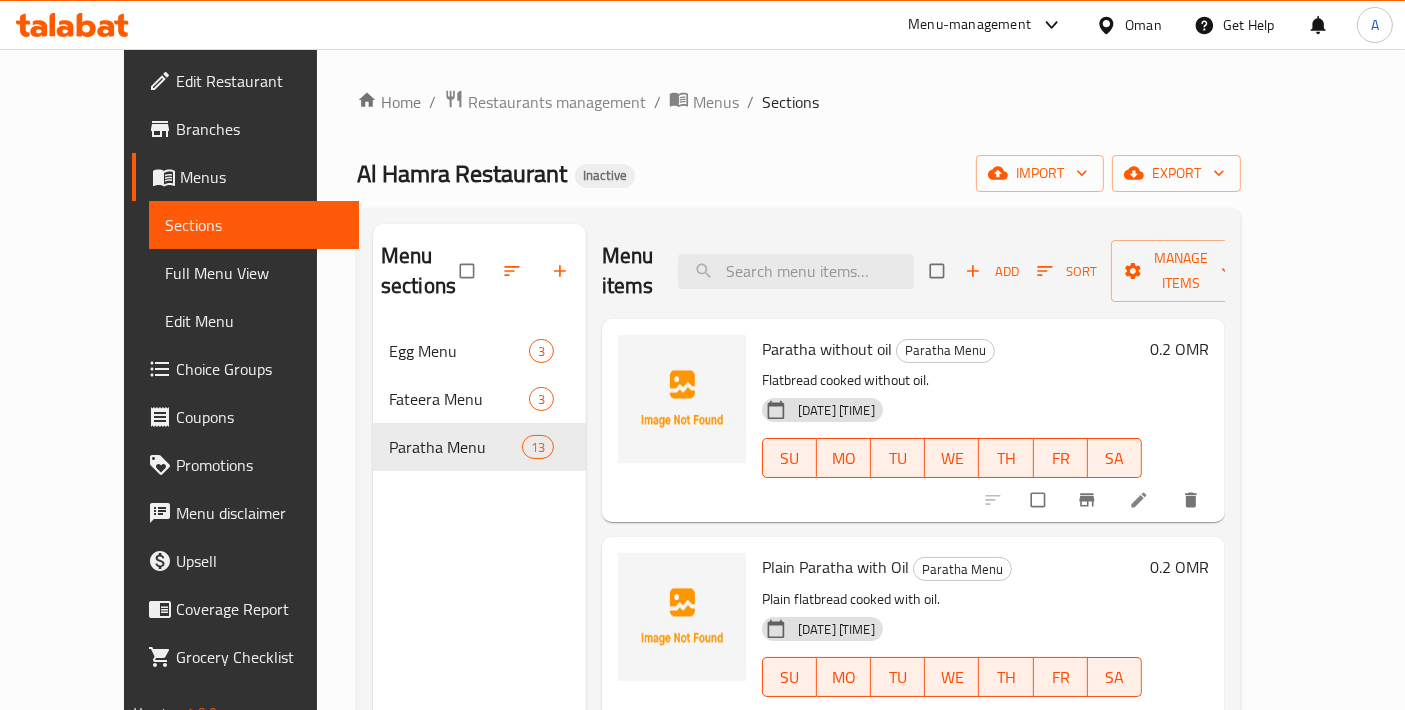 click on "Full Menu View" at bounding box center (254, 273) 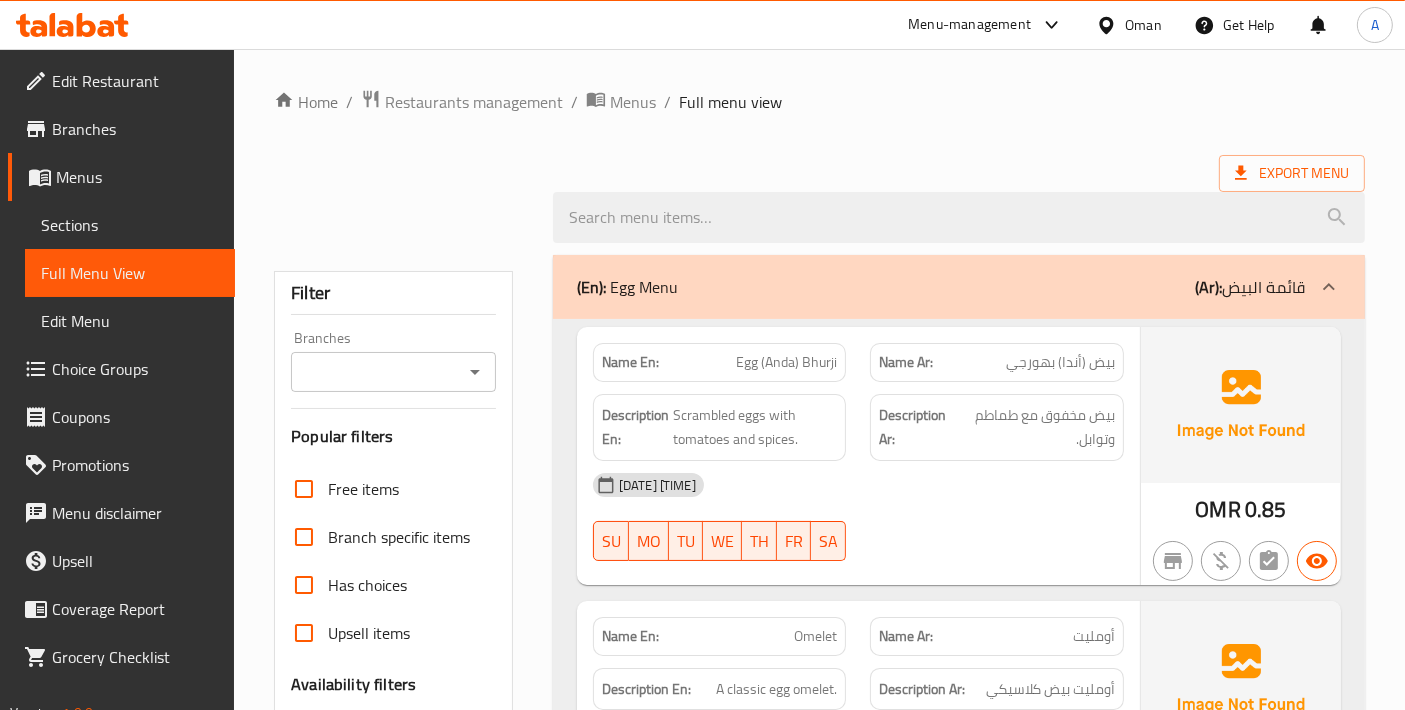 scroll, scrollTop: 444, scrollLeft: 0, axis: vertical 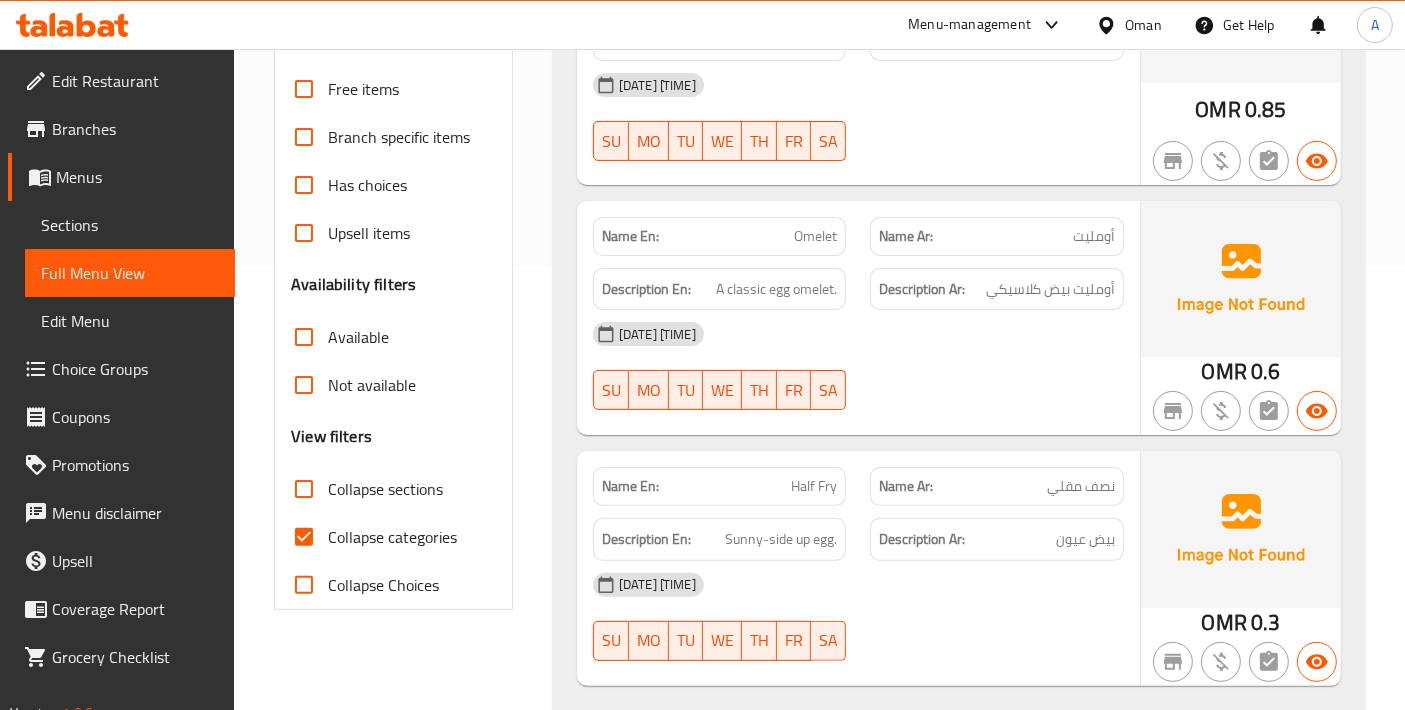 click on "Collapse categories" at bounding box center [304, 537] 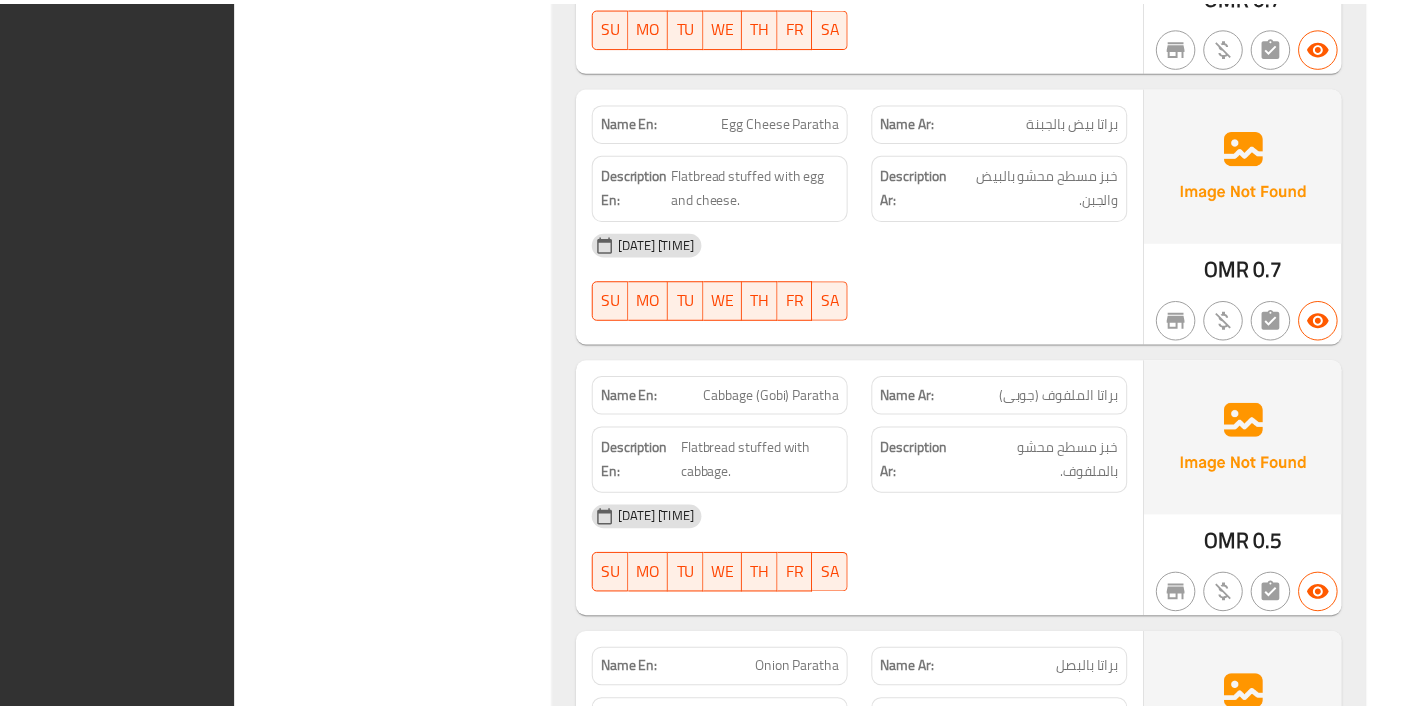 scroll, scrollTop: 5063, scrollLeft: 0, axis: vertical 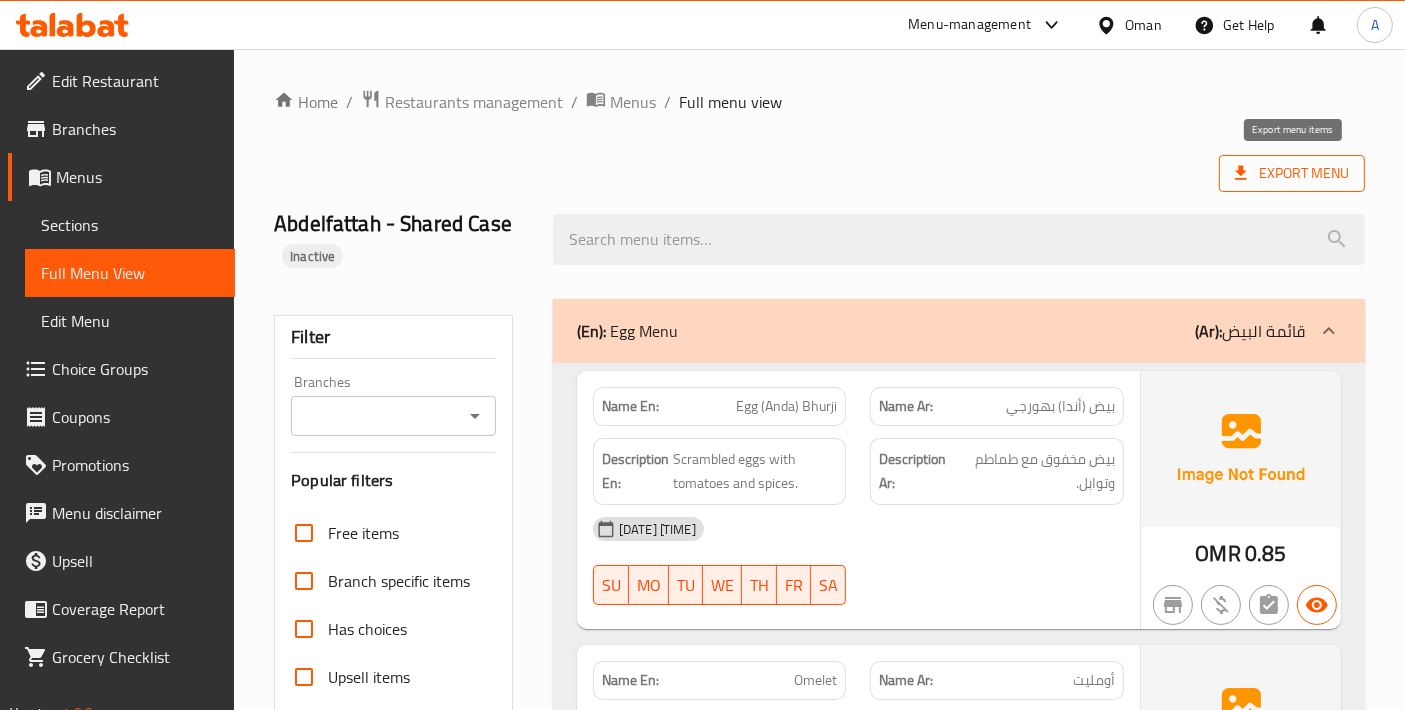 click on "Export Menu" at bounding box center [1292, 173] 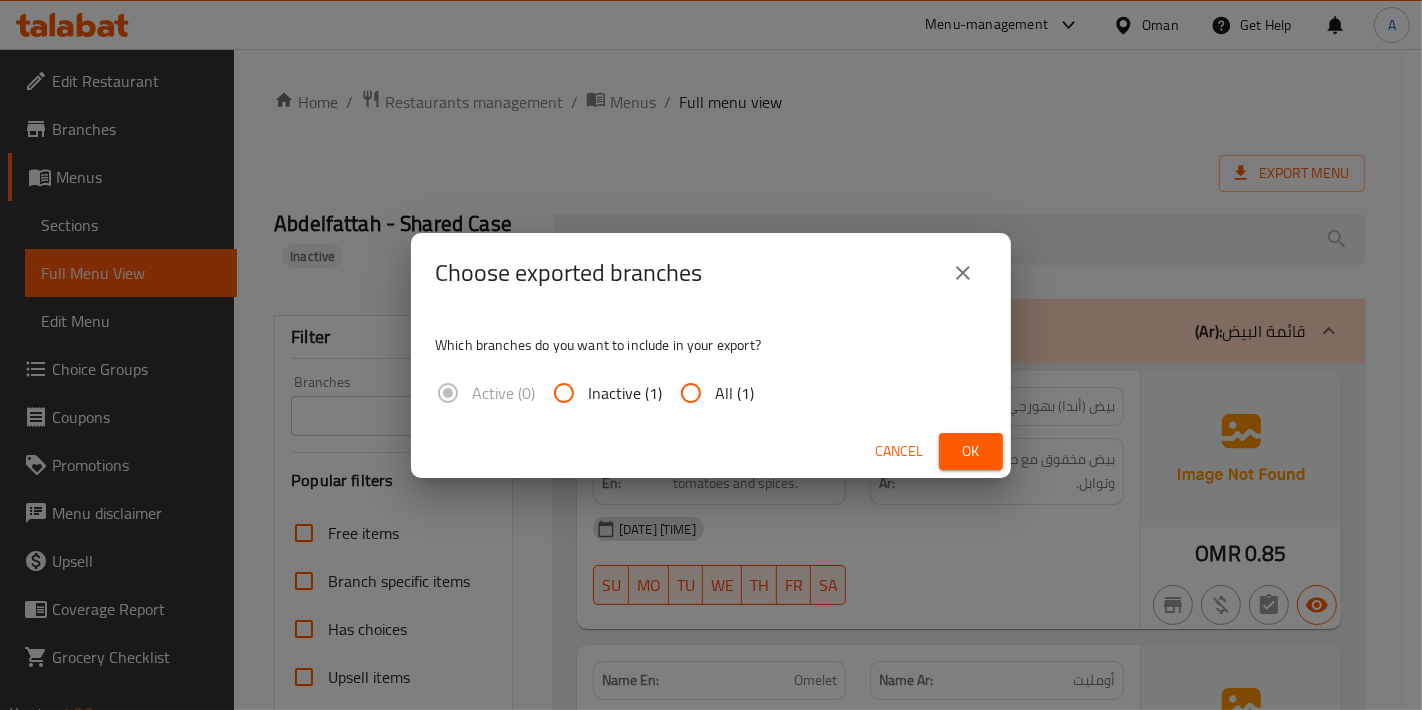 click on "All (1)" at bounding box center (734, 393) 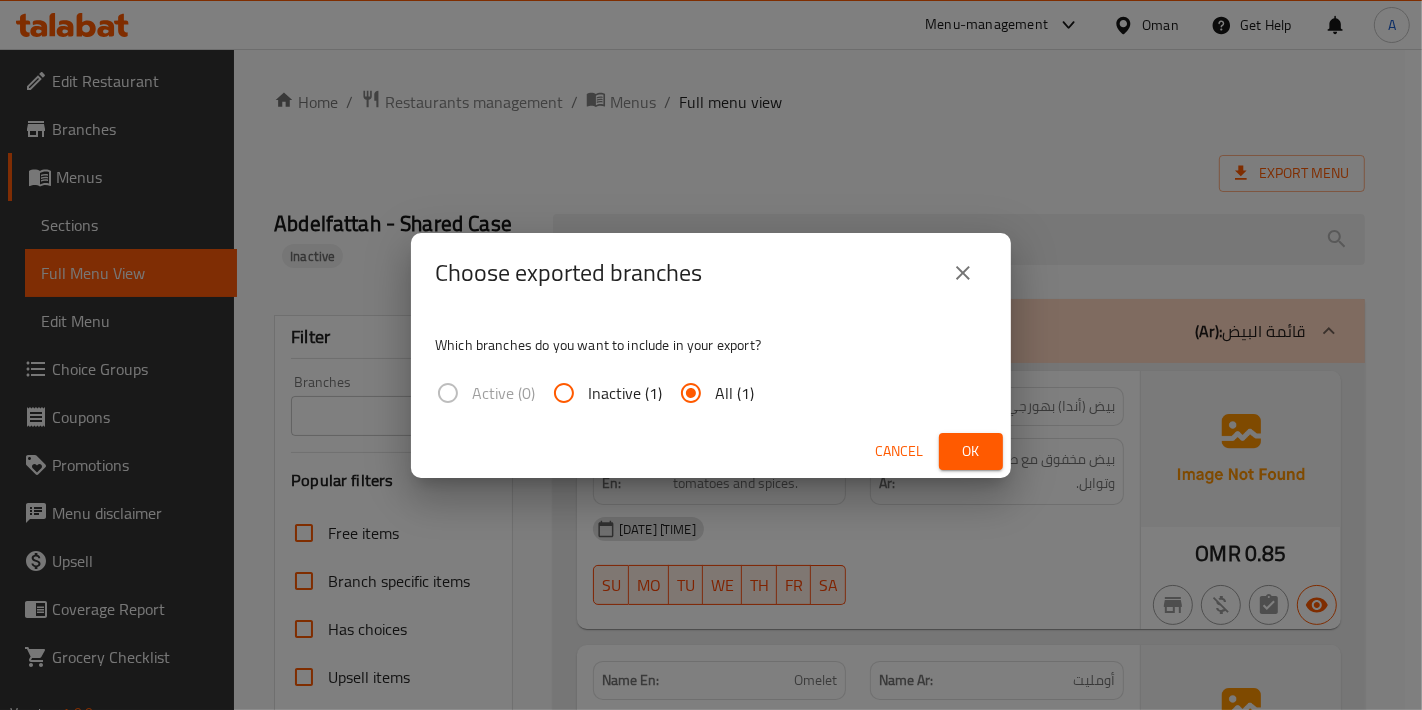 click on "Ok" at bounding box center [971, 451] 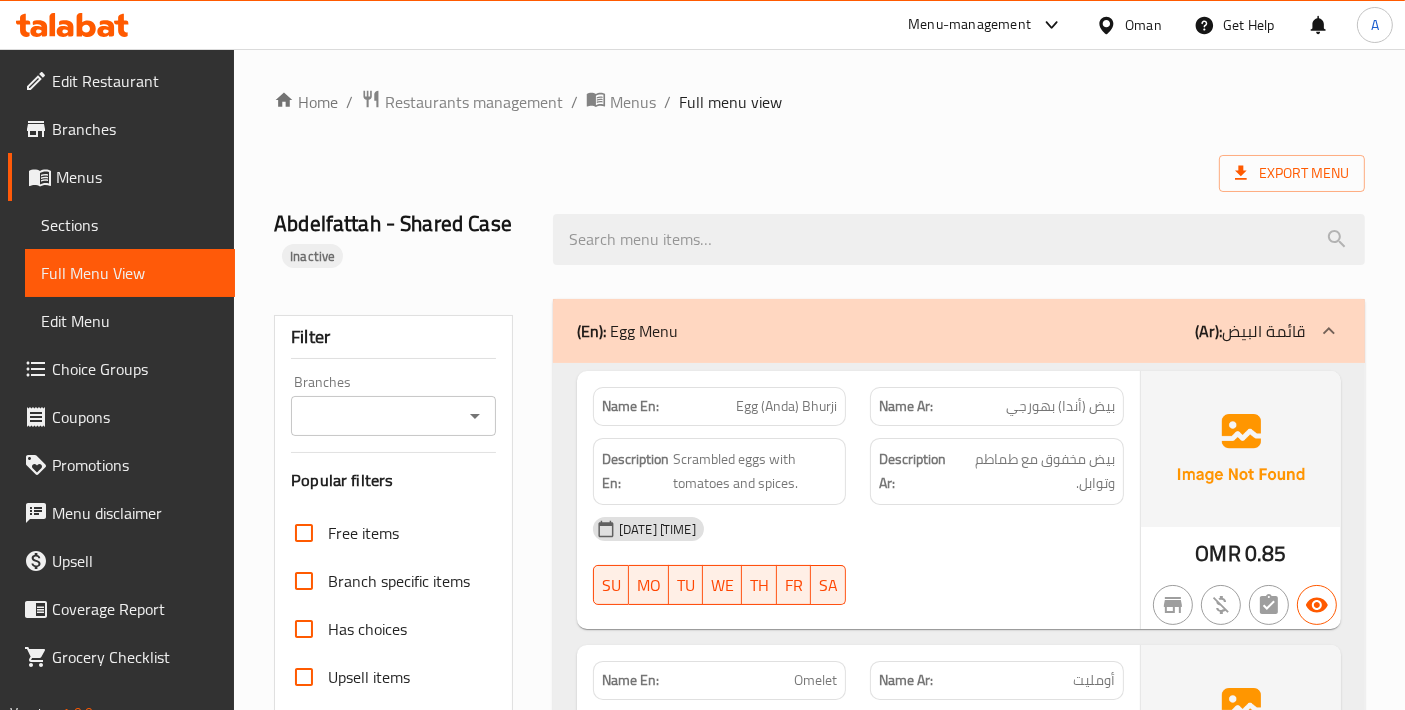 click on "Sections" at bounding box center [130, 225] 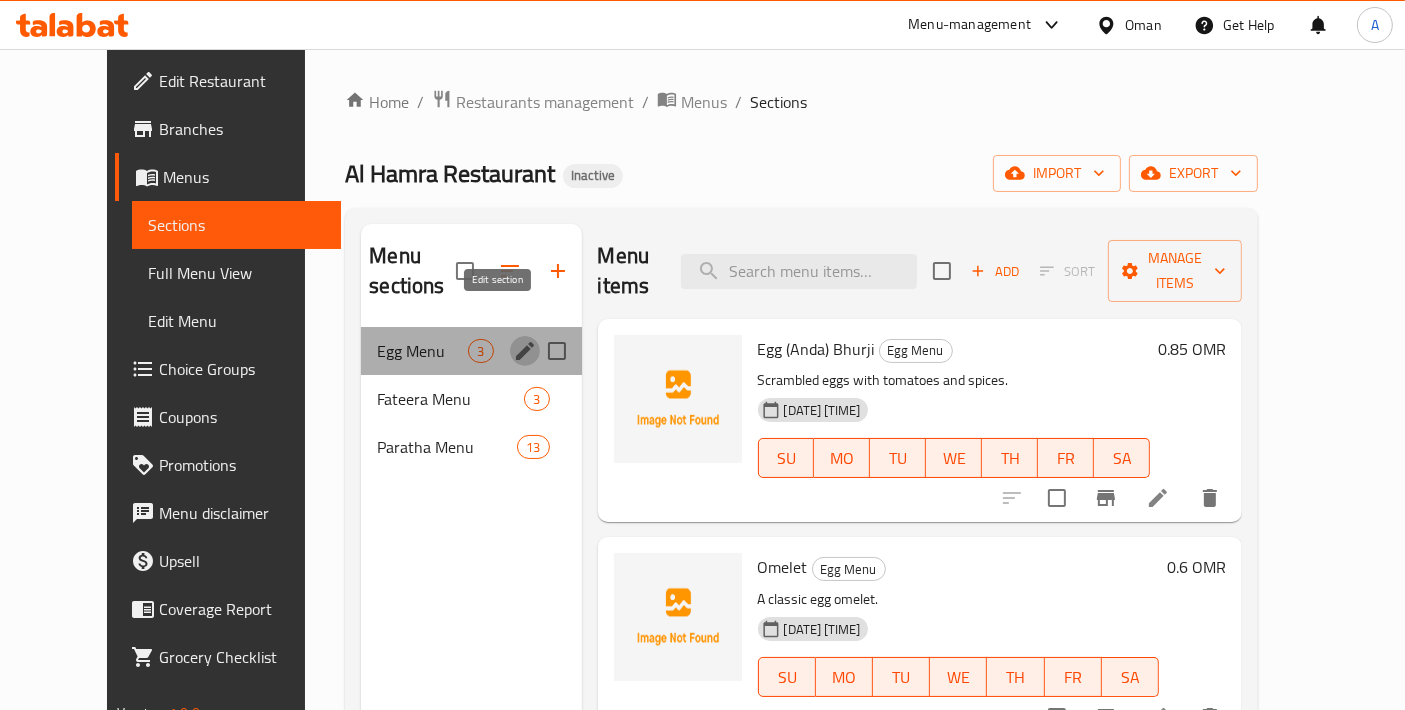 click 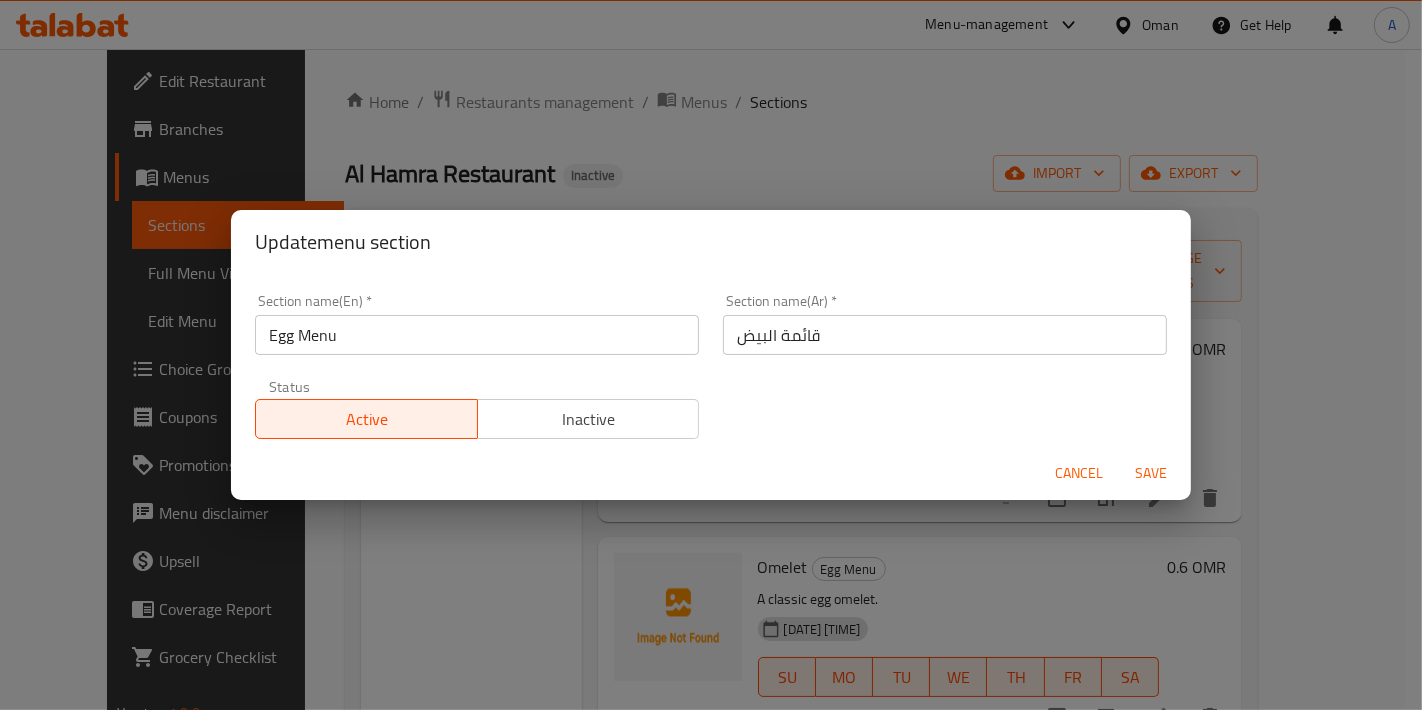 click on "Egg Menu" at bounding box center (477, 335) 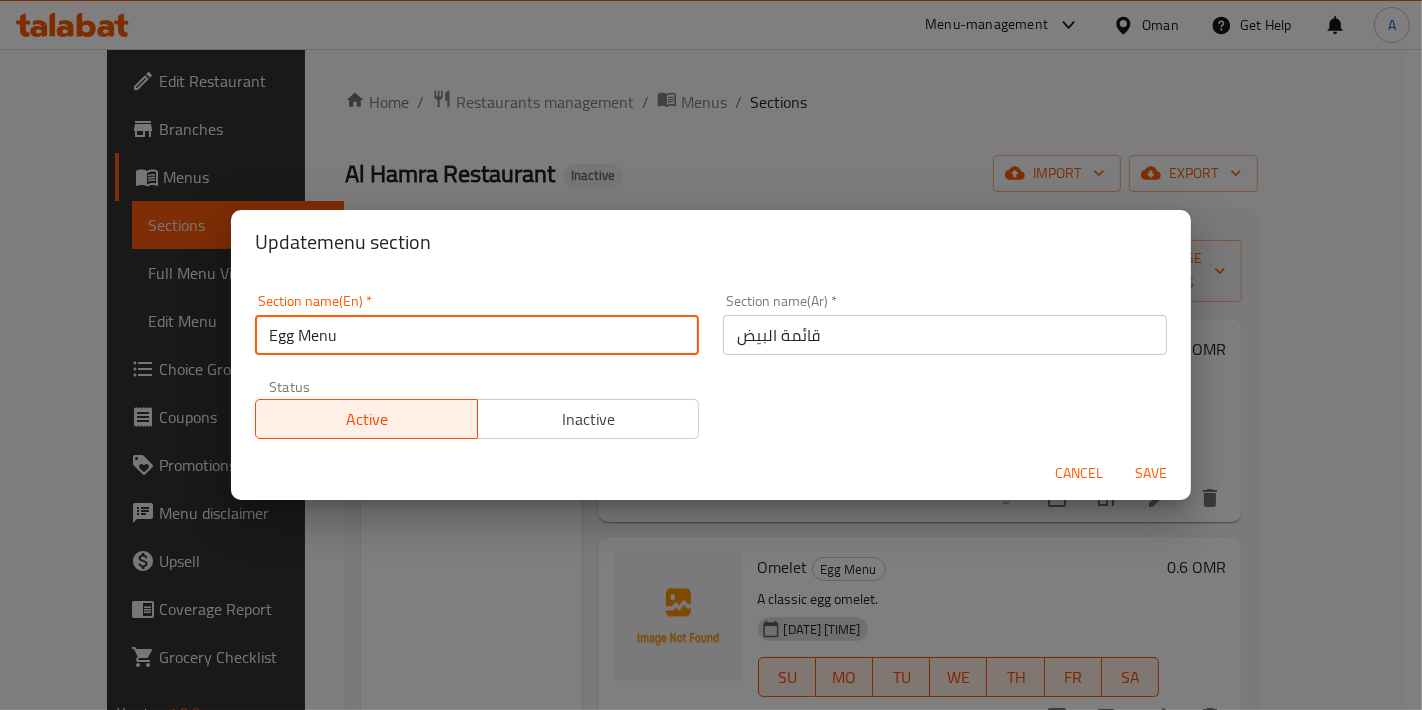 click on "Egg Menu" at bounding box center [477, 335] 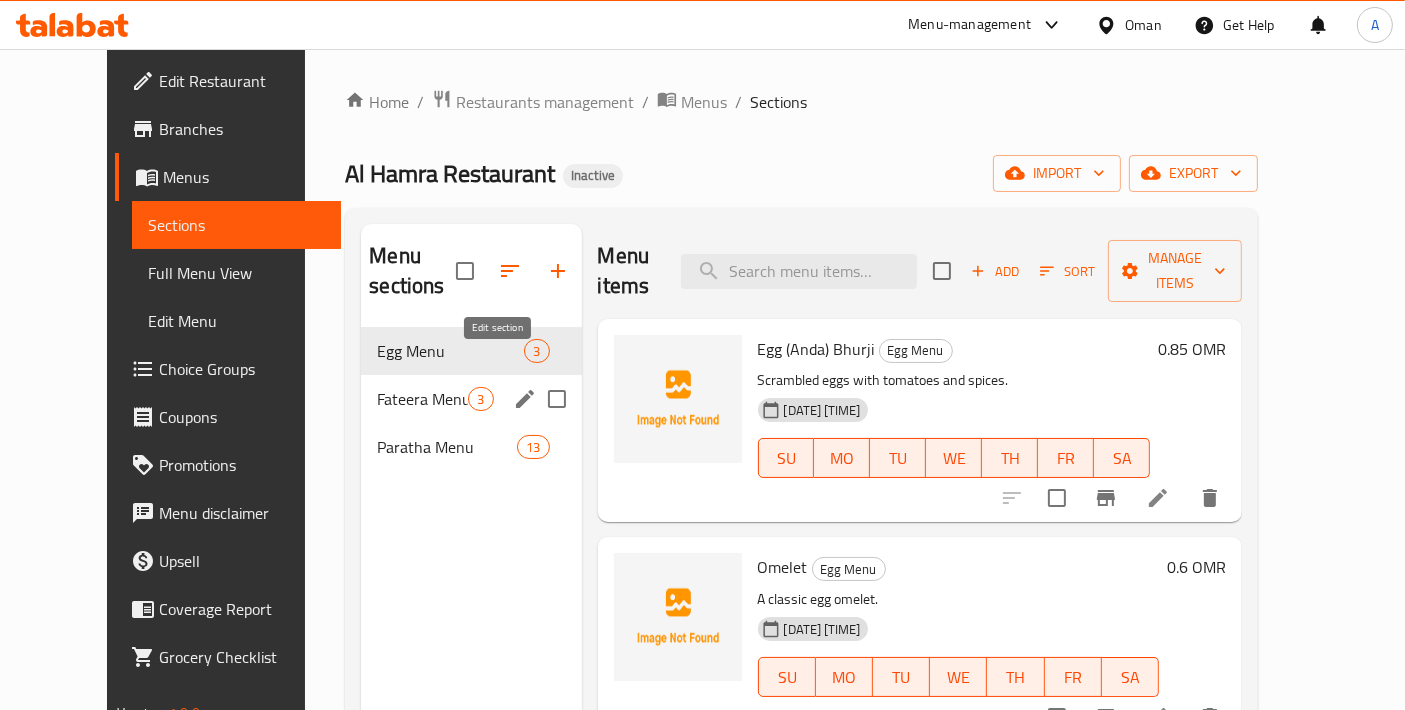 click 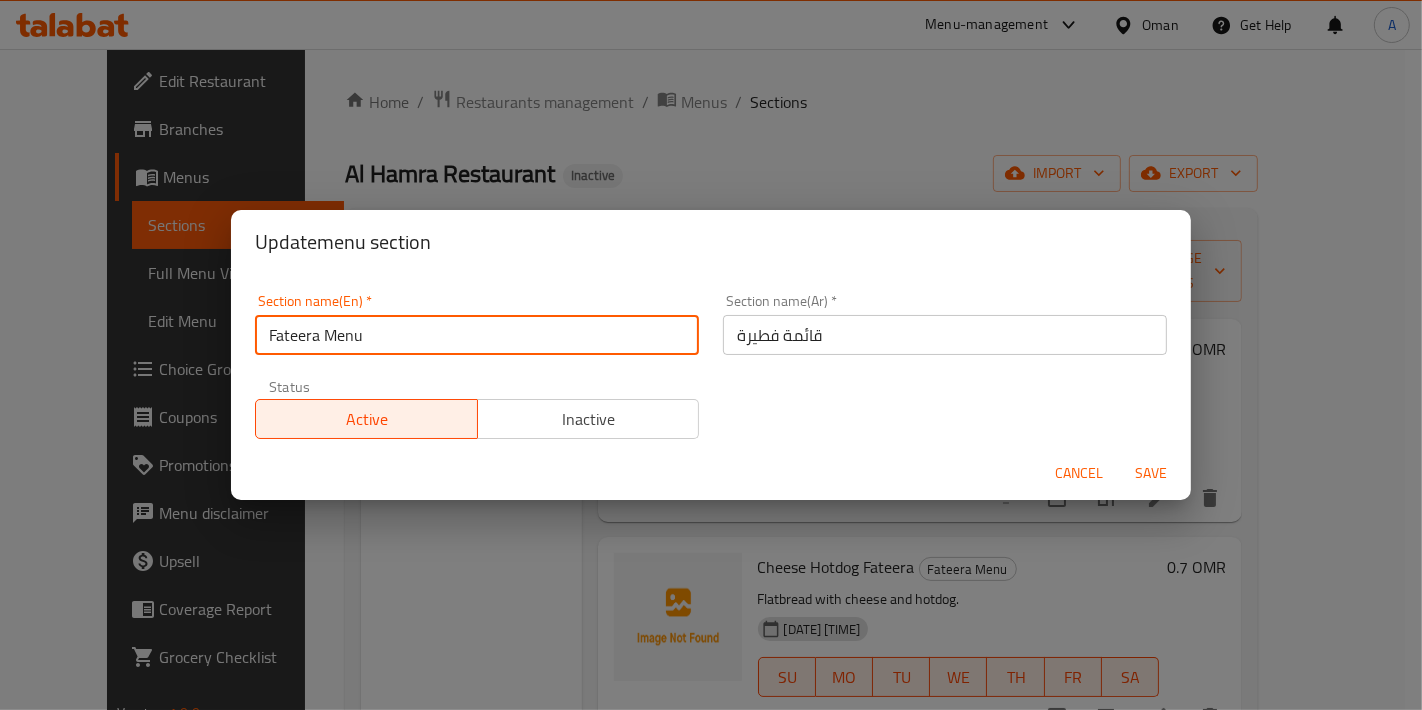 drag, startPoint x: 454, startPoint y: 330, endPoint x: 114, endPoint y: 321, distance: 340.1191 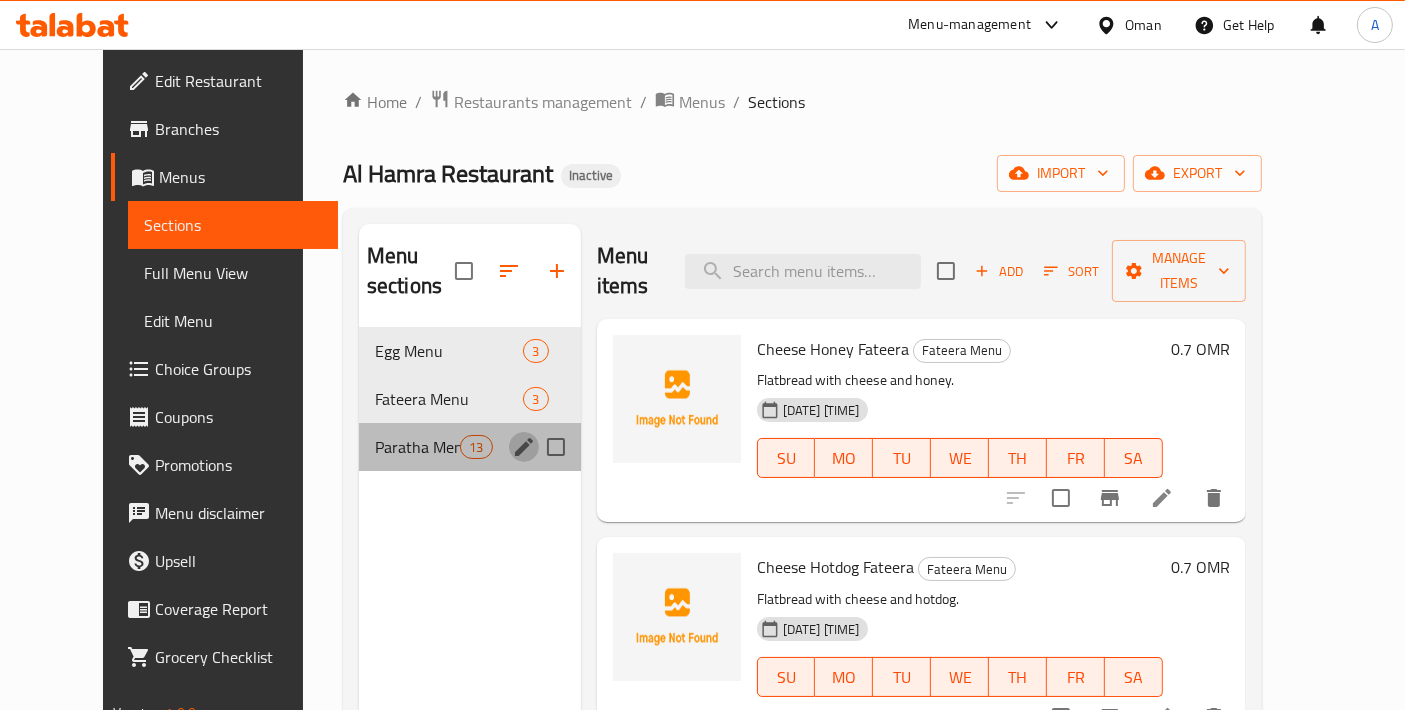 click 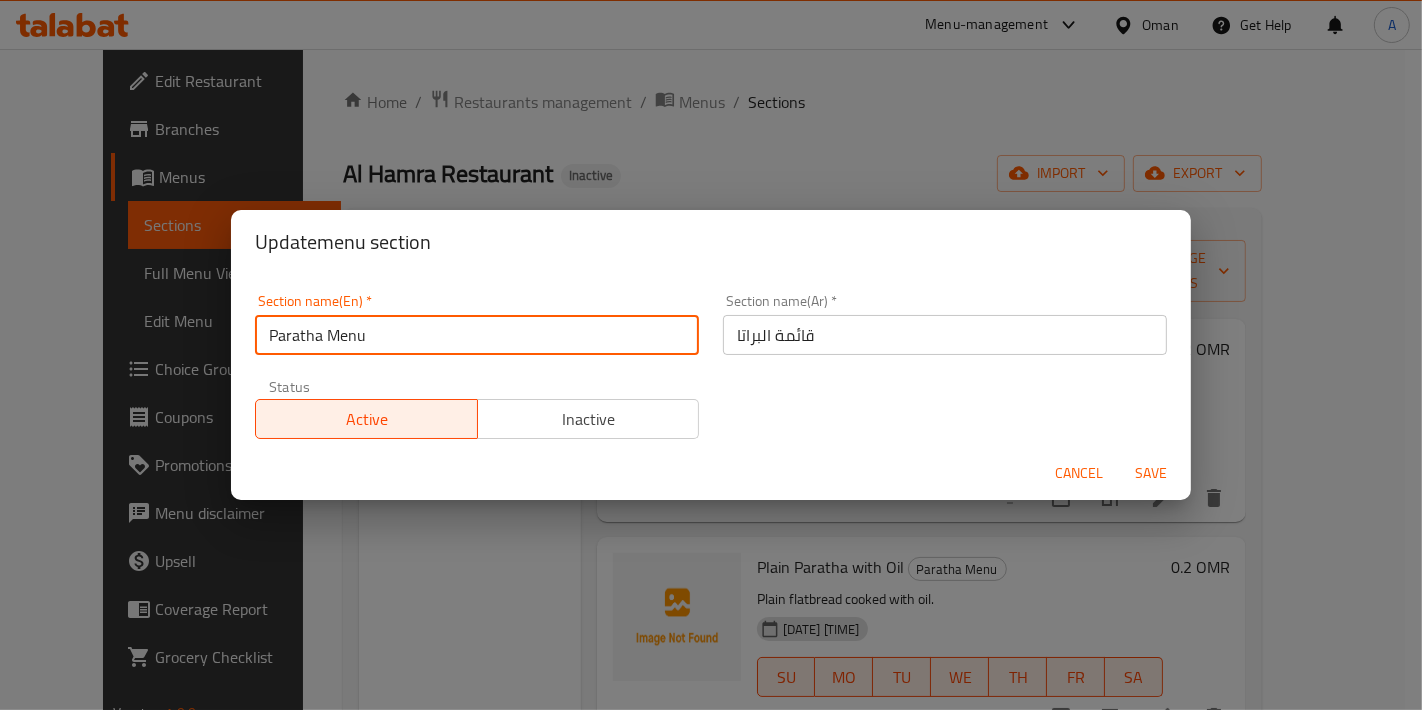 drag, startPoint x: 385, startPoint y: 343, endPoint x: 208, endPoint y: 340, distance: 177.02542 